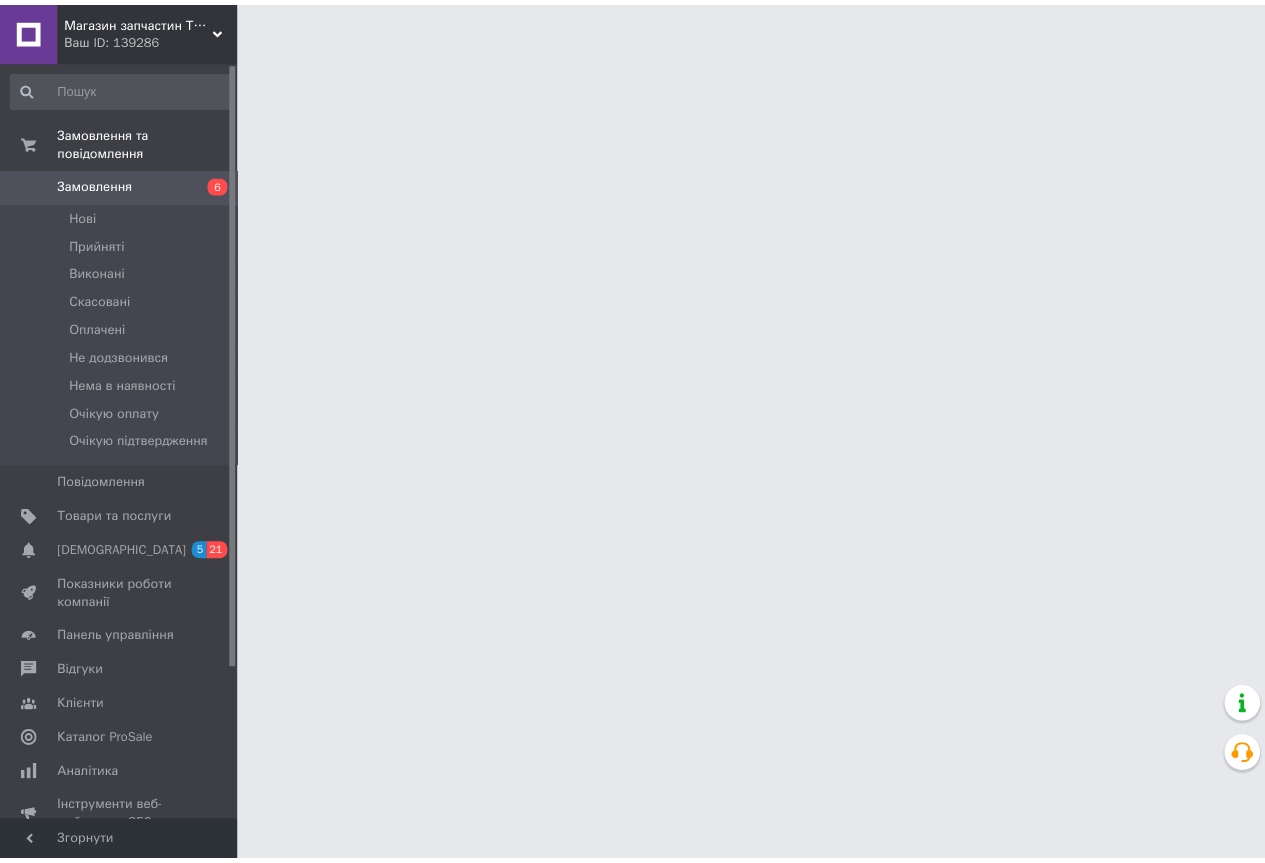 scroll, scrollTop: 0, scrollLeft: 0, axis: both 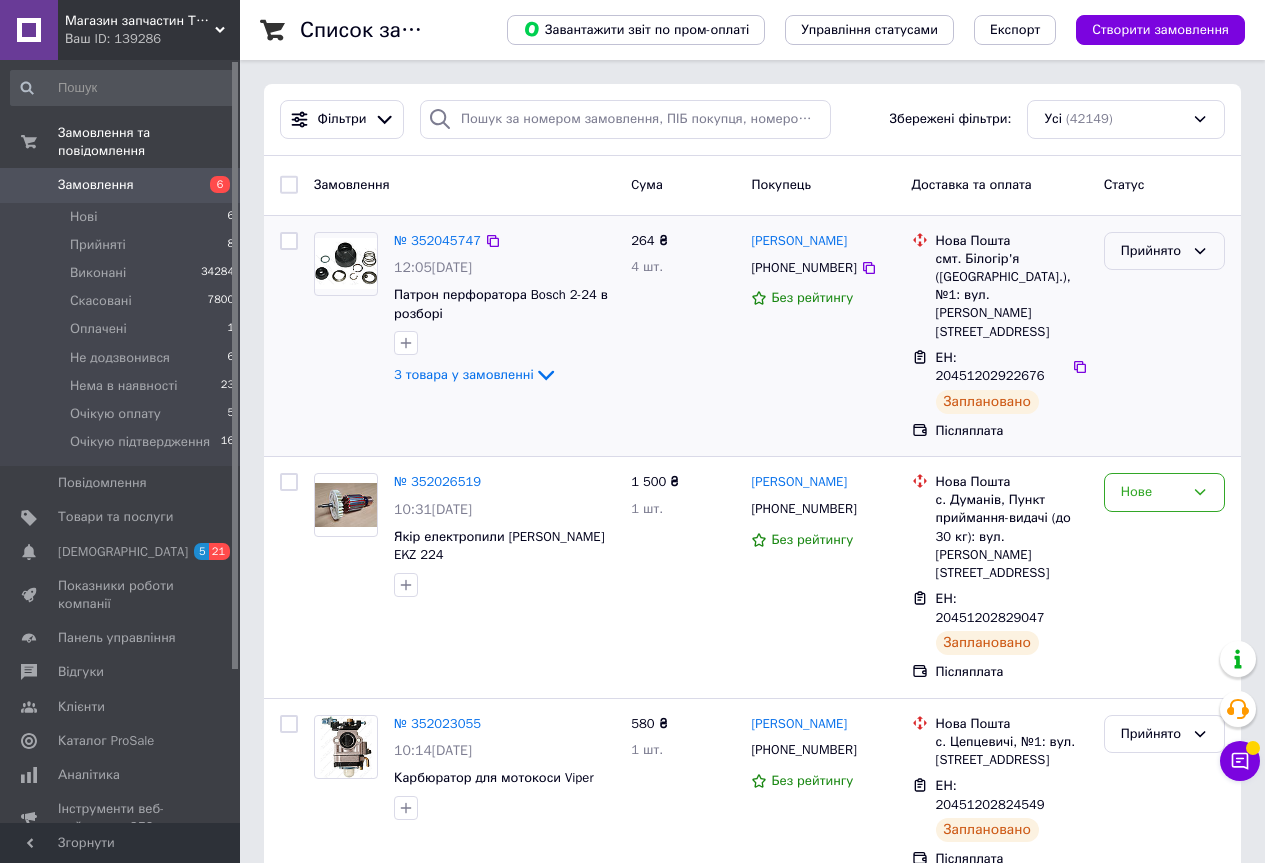 click 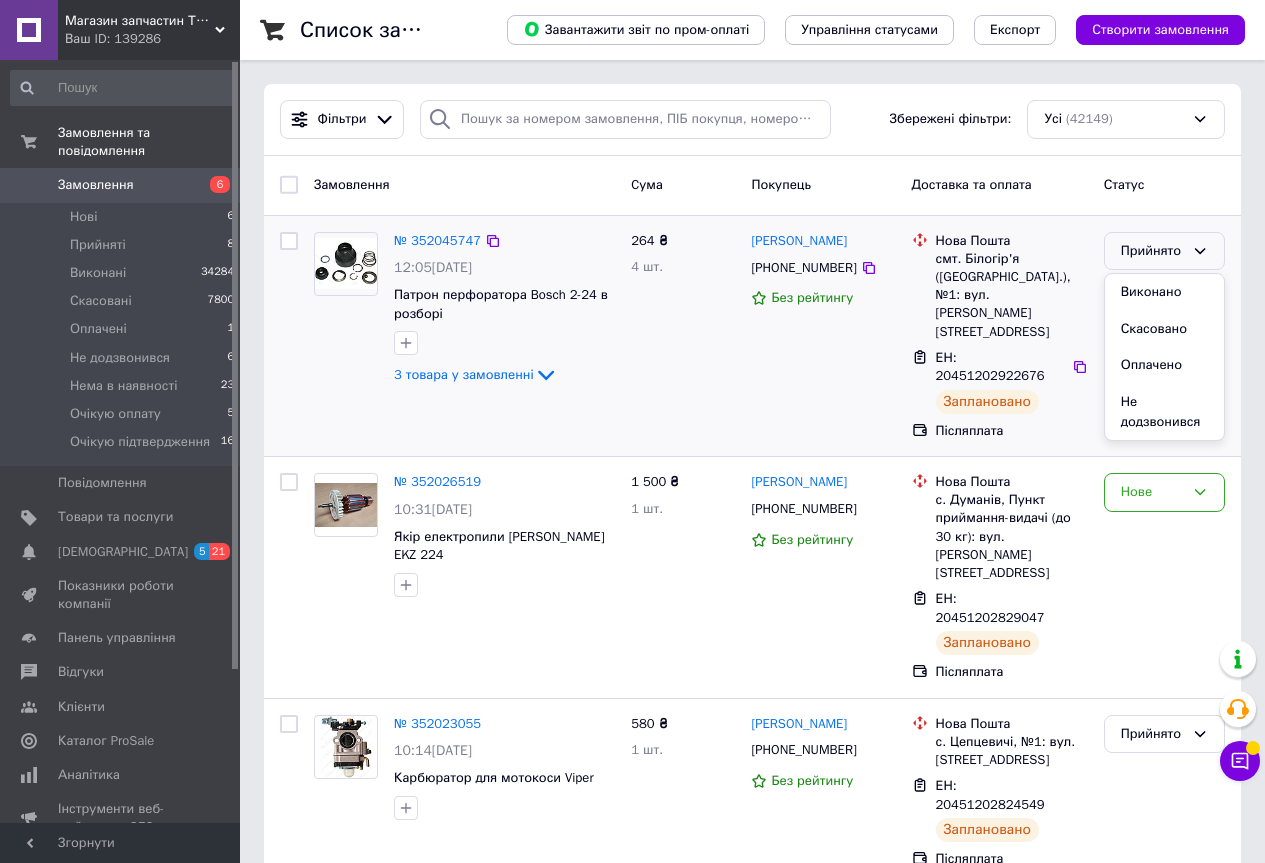 drag, startPoint x: 1165, startPoint y: 288, endPoint x: 1157, endPoint y: 300, distance: 14.422205 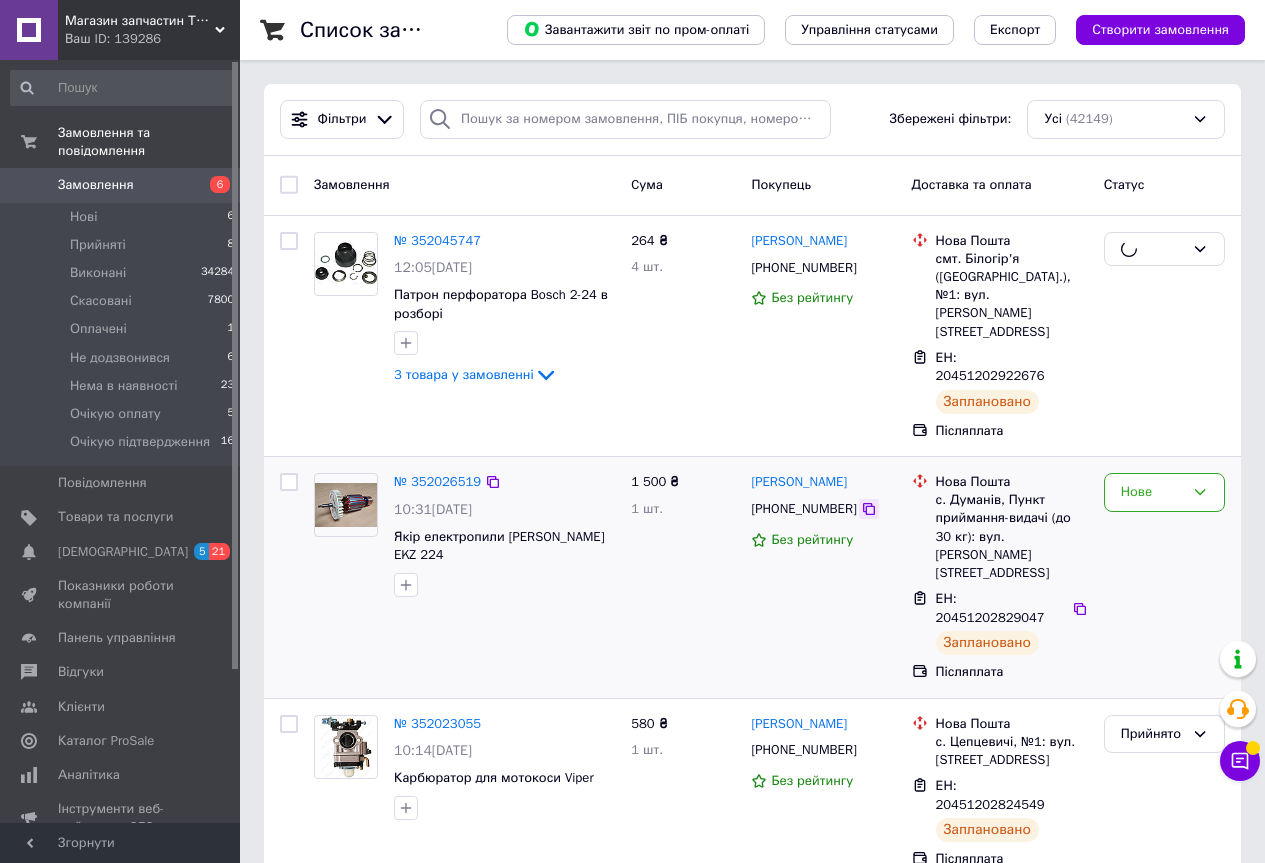 click 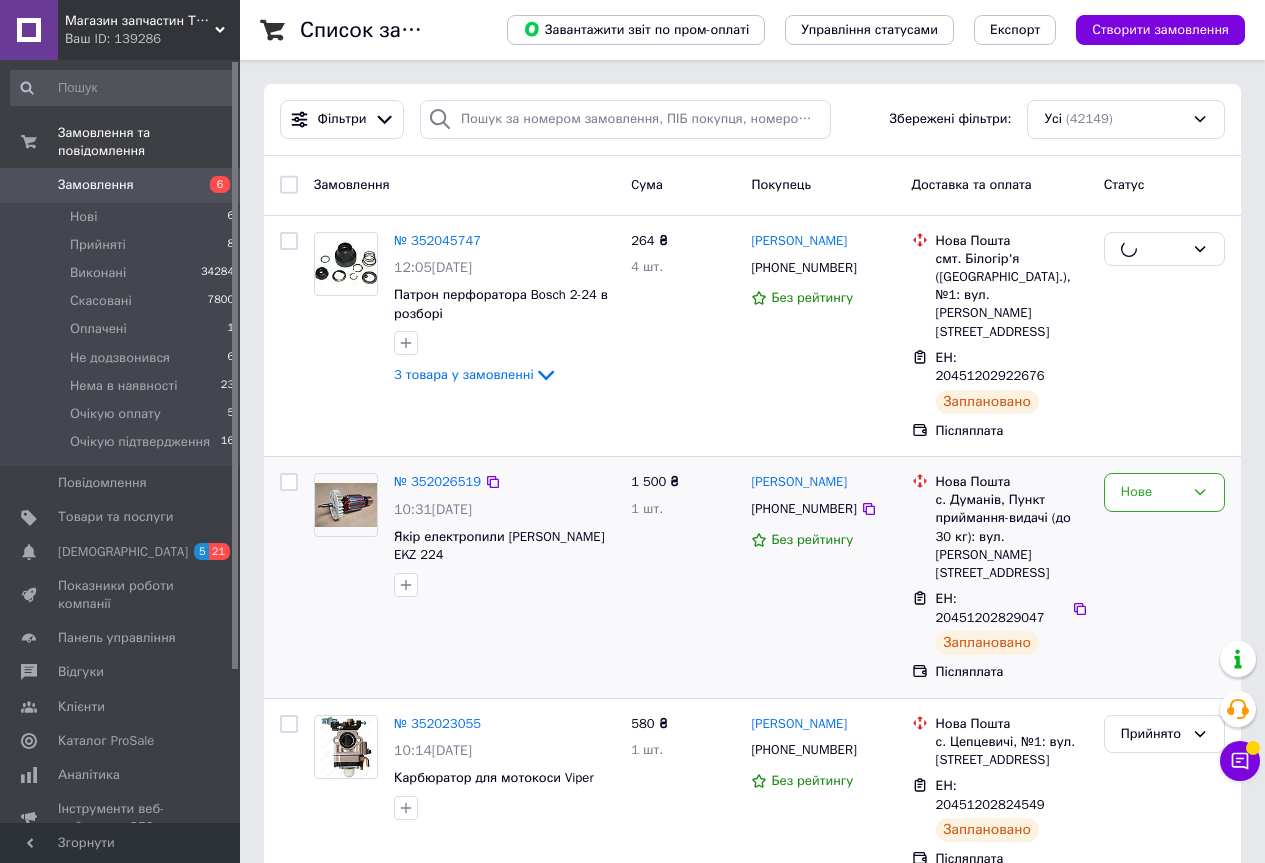 scroll, scrollTop: 200, scrollLeft: 0, axis: vertical 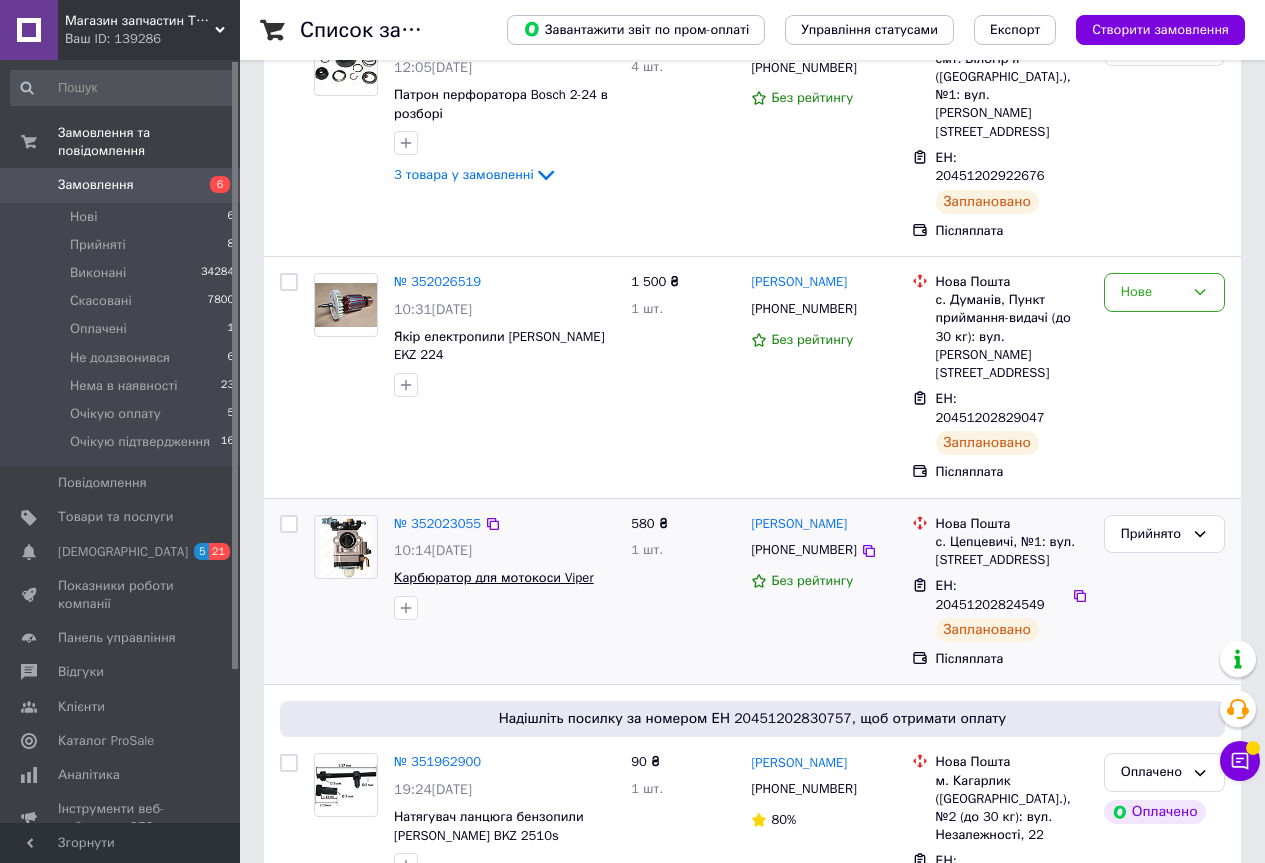 click on "Карбюратор для мотокоси Viper" at bounding box center [494, 577] 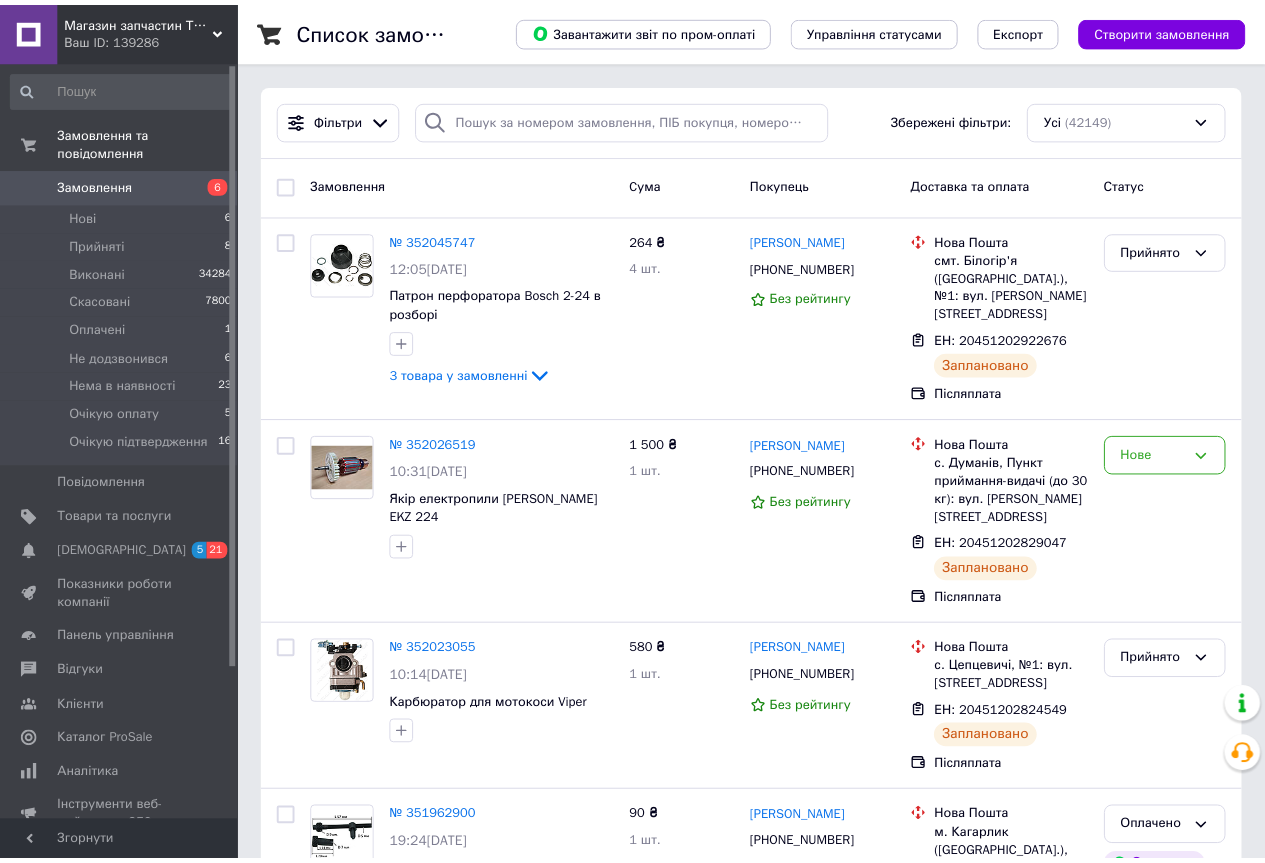 scroll, scrollTop: 0, scrollLeft: 0, axis: both 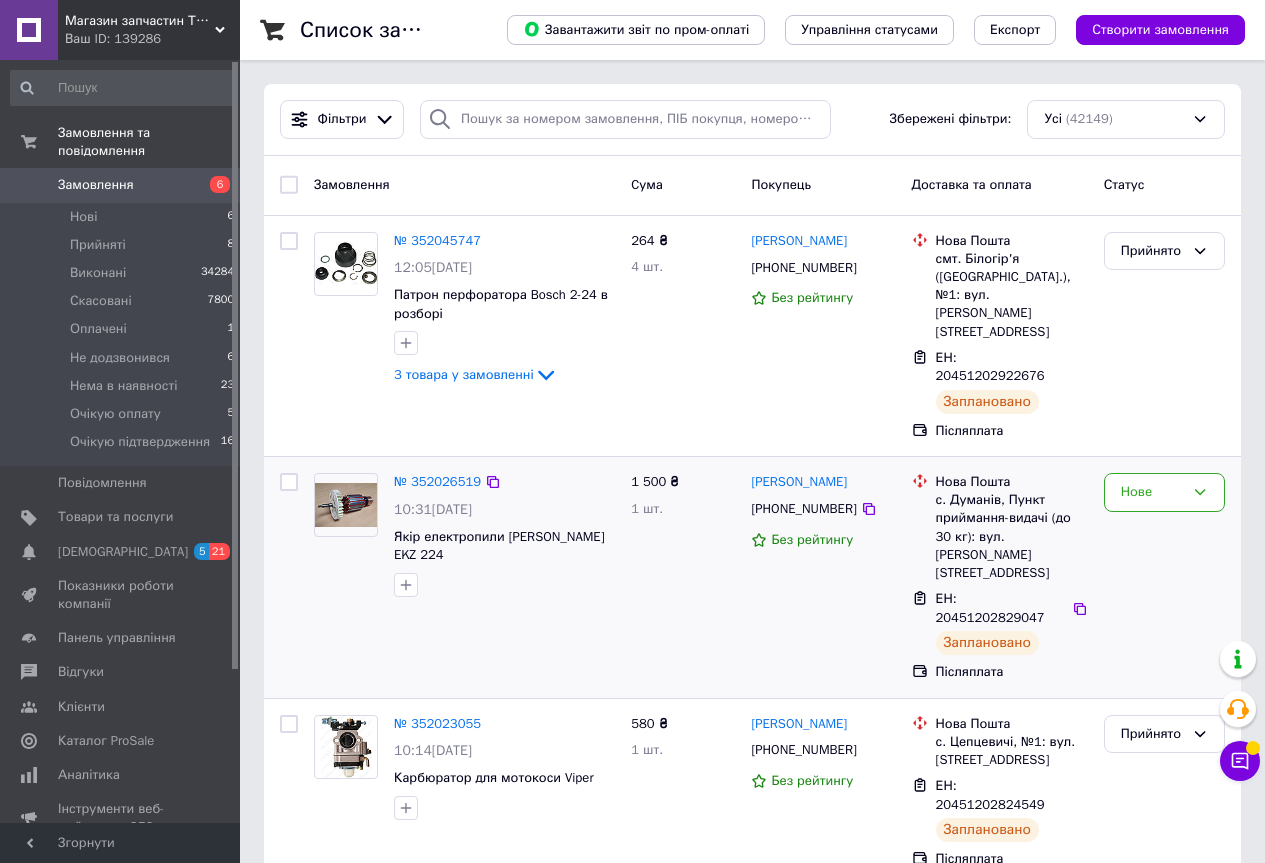 click on "Неля Голубата +380674759848 Без рейтингу" at bounding box center (823, 577) 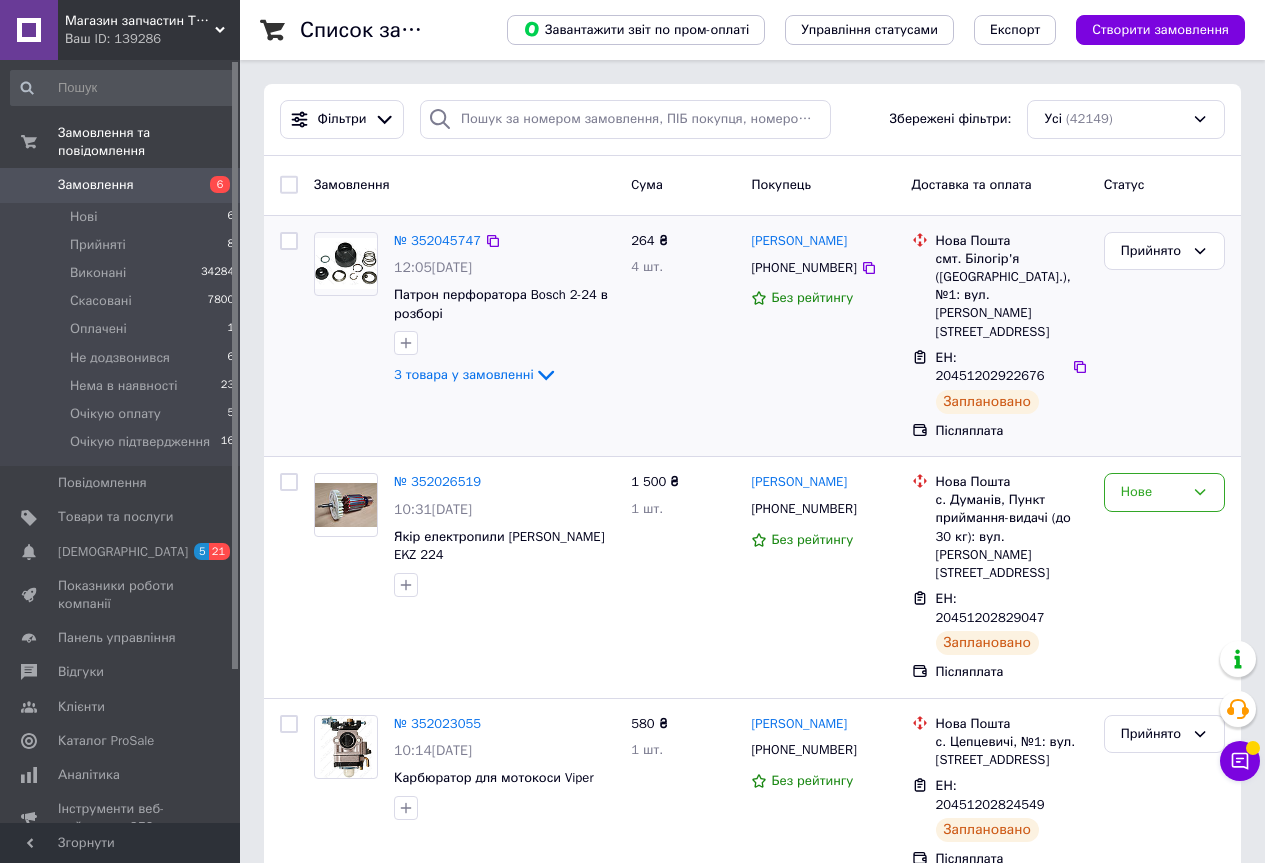 scroll, scrollTop: 100, scrollLeft: 0, axis: vertical 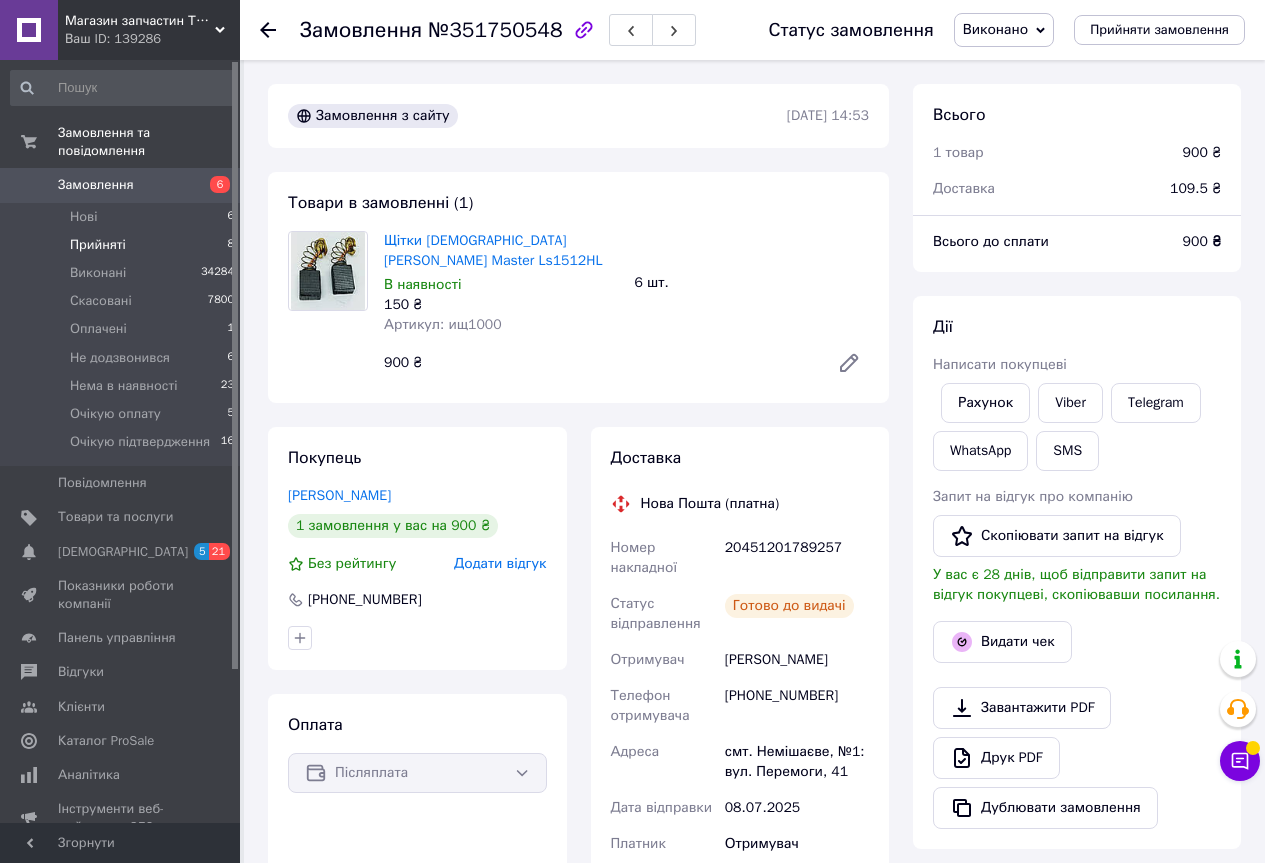 click on "Прийняті" at bounding box center [98, 245] 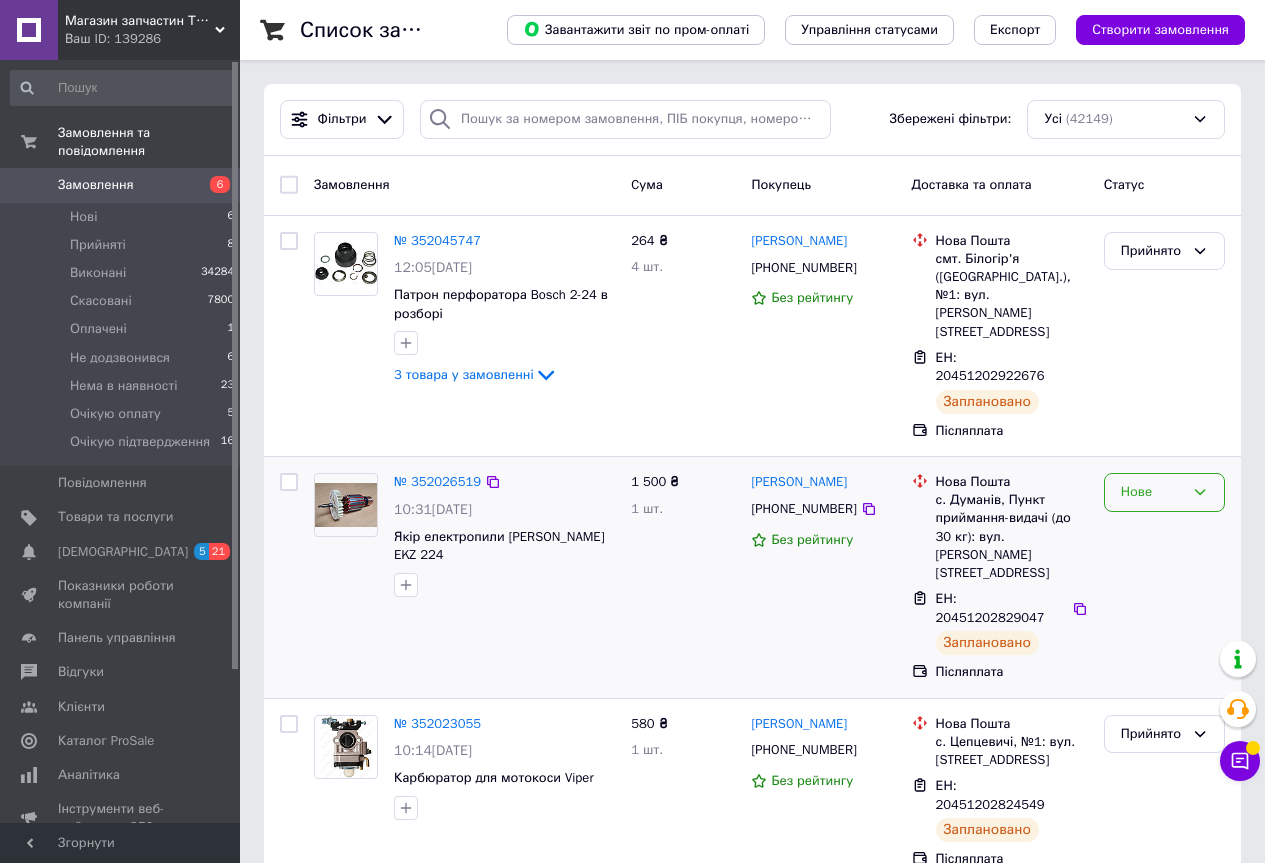click 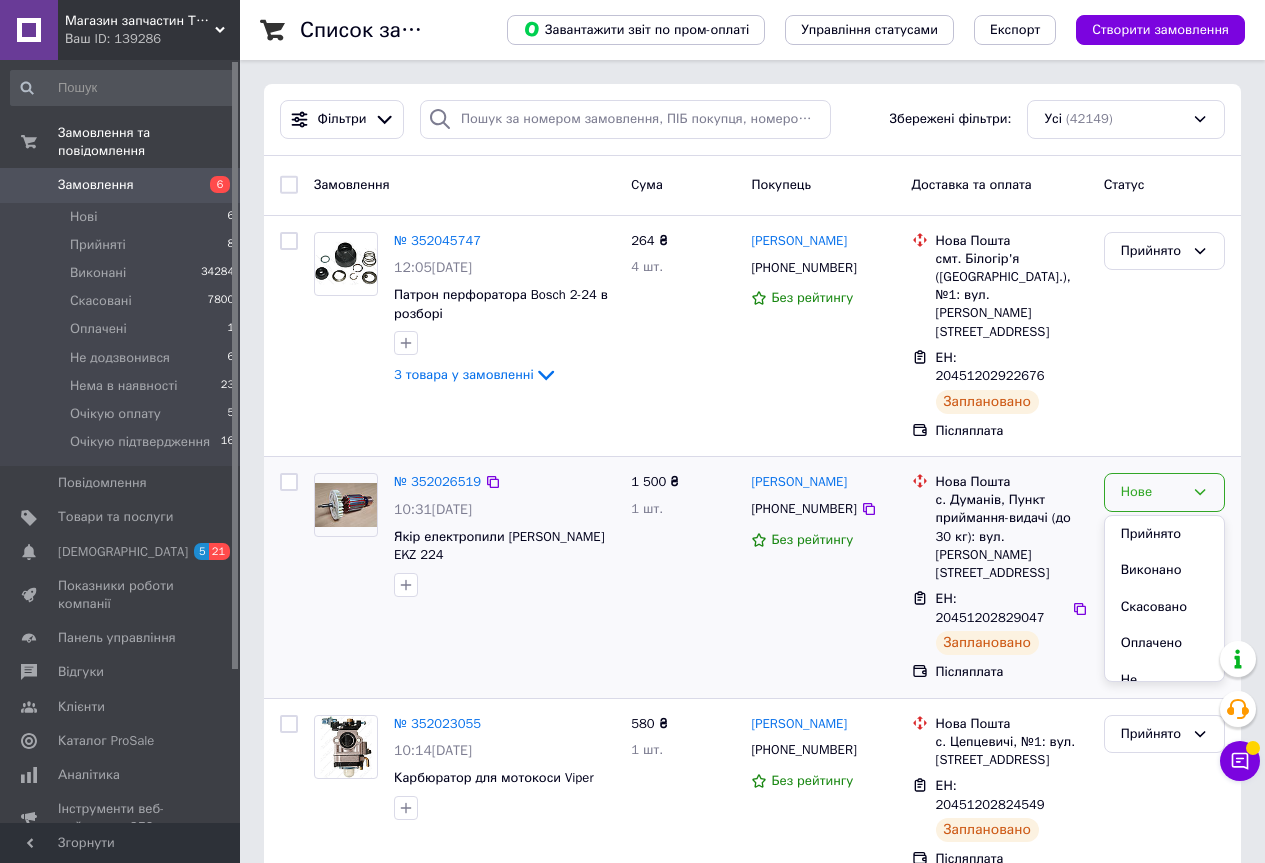 drag, startPoint x: 1165, startPoint y: 515, endPoint x: 1150, endPoint y: 518, distance: 15.297058 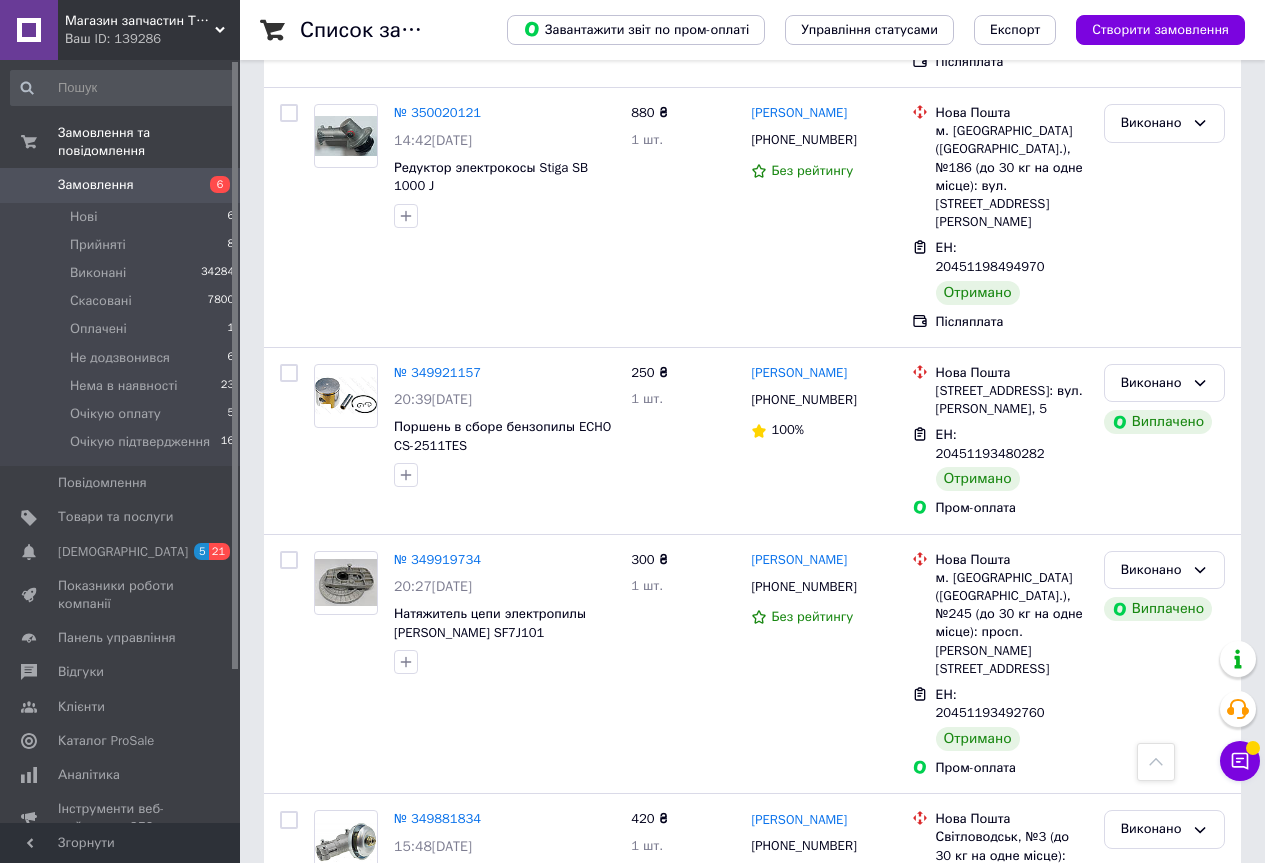 scroll, scrollTop: 18392, scrollLeft: 0, axis: vertical 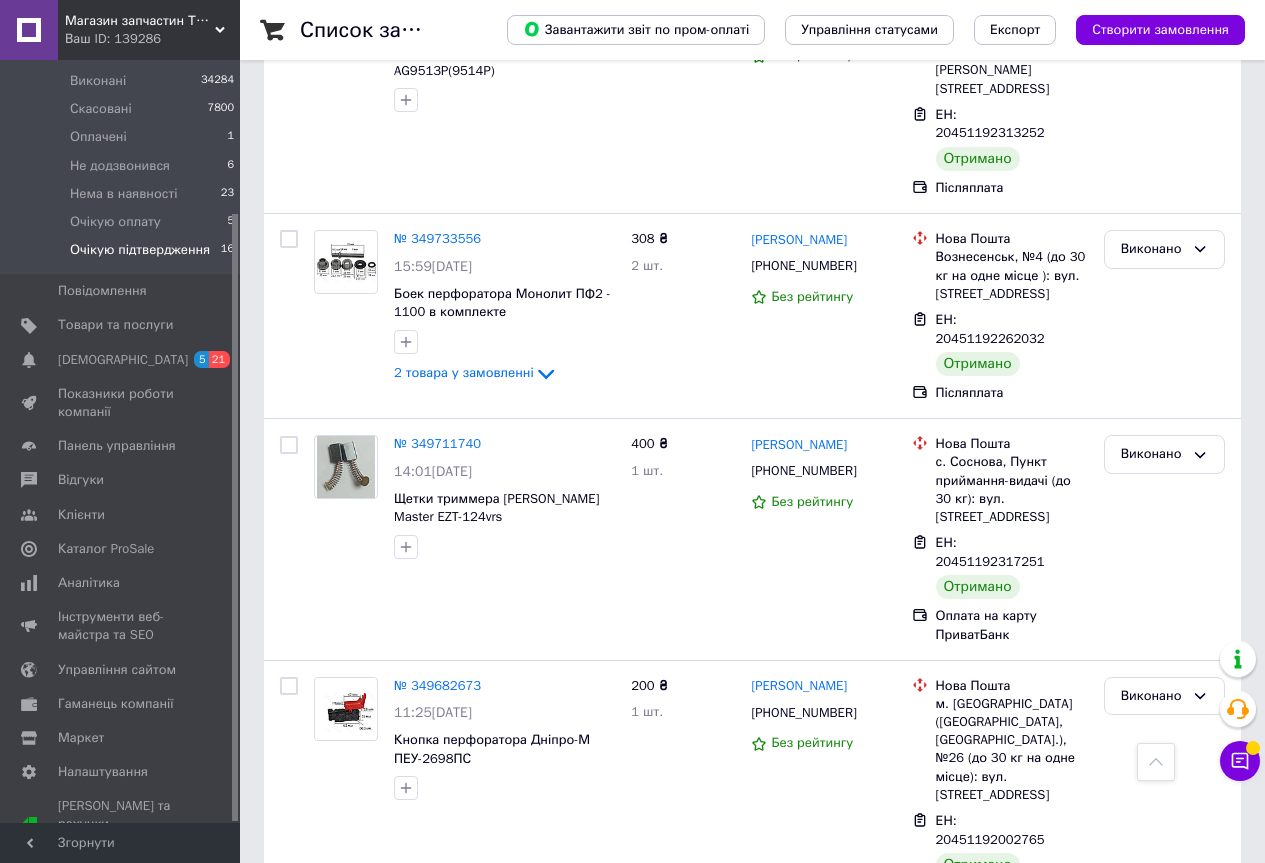 click on "Нові 6 Прийняті 8 Виконані 34284 Скасовані 7800 Оплачені 1 Не додзвонився 6 Нема в наявності 23 Очікую оплату 5 Очікую підтвердження 16" at bounding box center (123, 143) 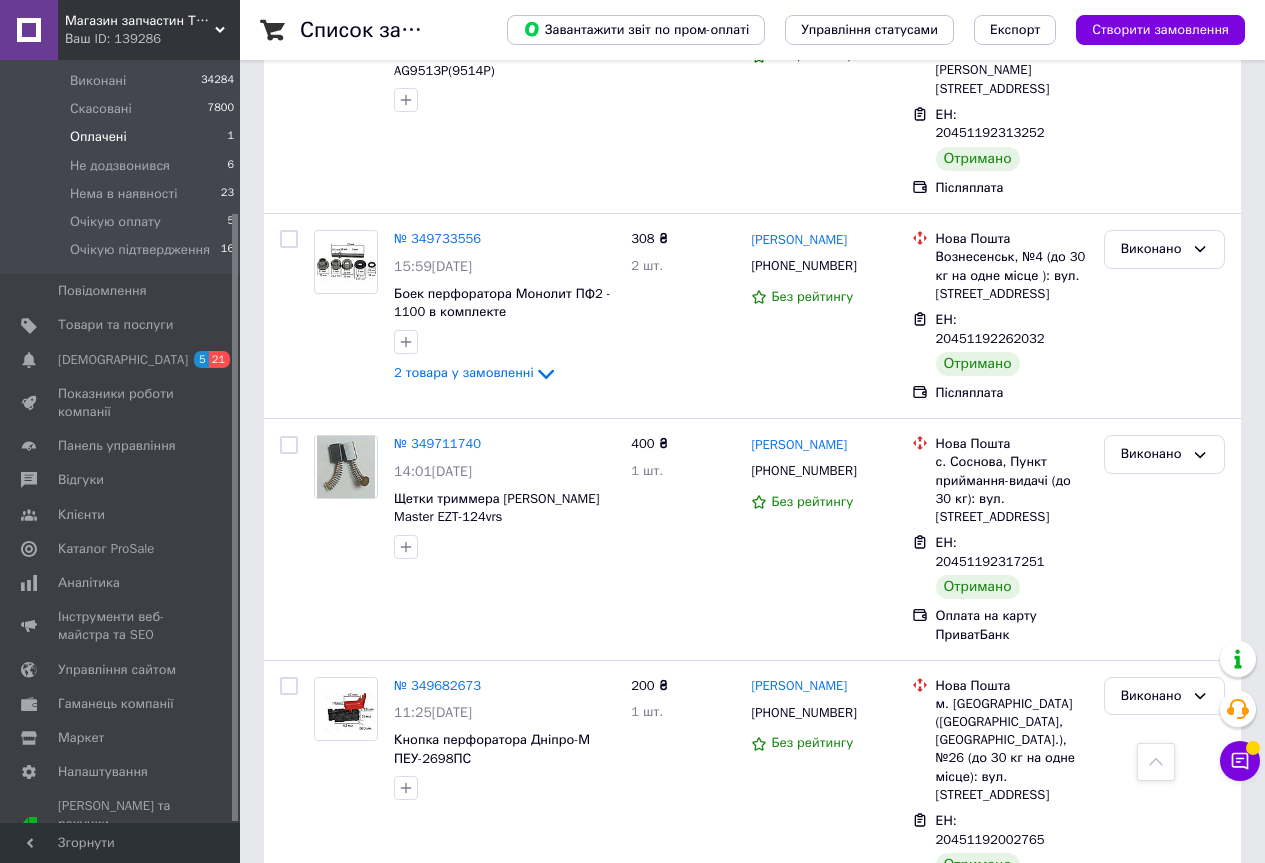 scroll, scrollTop: 192, scrollLeft: 0, axis: vertical 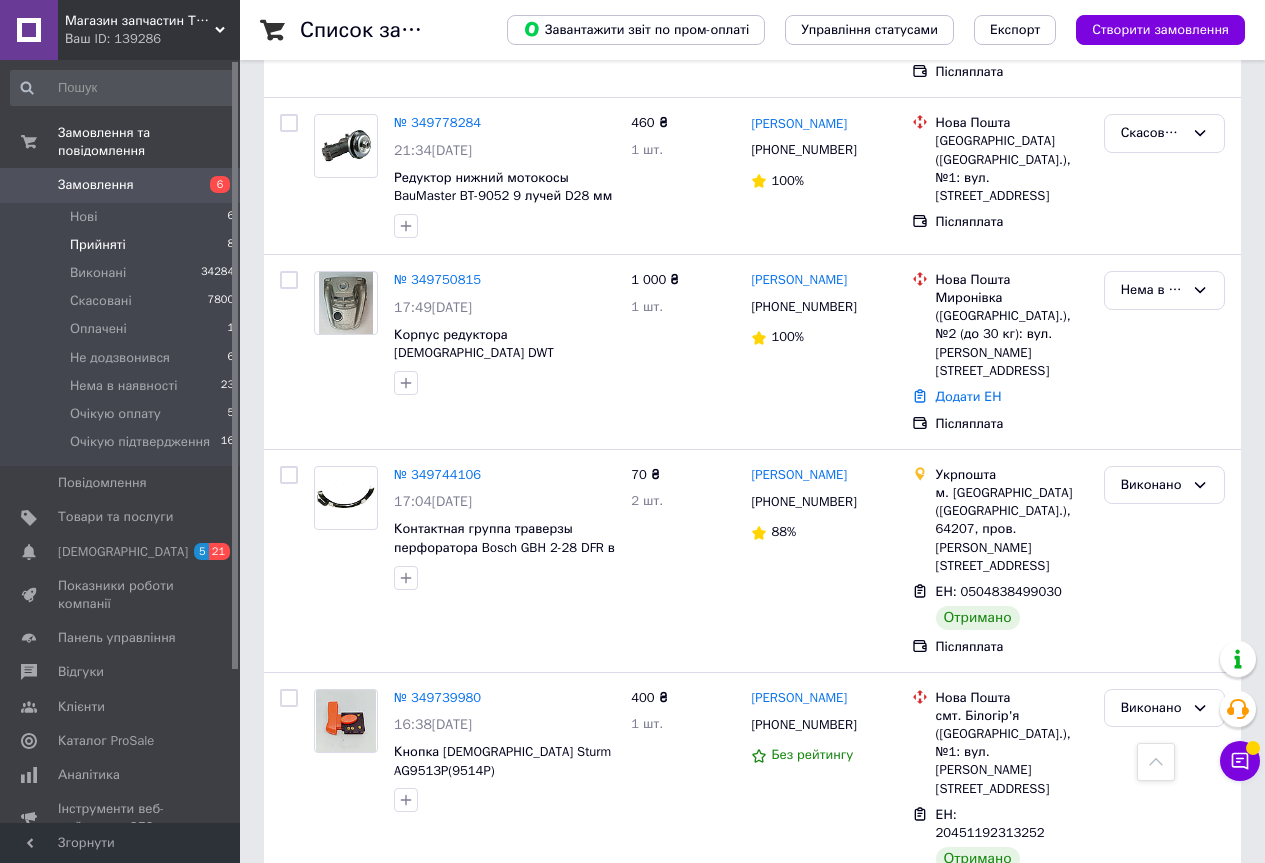 click on "Прийняті" at bounding box center (98, 245) 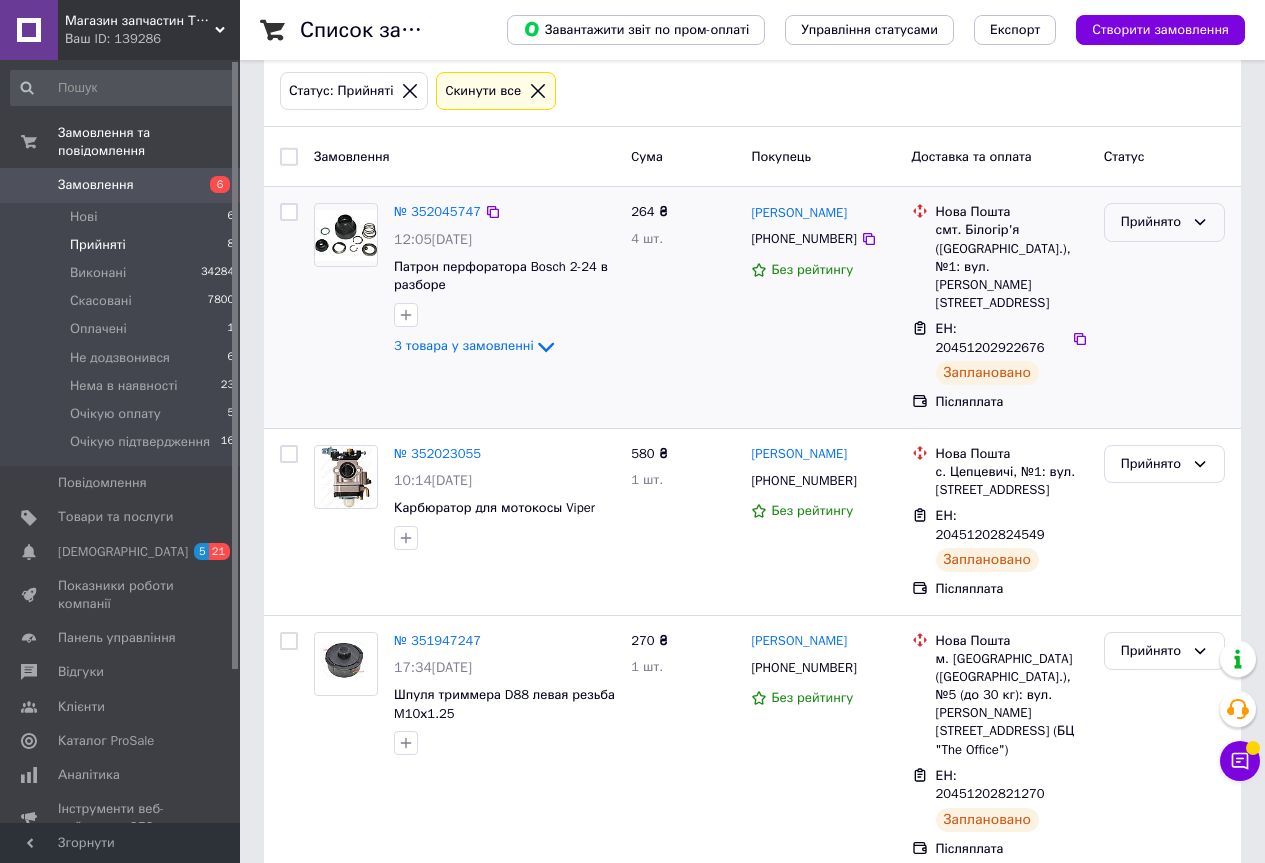 click 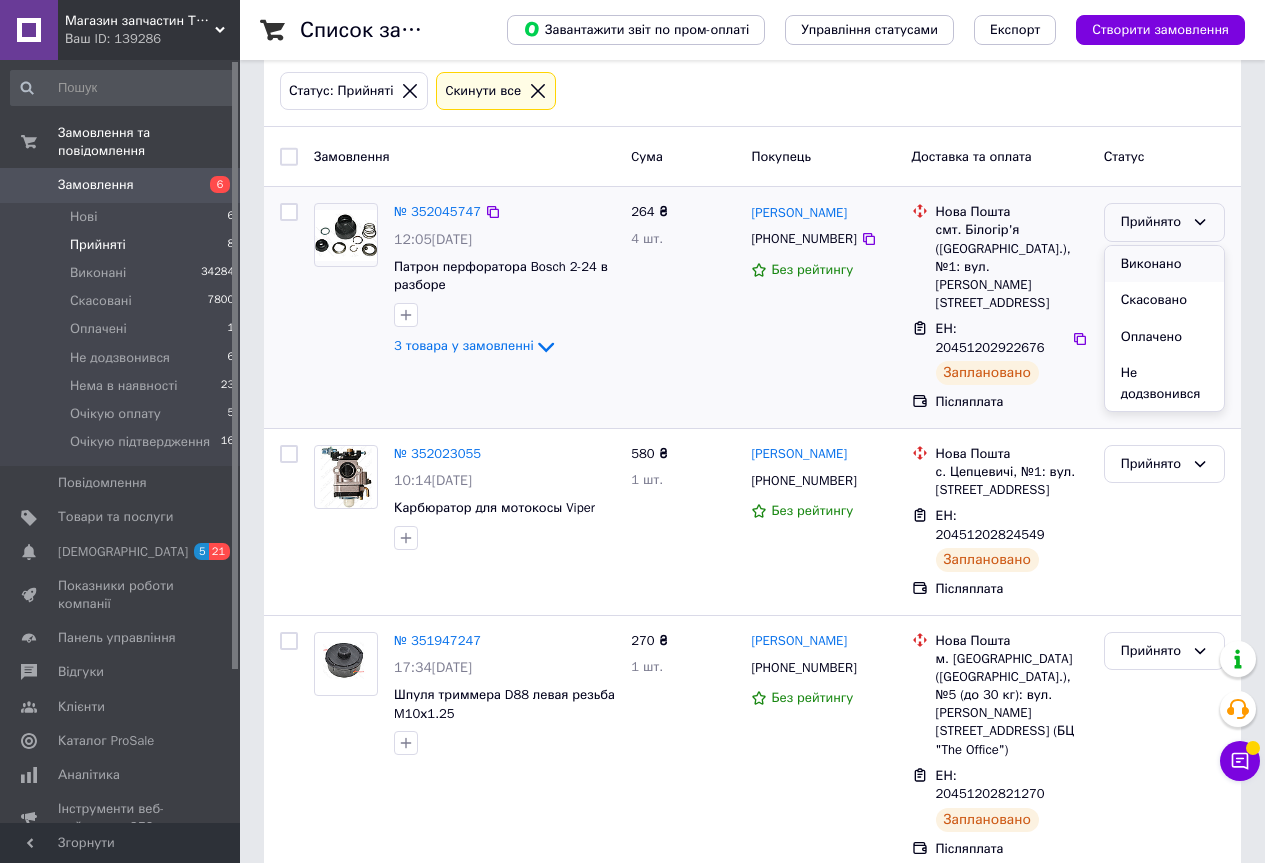 click on "Виконано" at bounding box center (1164, 264) 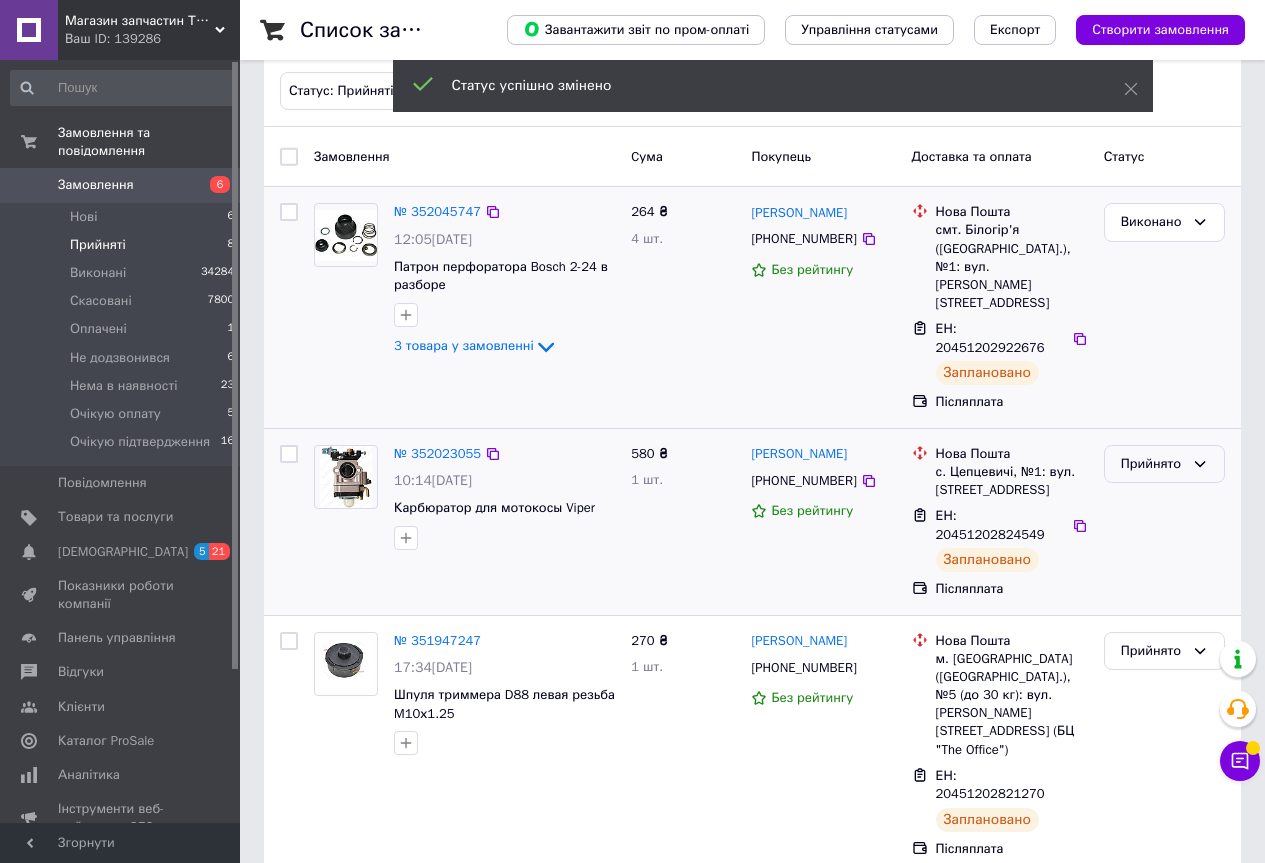 click 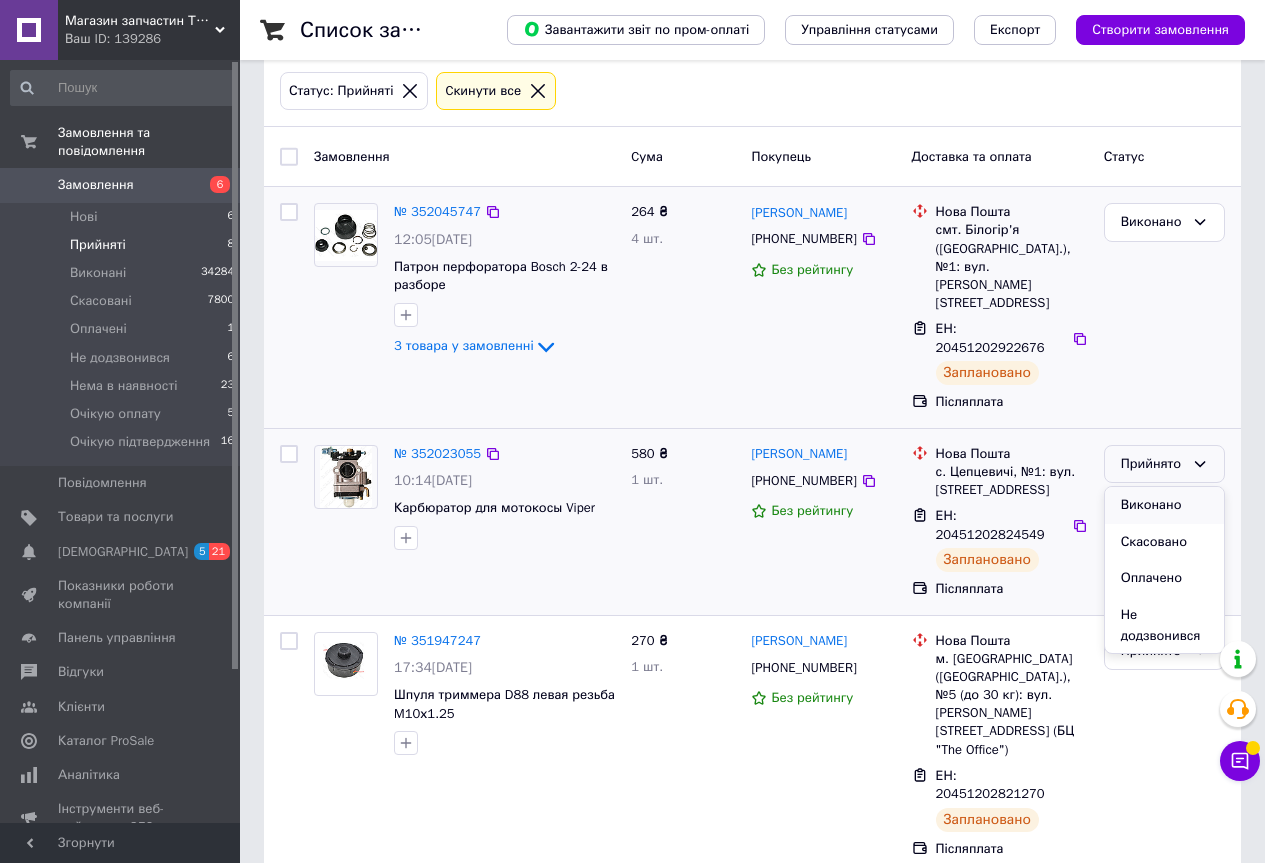click on "Виконано" at bounding box center [1164, 505] 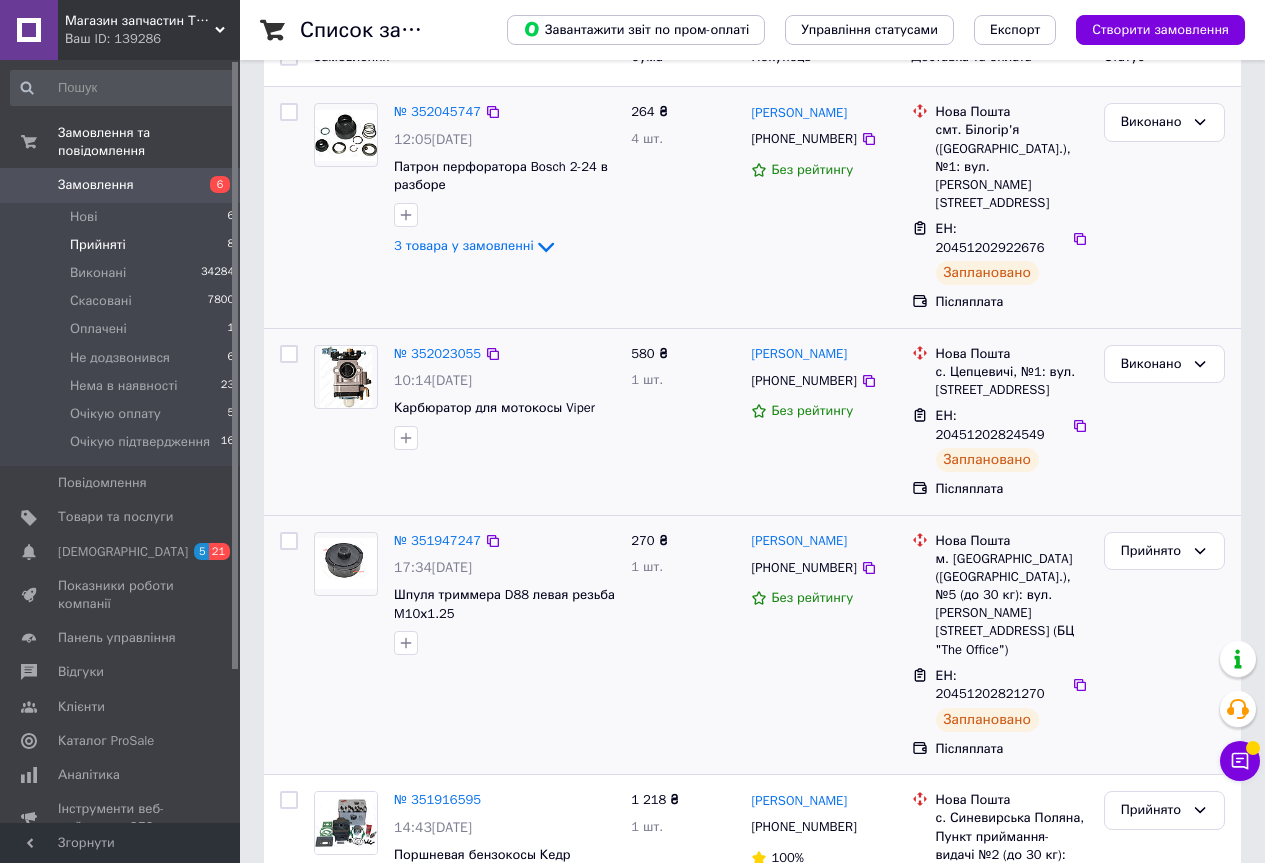 scroll, scrollTop: 400, scrollLeft: 0, axis: vertical 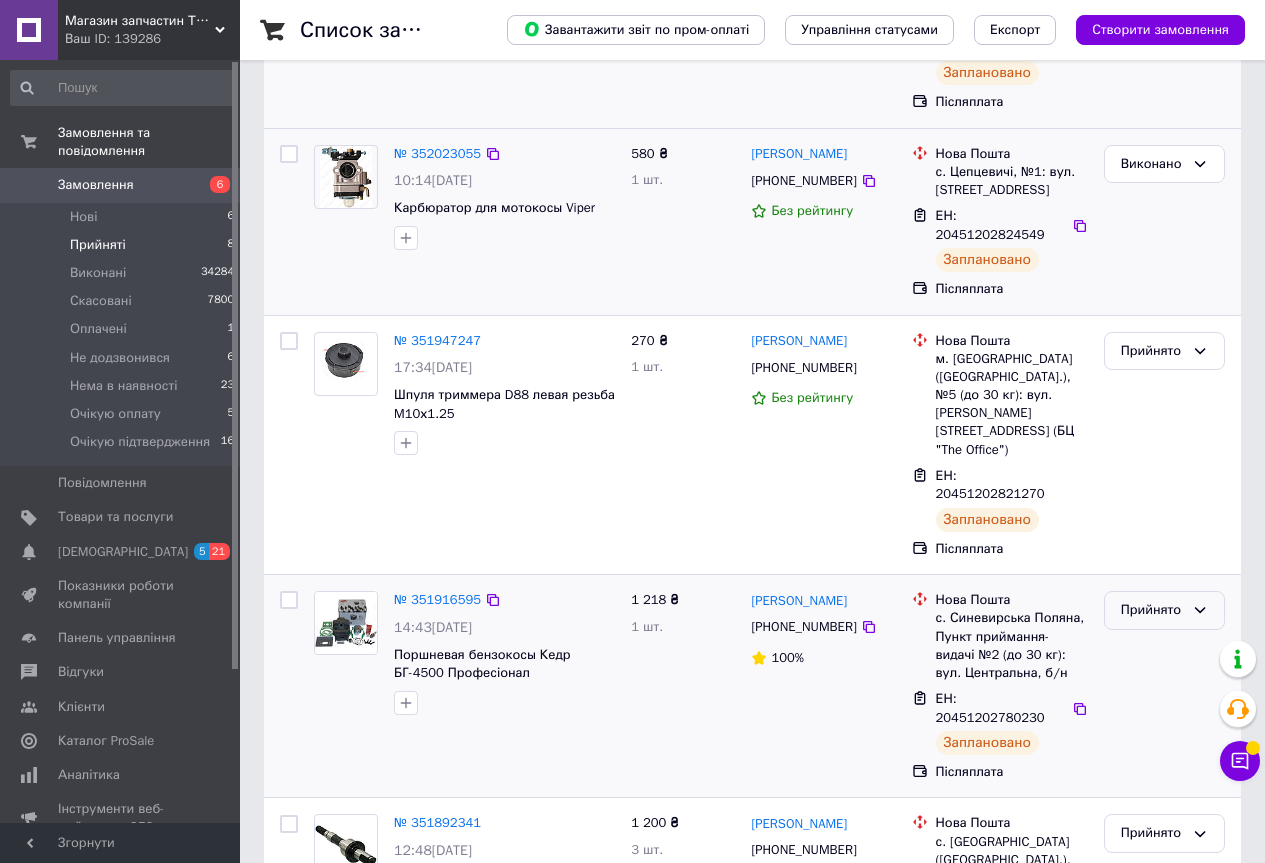 click 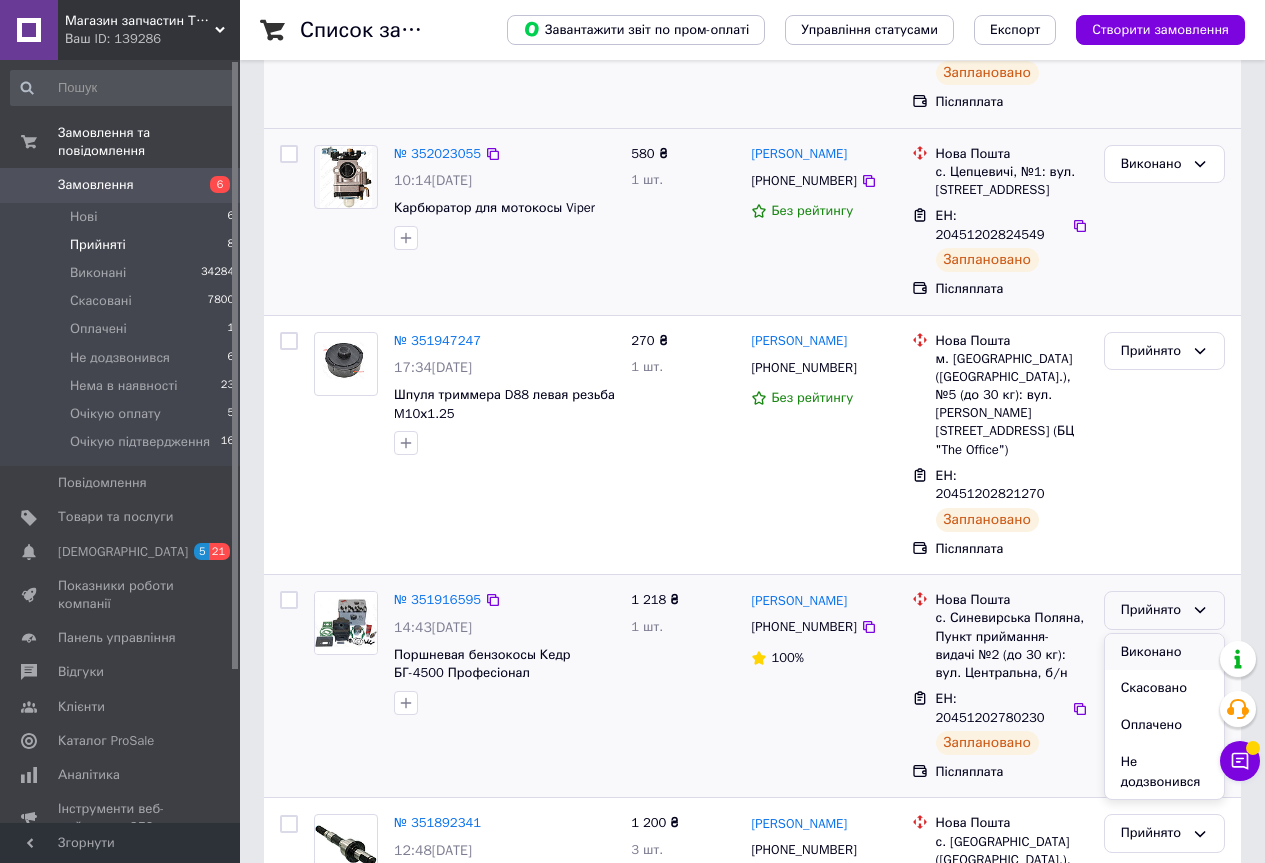 click on "Виконано" at bounding box center (1164, 652) 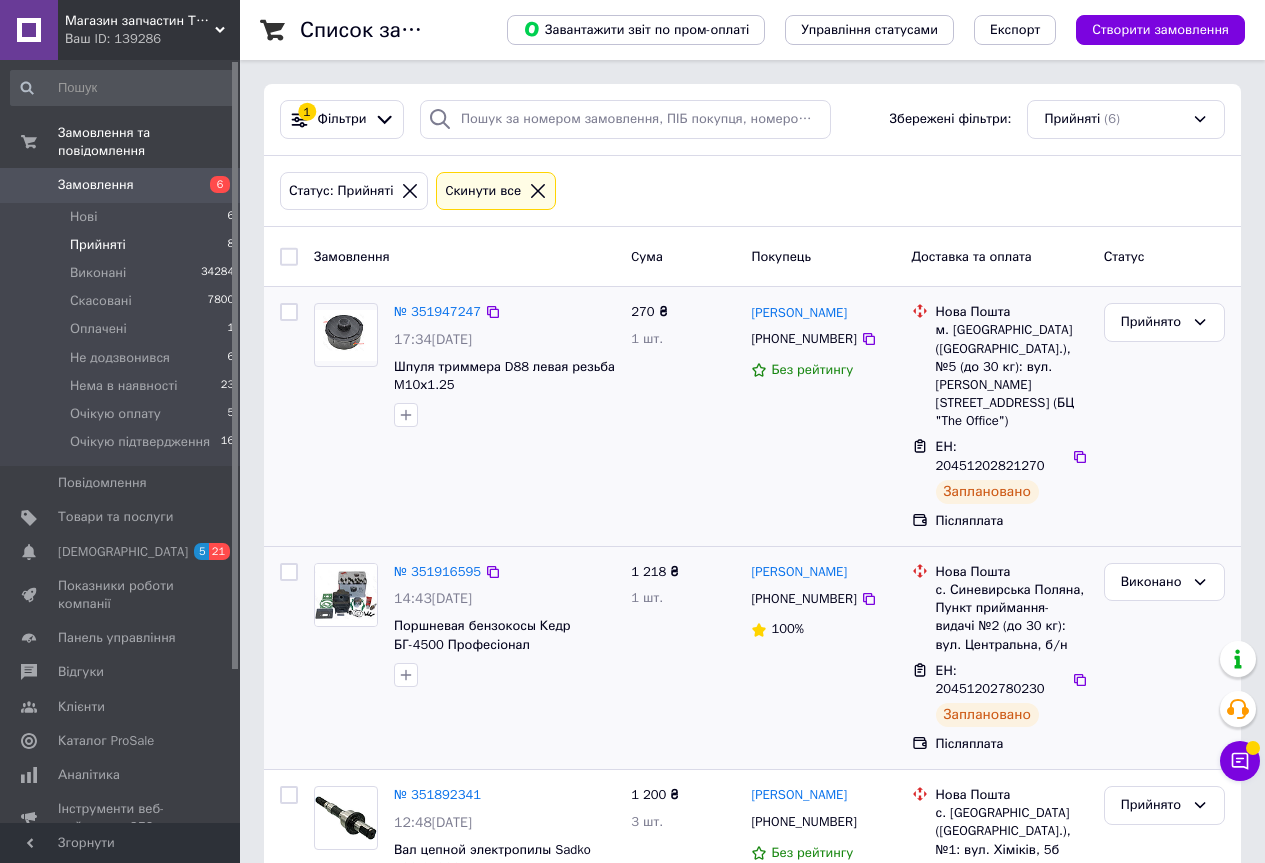 scroll, scrollTop: 200, scrollLeft: 0, axis: vertical 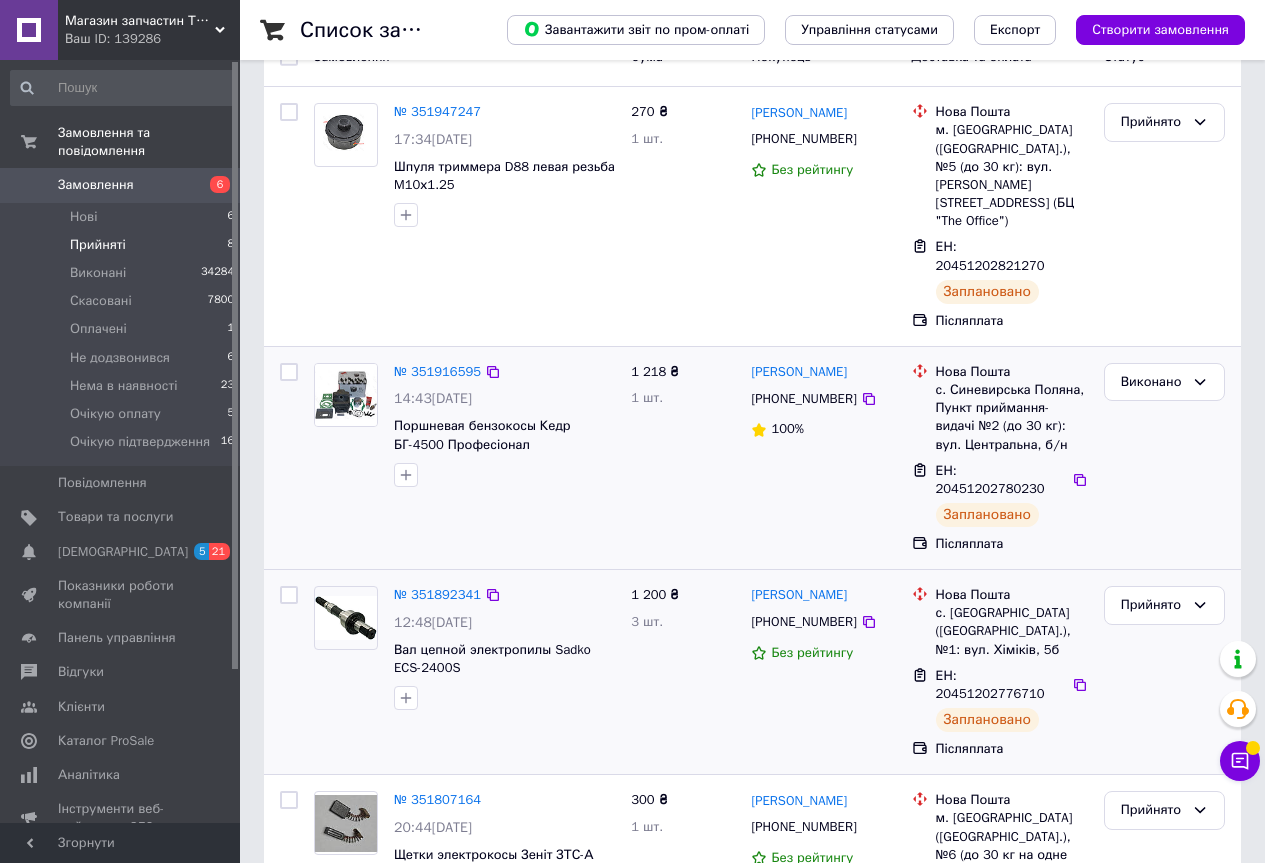 click on "12:48[DATE]" at bounding box center [433, 622] 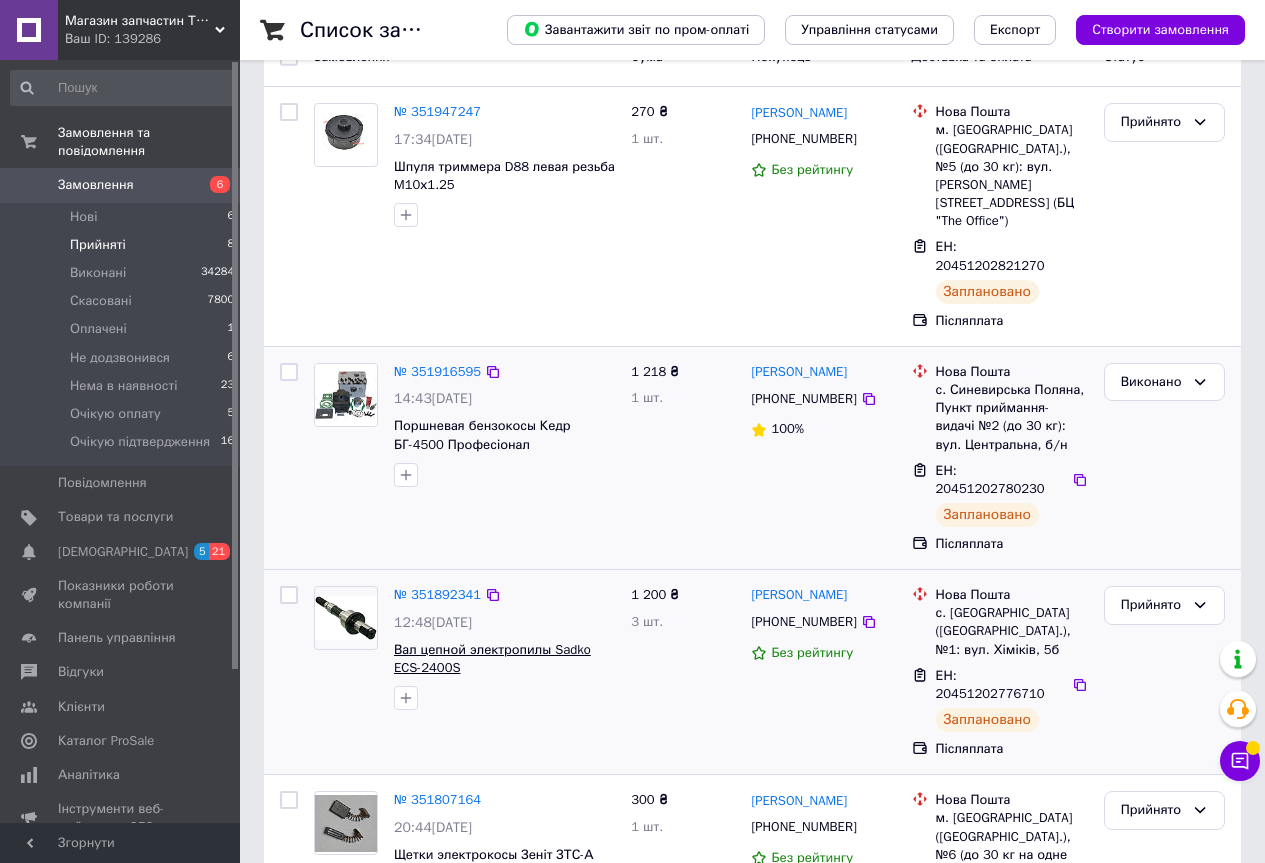 click on "Вал цепной электропилы Sadko ECS-2400S" at bounding box center (492, 659) 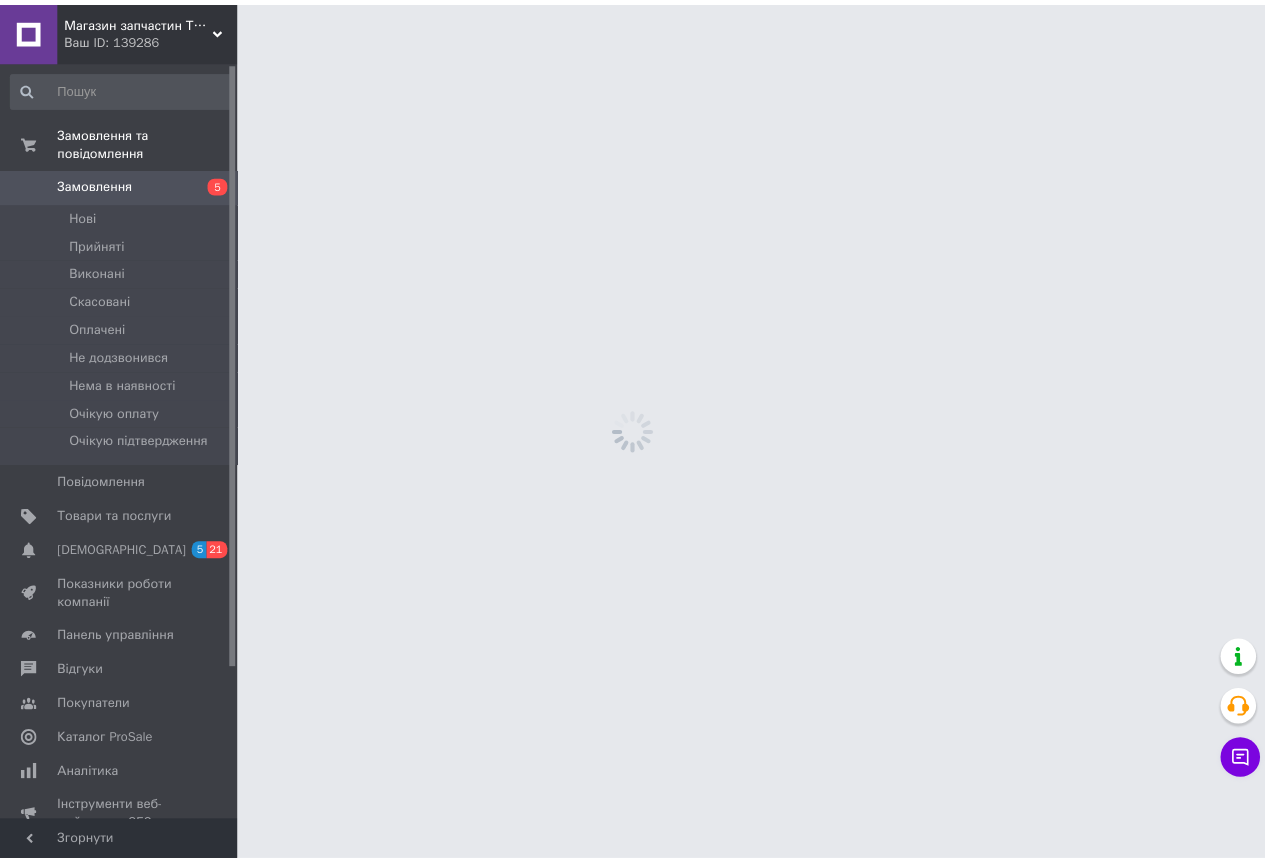 scroll, scrollTop: 0, scrollLeft: 0, axis: both 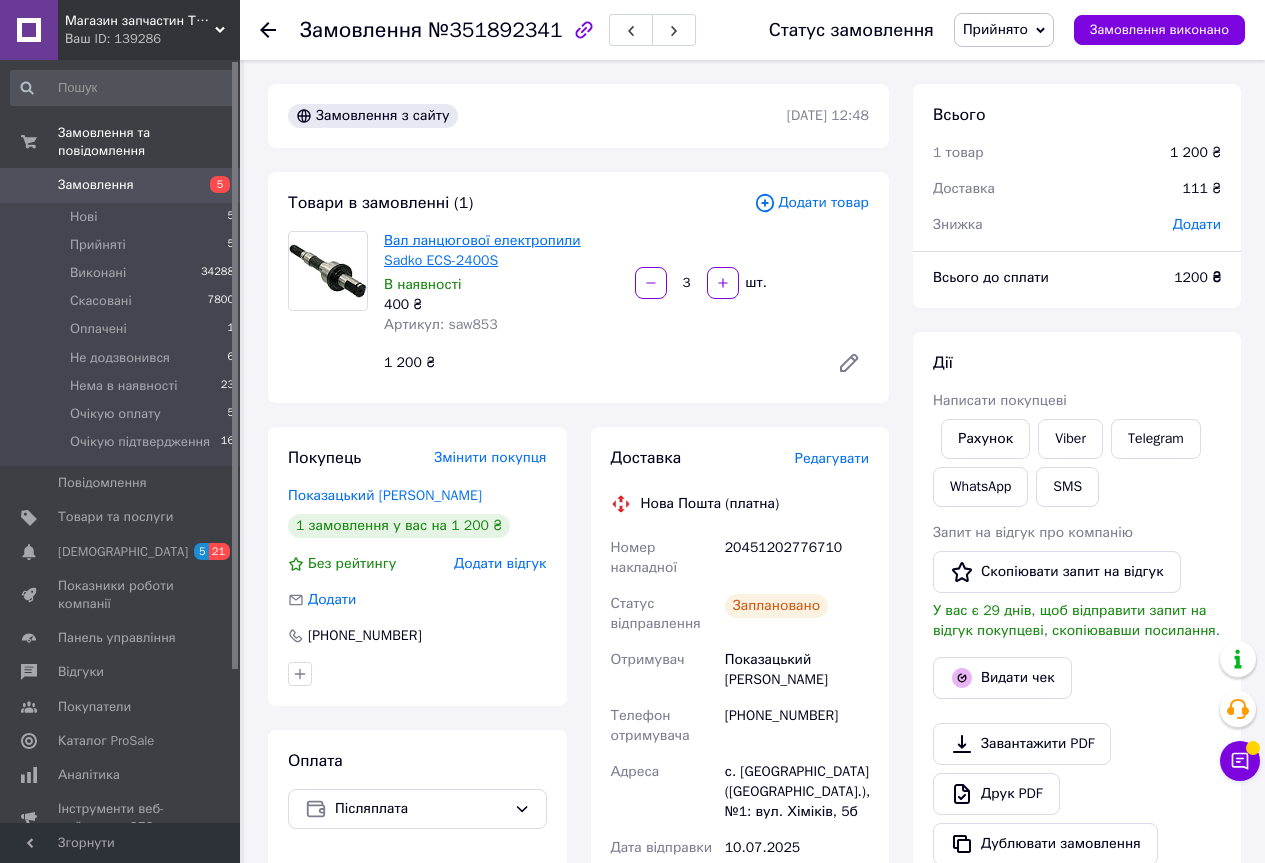 click on "Вал ланцюгової електропили Sadko ECS-2400S" at bounding box center [482, 250] 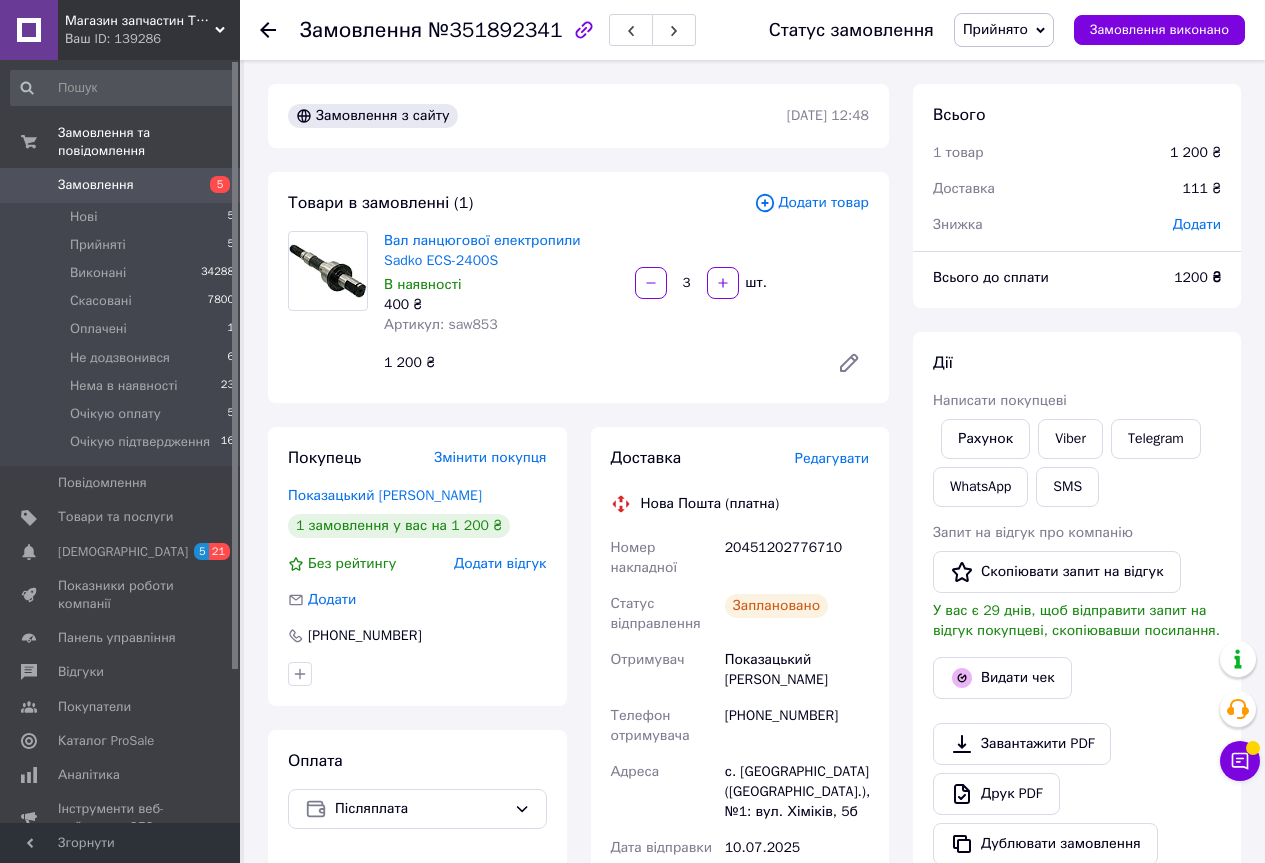 click on "Прийнято" at bounding box center [1004, 30] 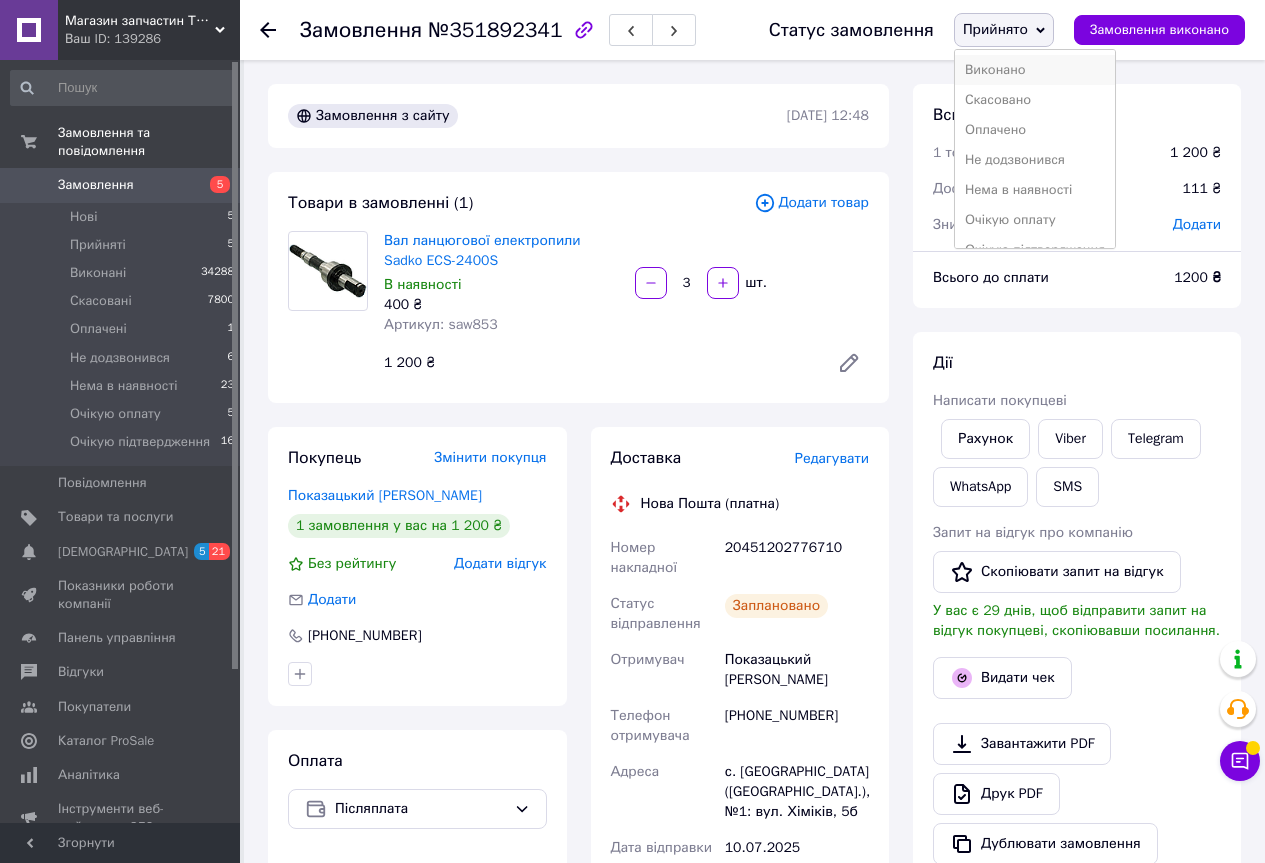 click on "Виконано" at bounding box center [1035, 70] 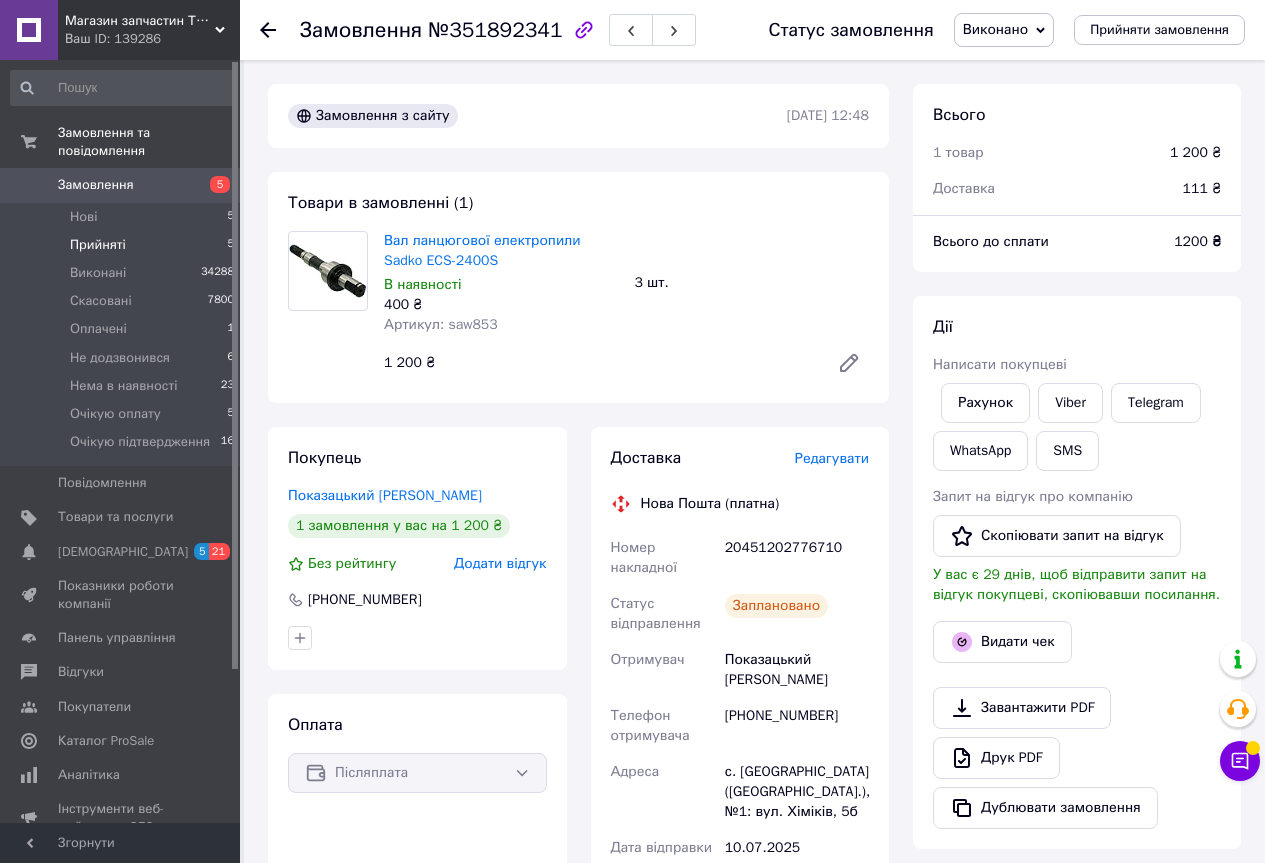 click on "Прийняті" at bounding box center [98, 245] 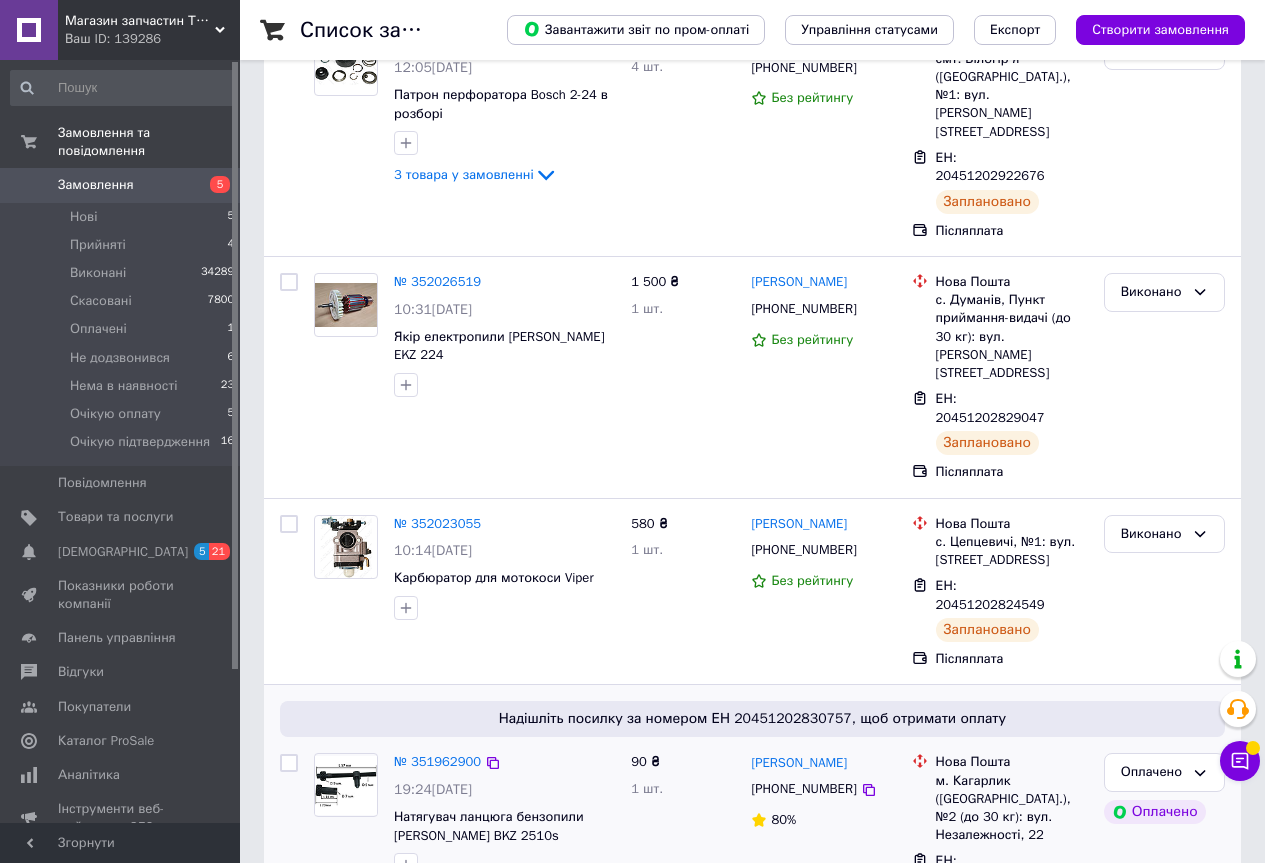 scroll, scrollTop: 400, scrollLeft: 0, axis: vertical 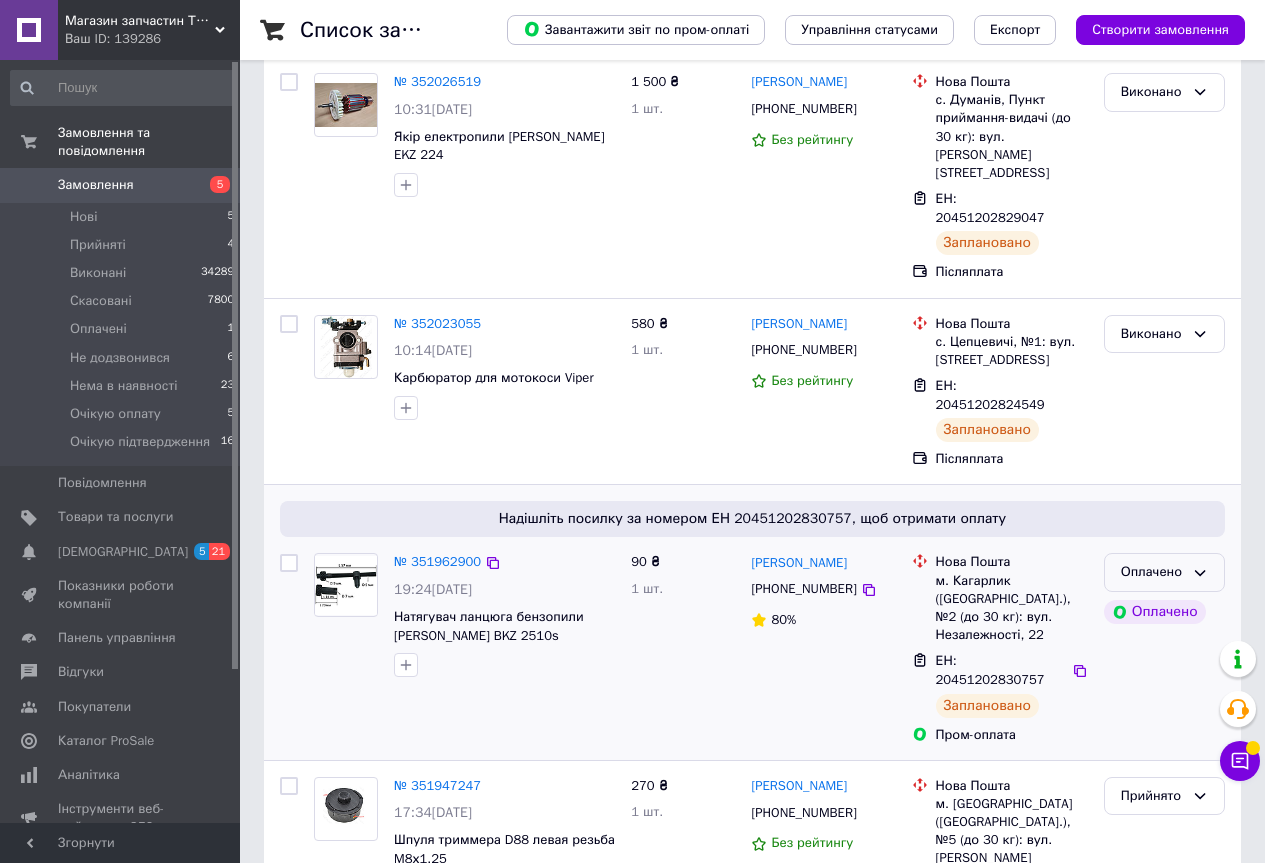click 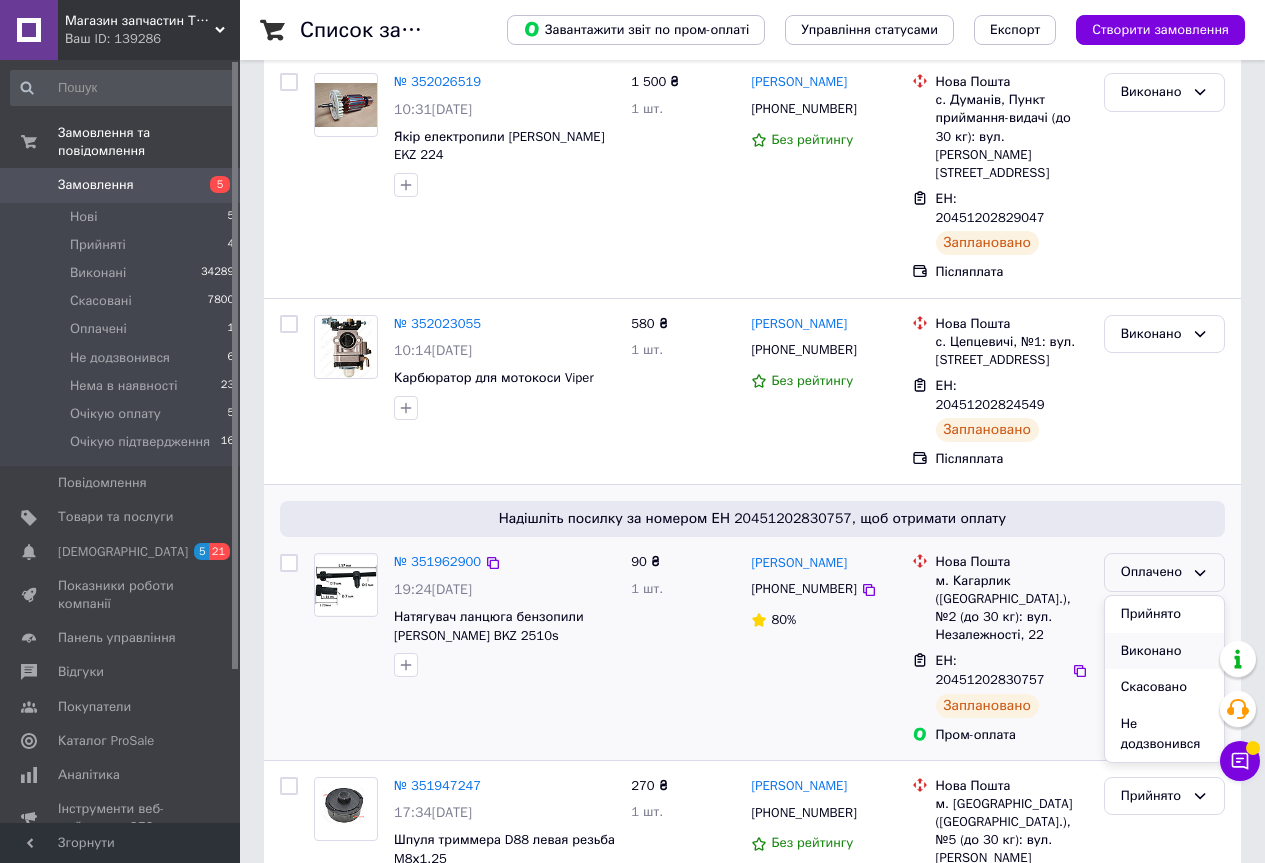 click on "Виконано" at bounding box center (1164, 651) 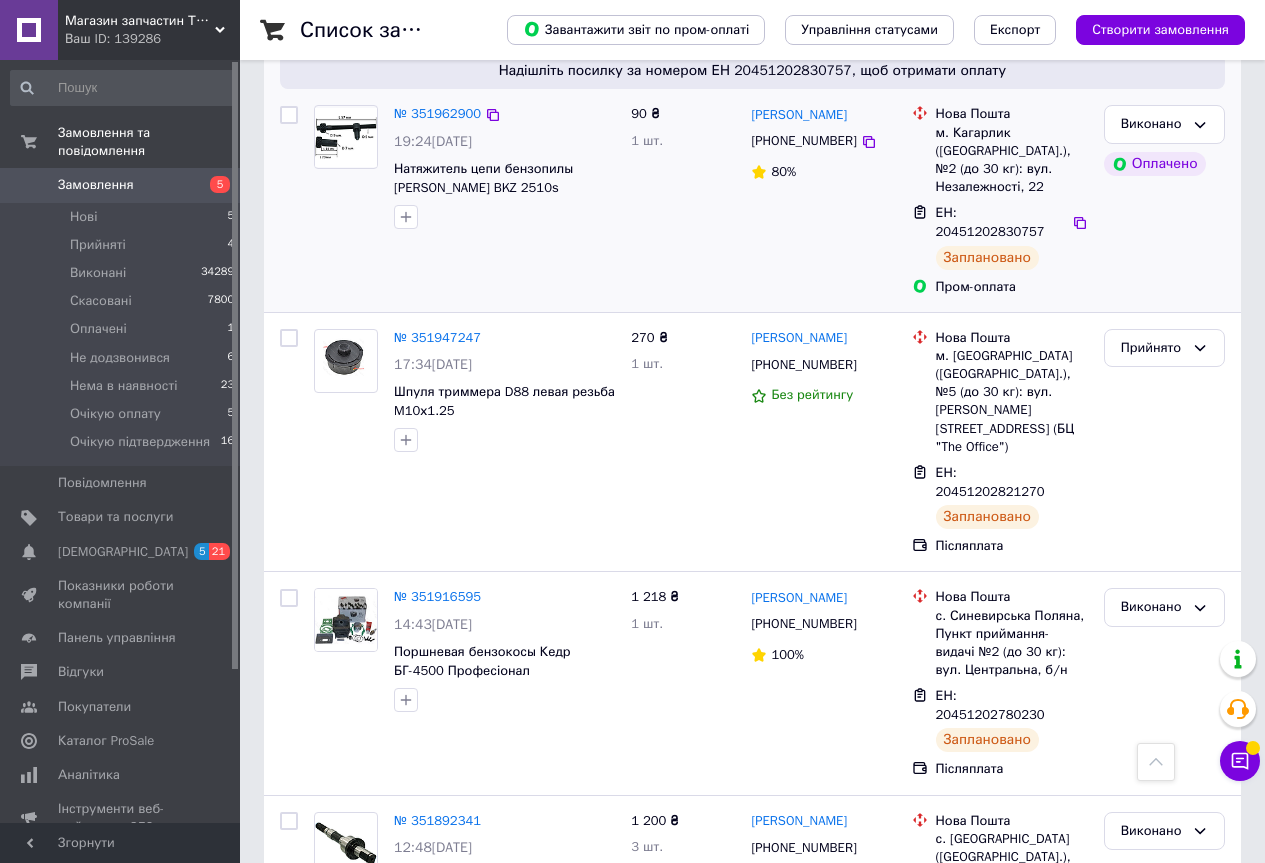 scroll, scrollTop: 900, scrollLeft: 0, axis: vertical 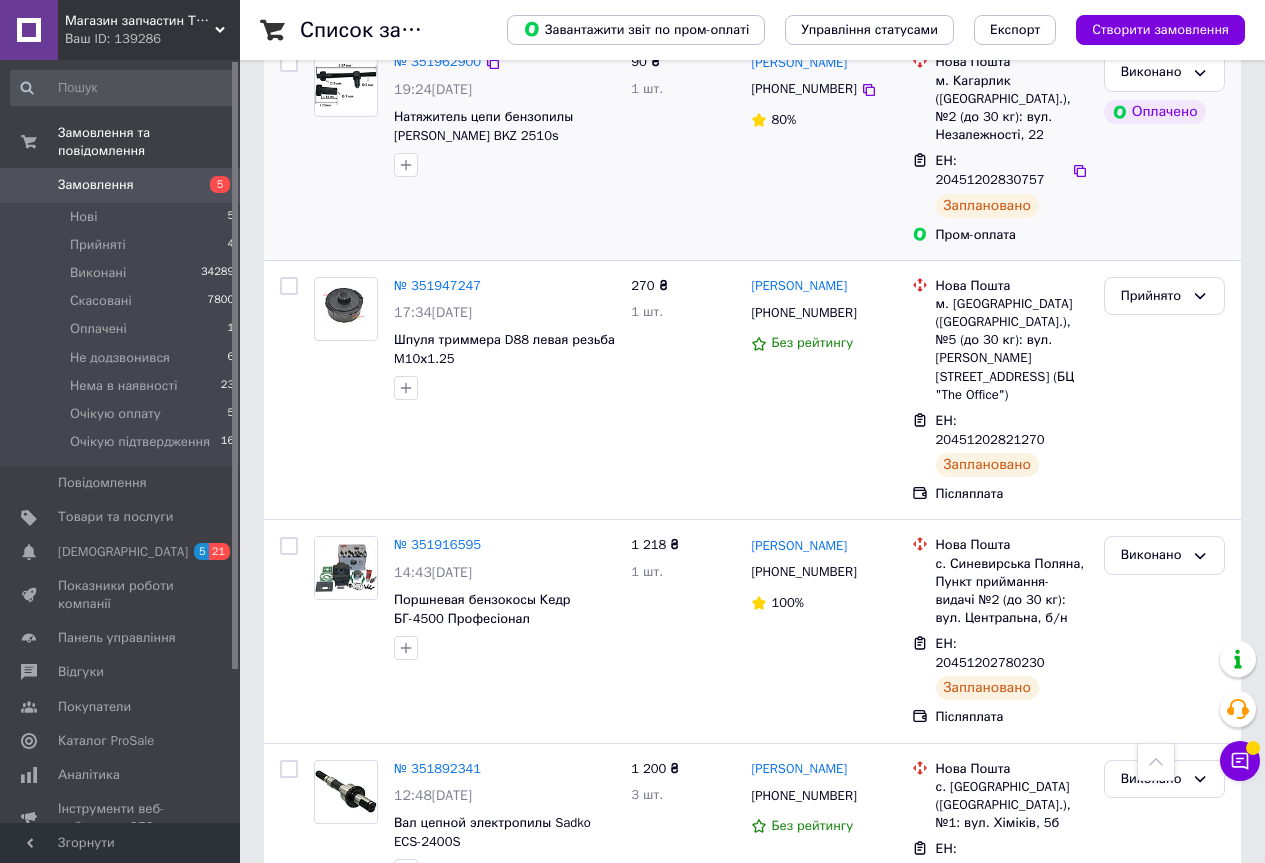 click 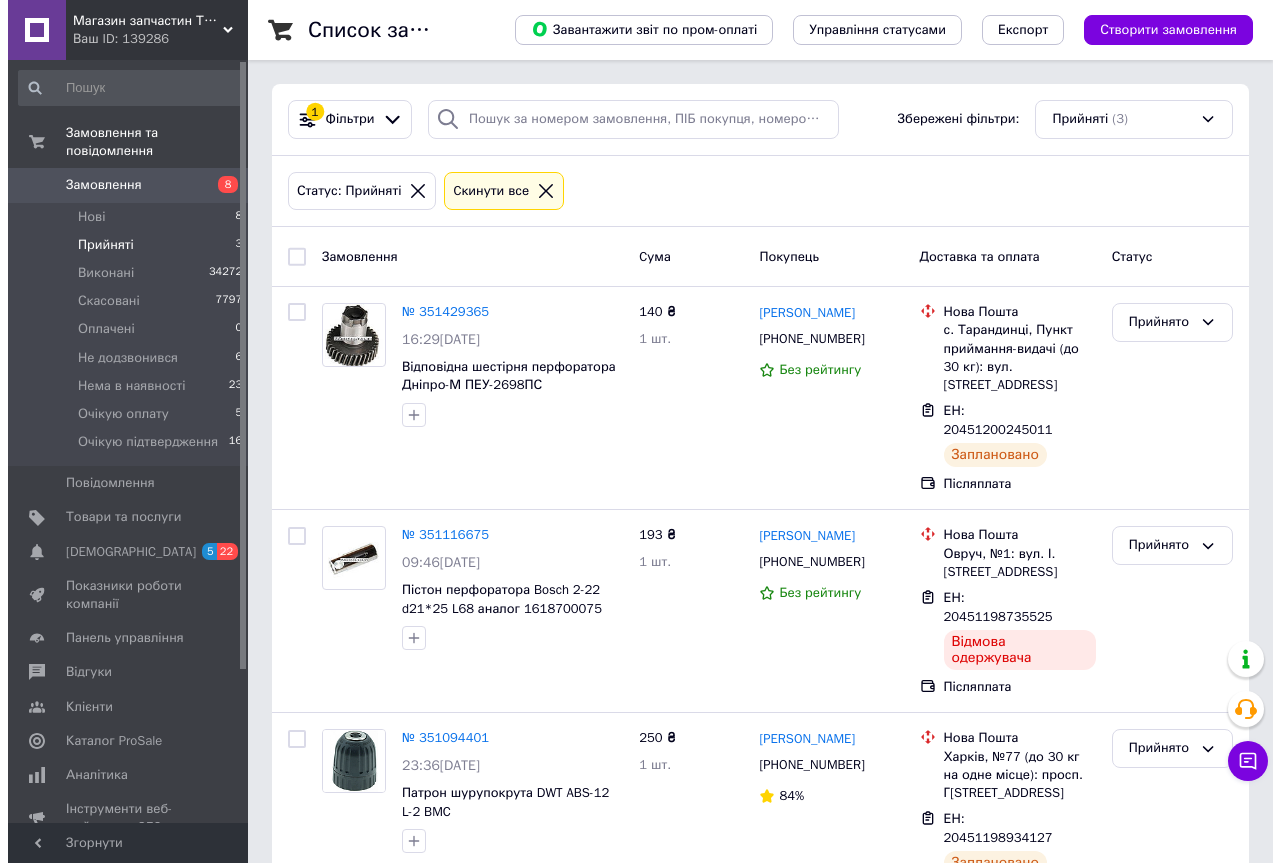 scroll, scrollTop: 0, scrollLeft: 0, axis: both 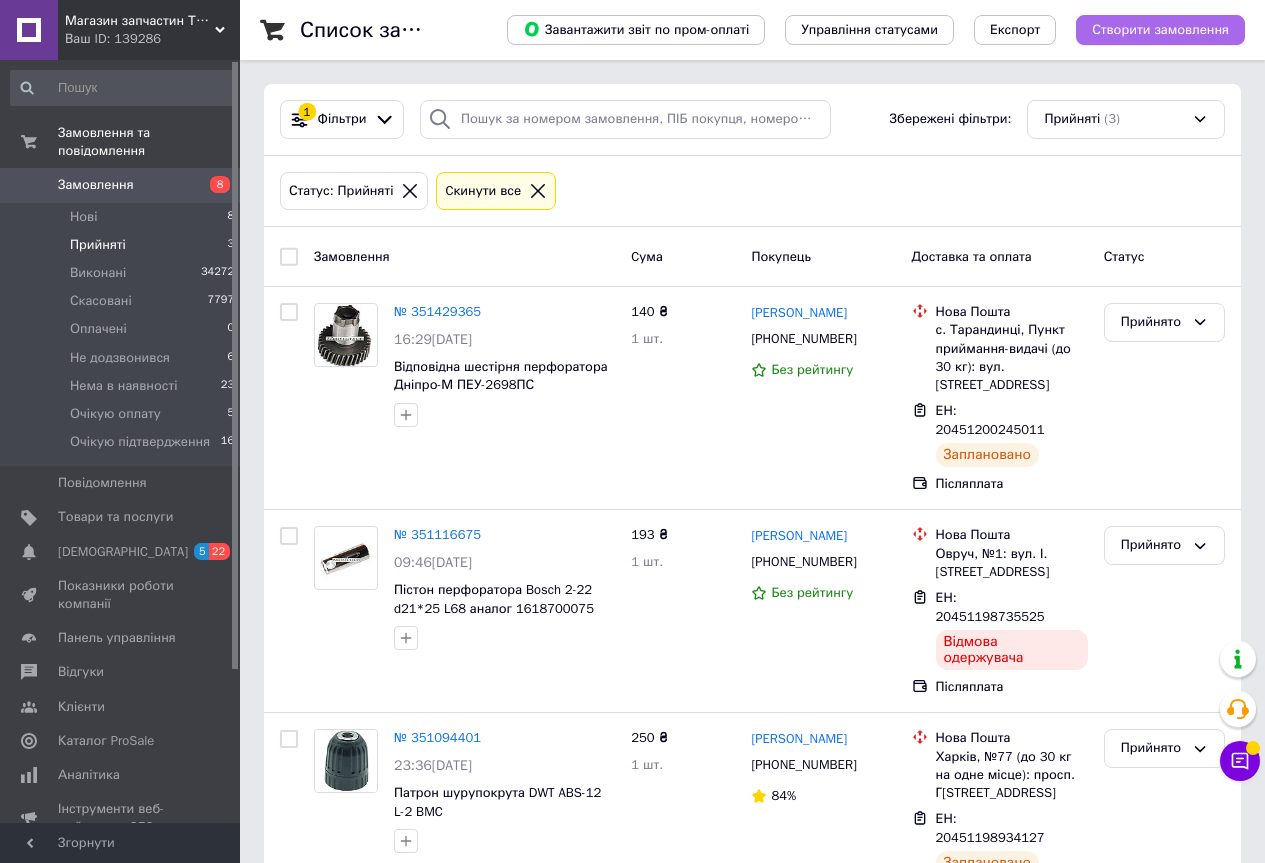 click on "Створити замовлення" at bounding box center (1160, 30) 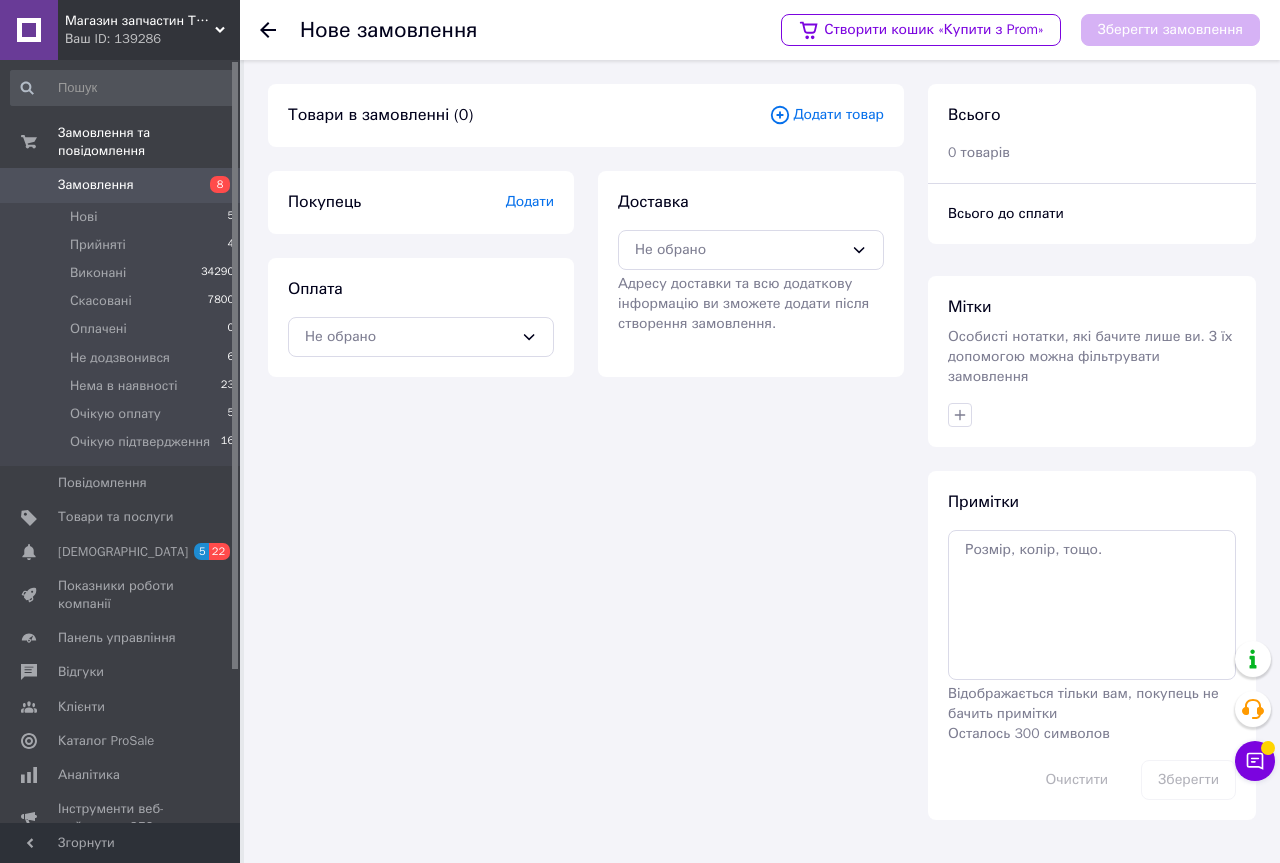 click on "Додати товар" at bounding box center (826, 115) 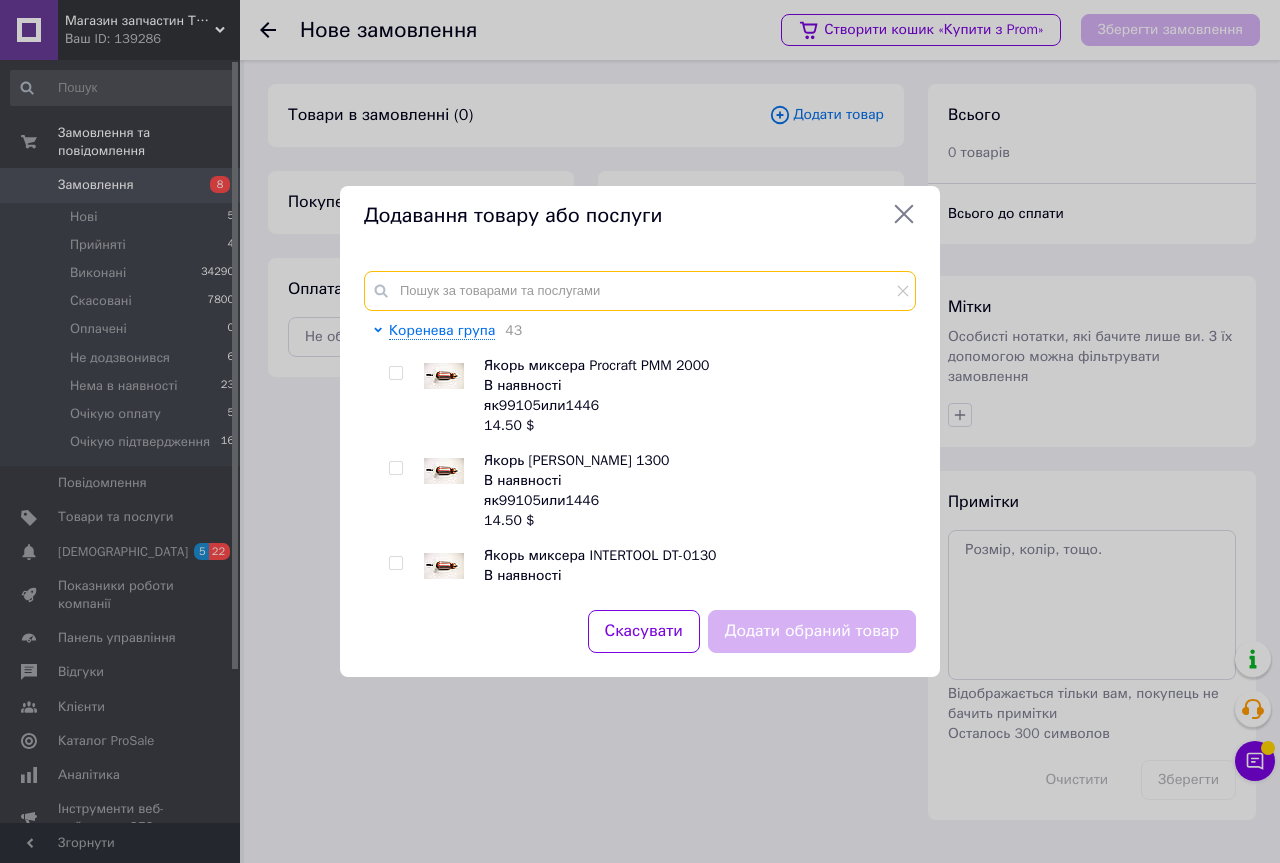 click at bounding box center (640, 291) 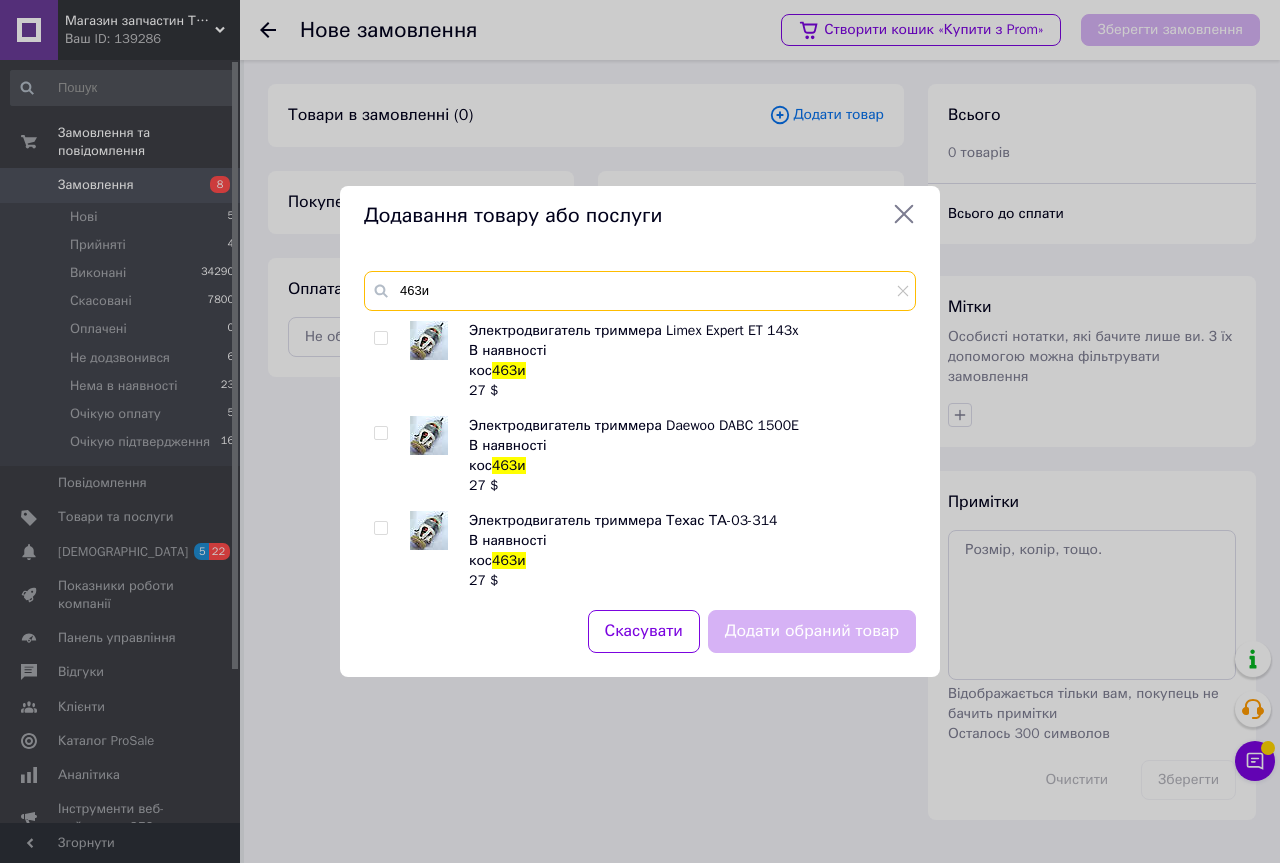 click on "463и" at bounding box center [640, 291] 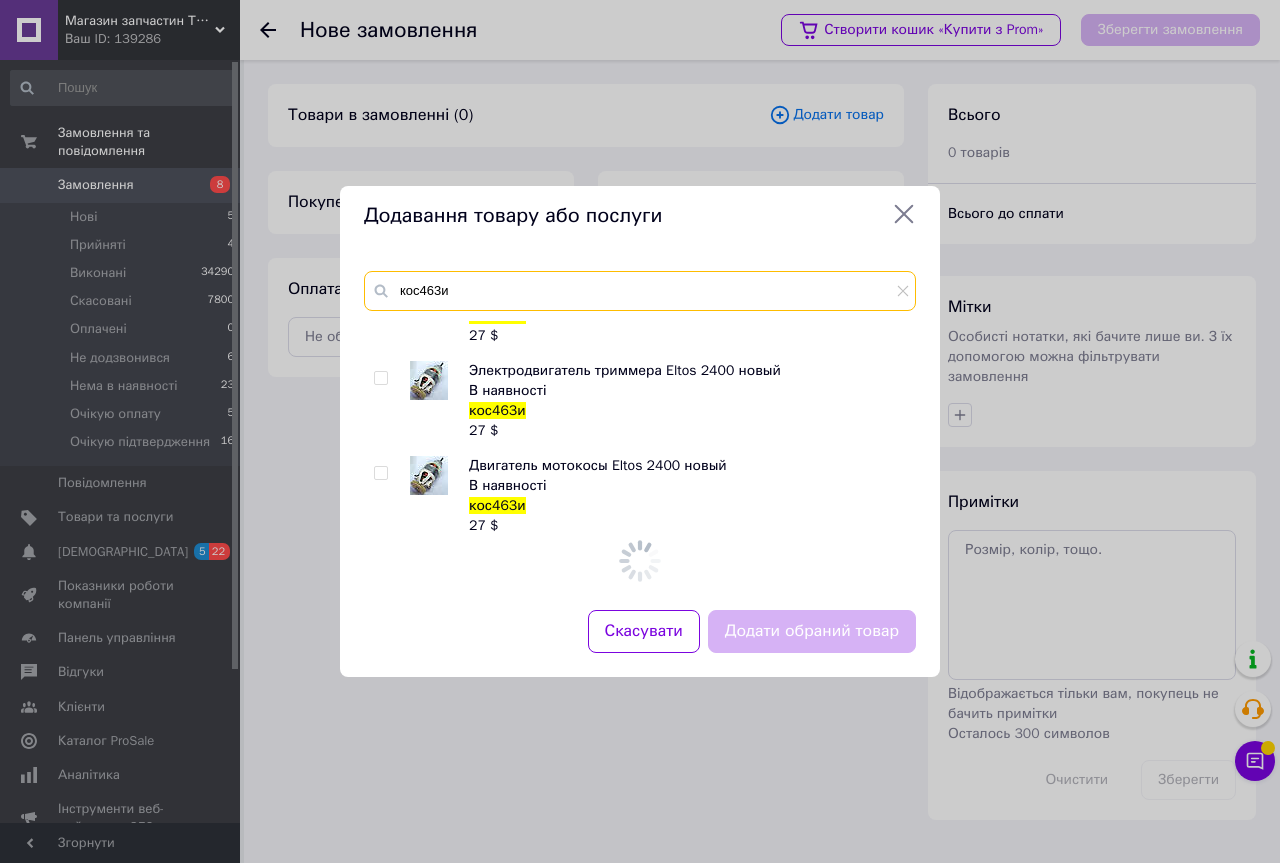 scroll, scrollTop: 3370, scrollLeft: 0, axis: vertical 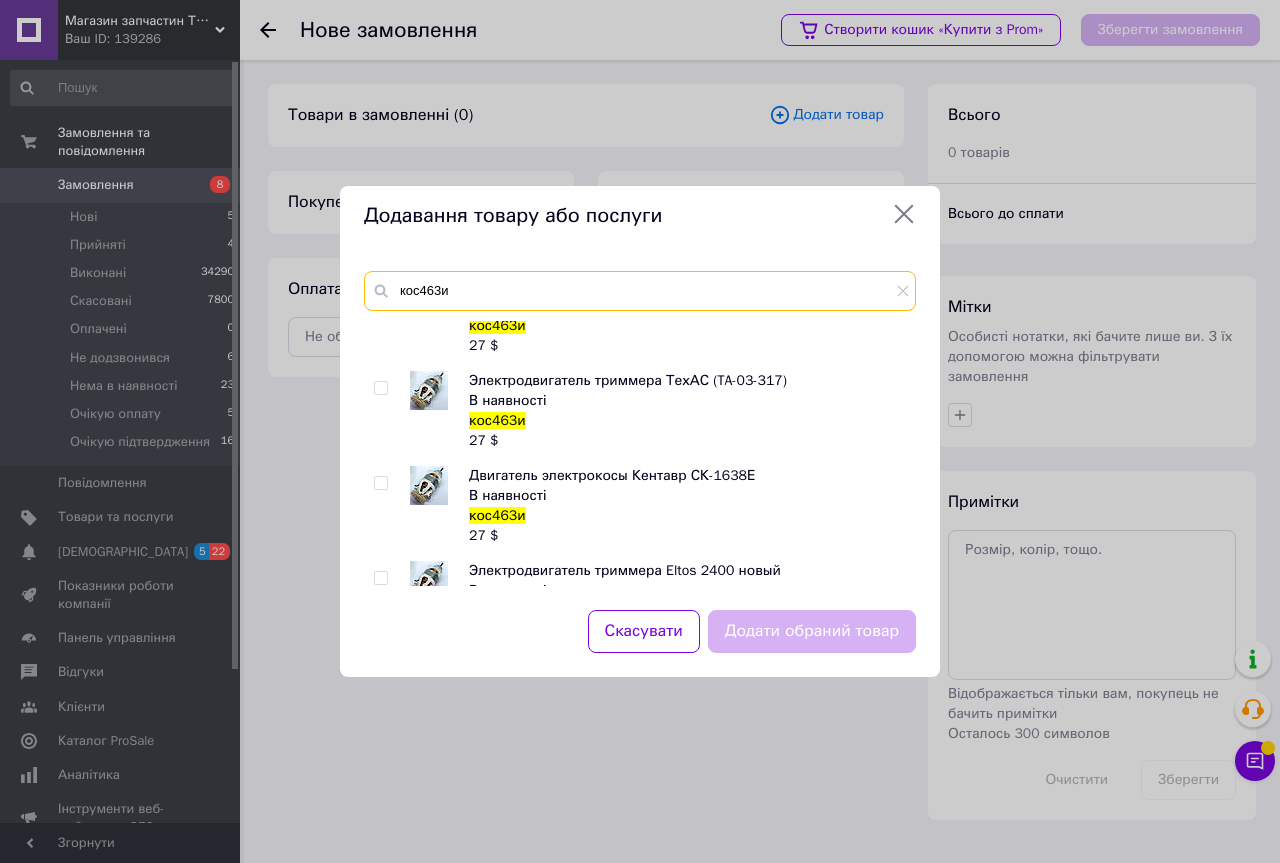 type on "кос463и" 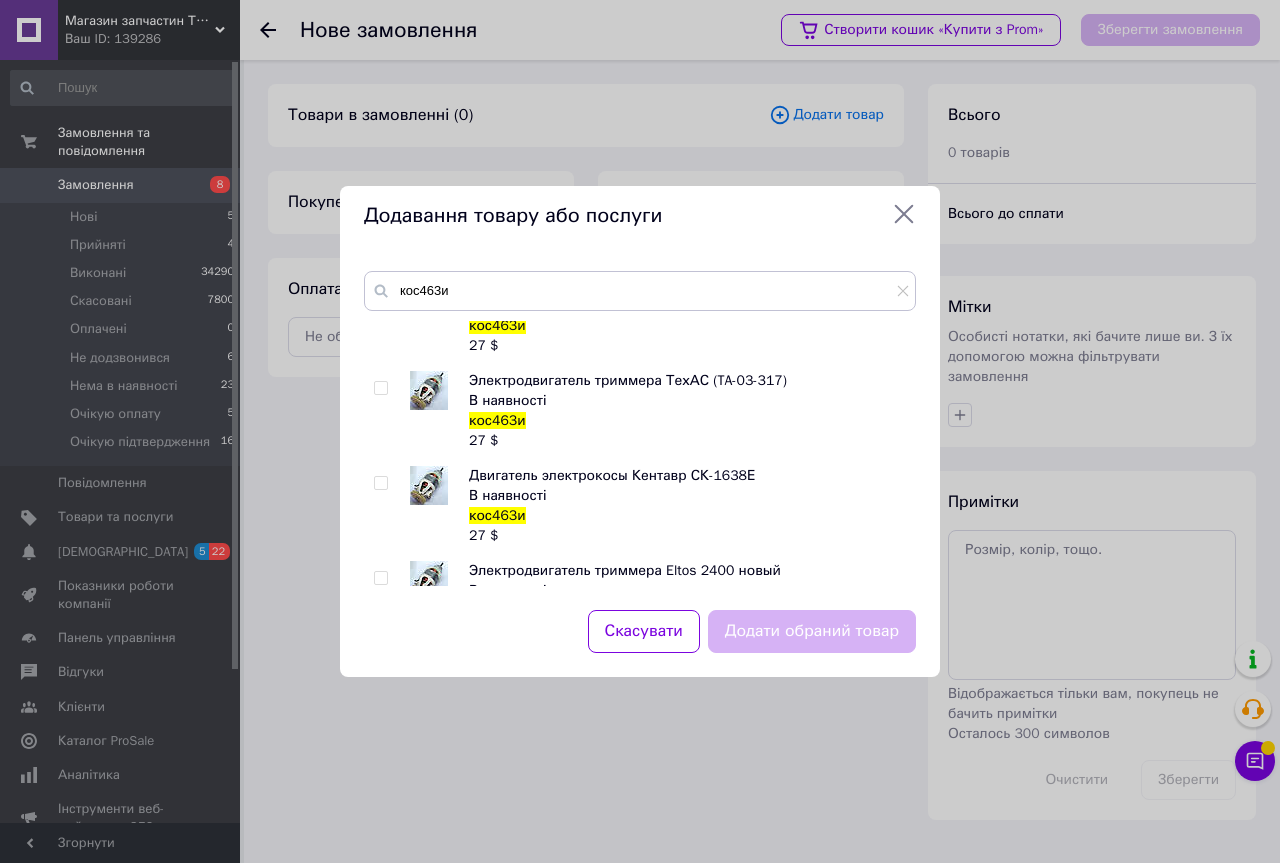 click at bounding box center [380, 483] 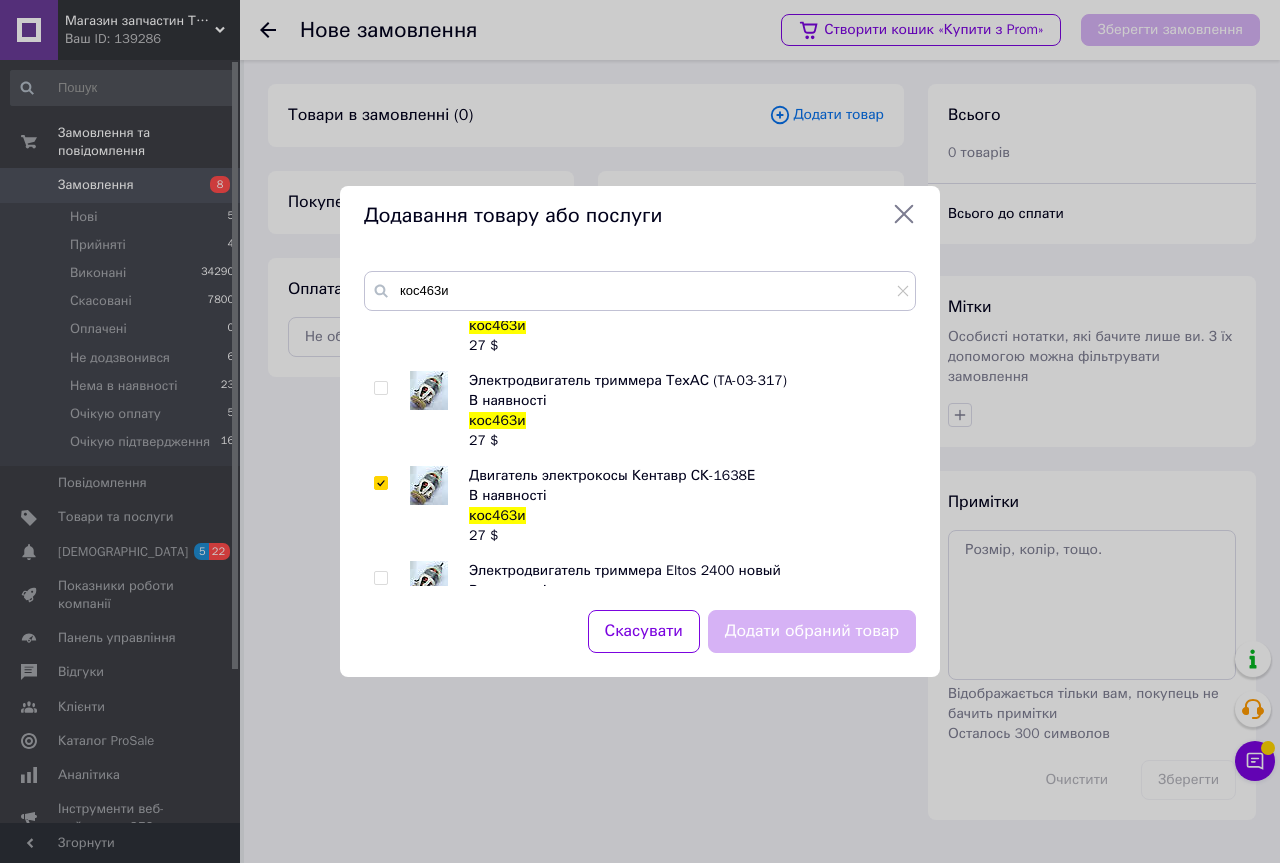 checkbox on "true" 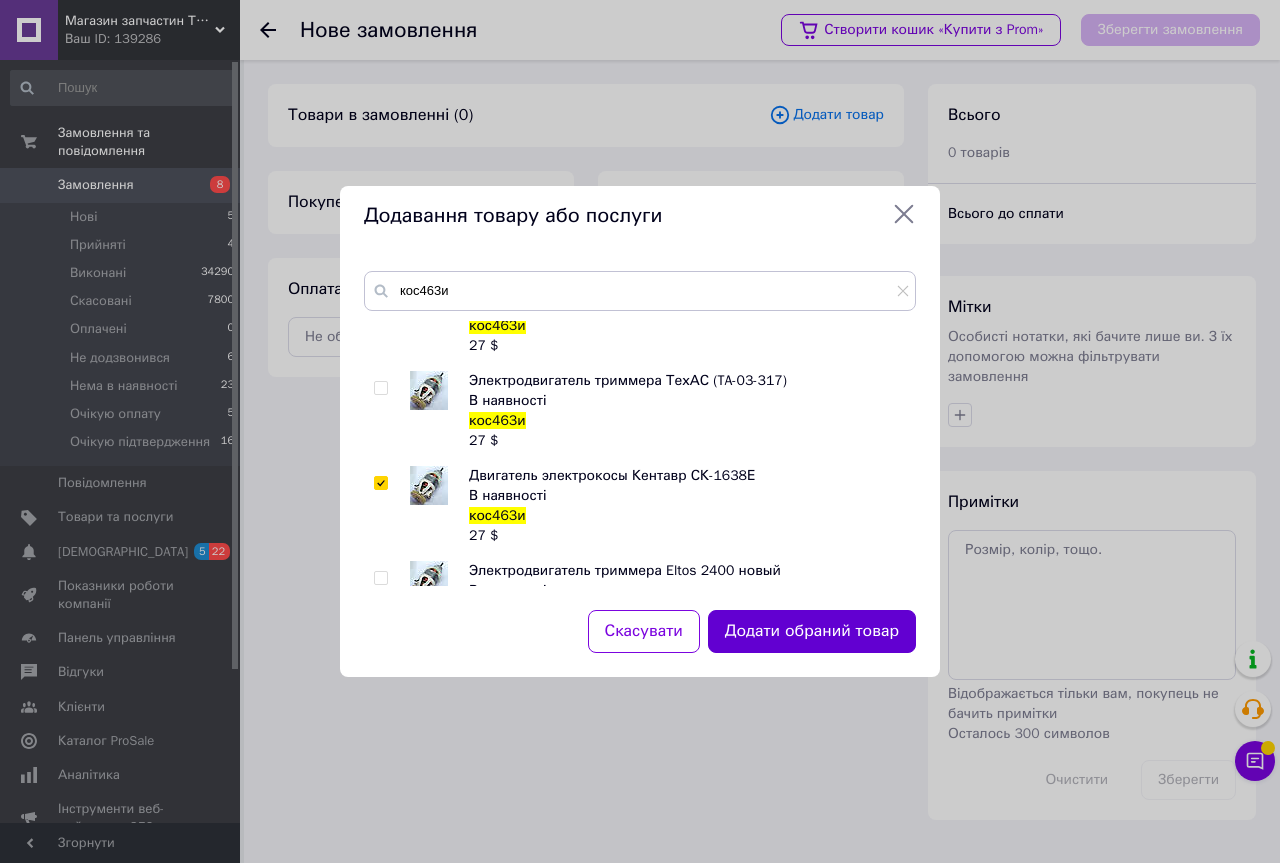 click on "Додати обраний товар" at bounding box center [812, 631] 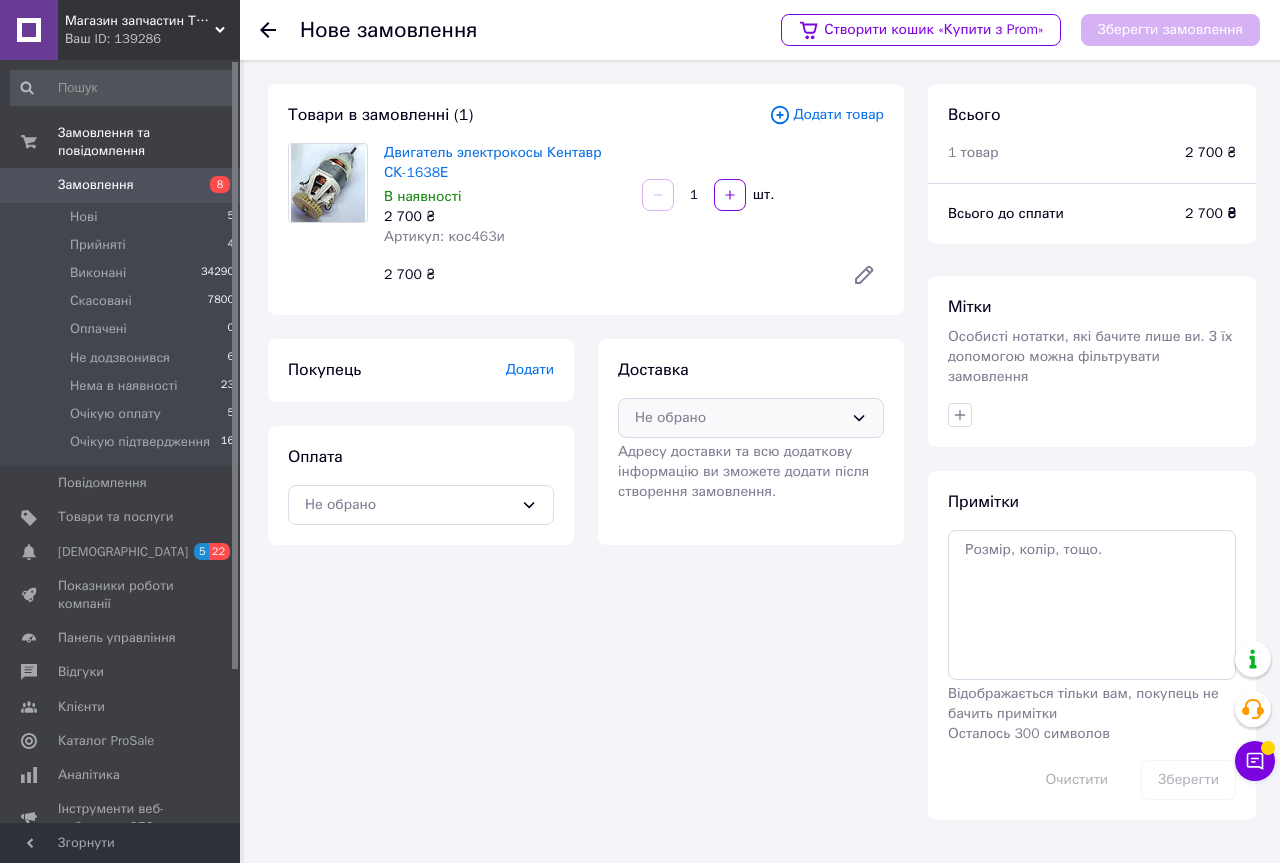 click 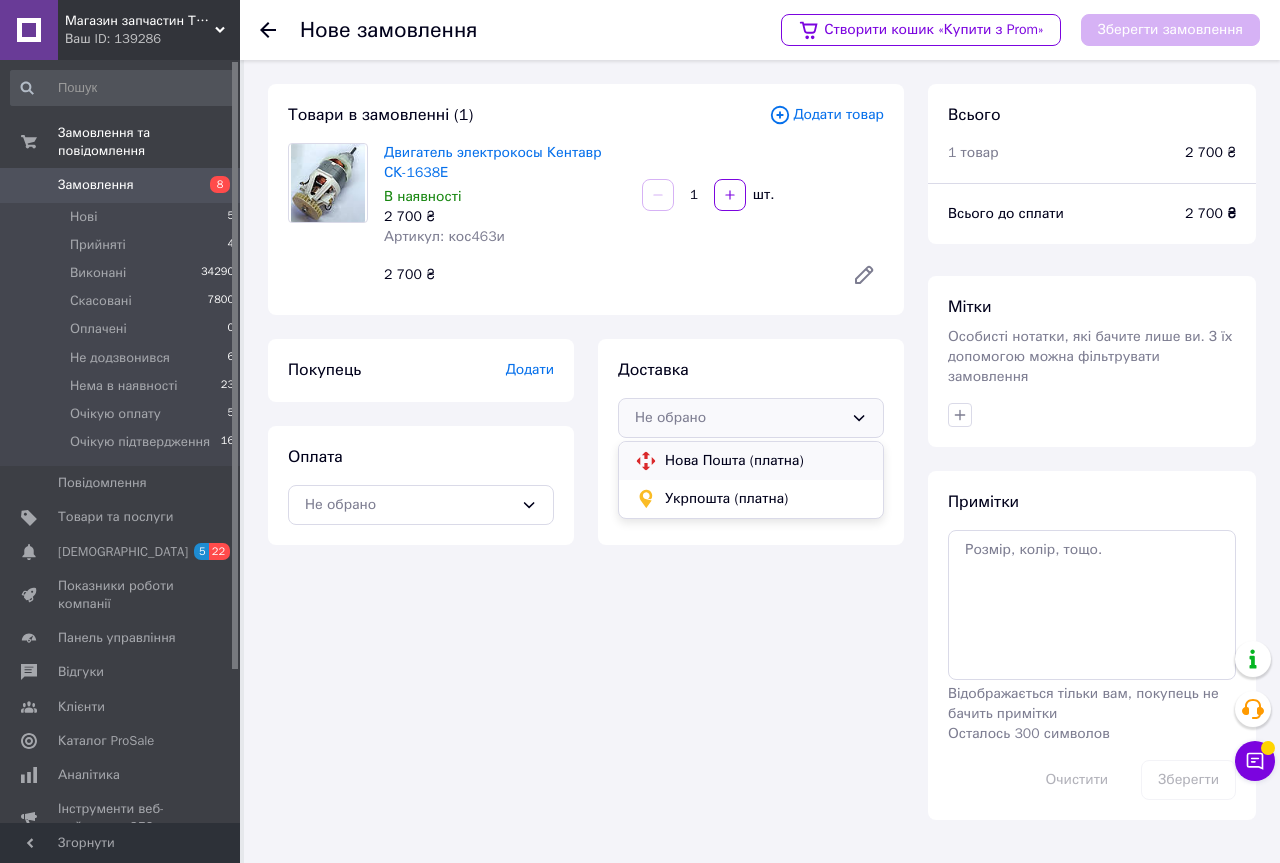 click on "Нова Пошта (платна)" at bounding box center (766, 461) 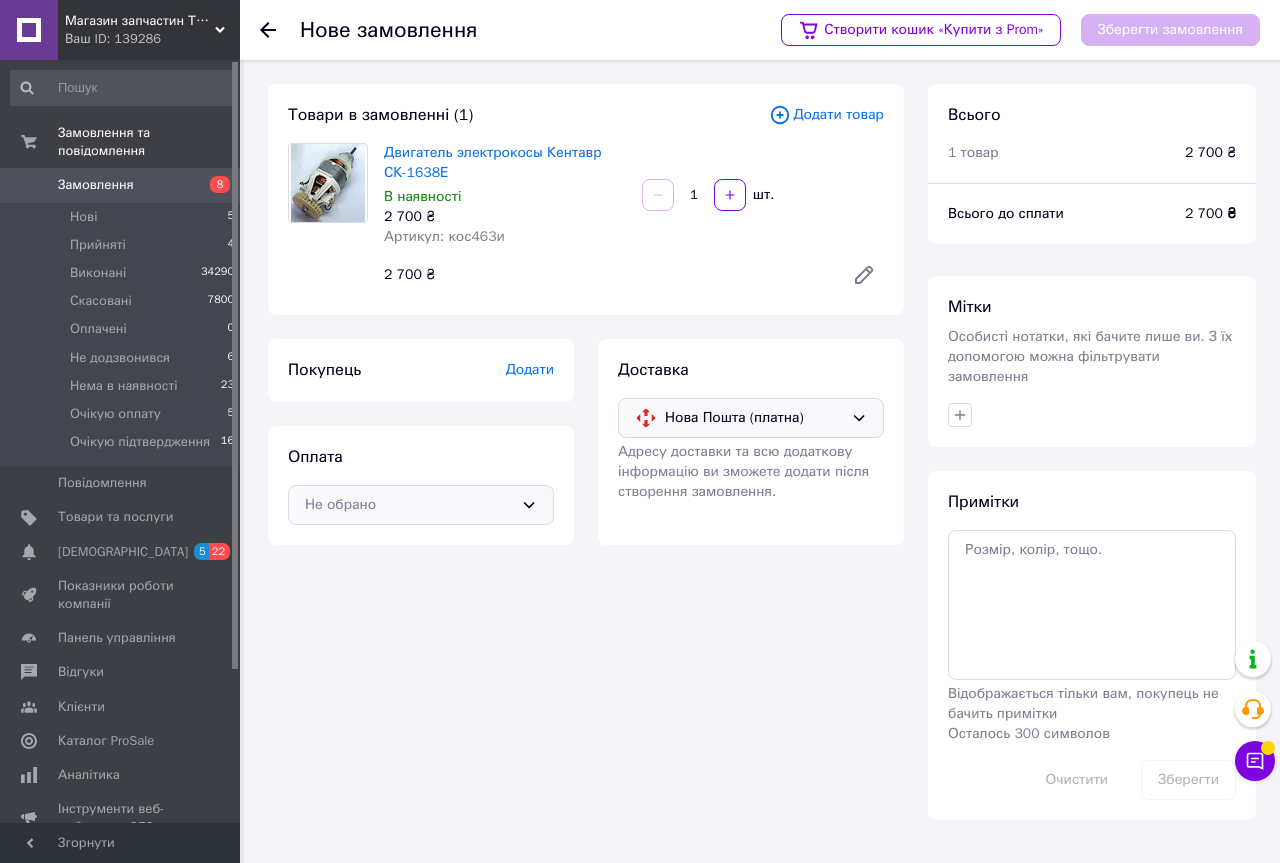click 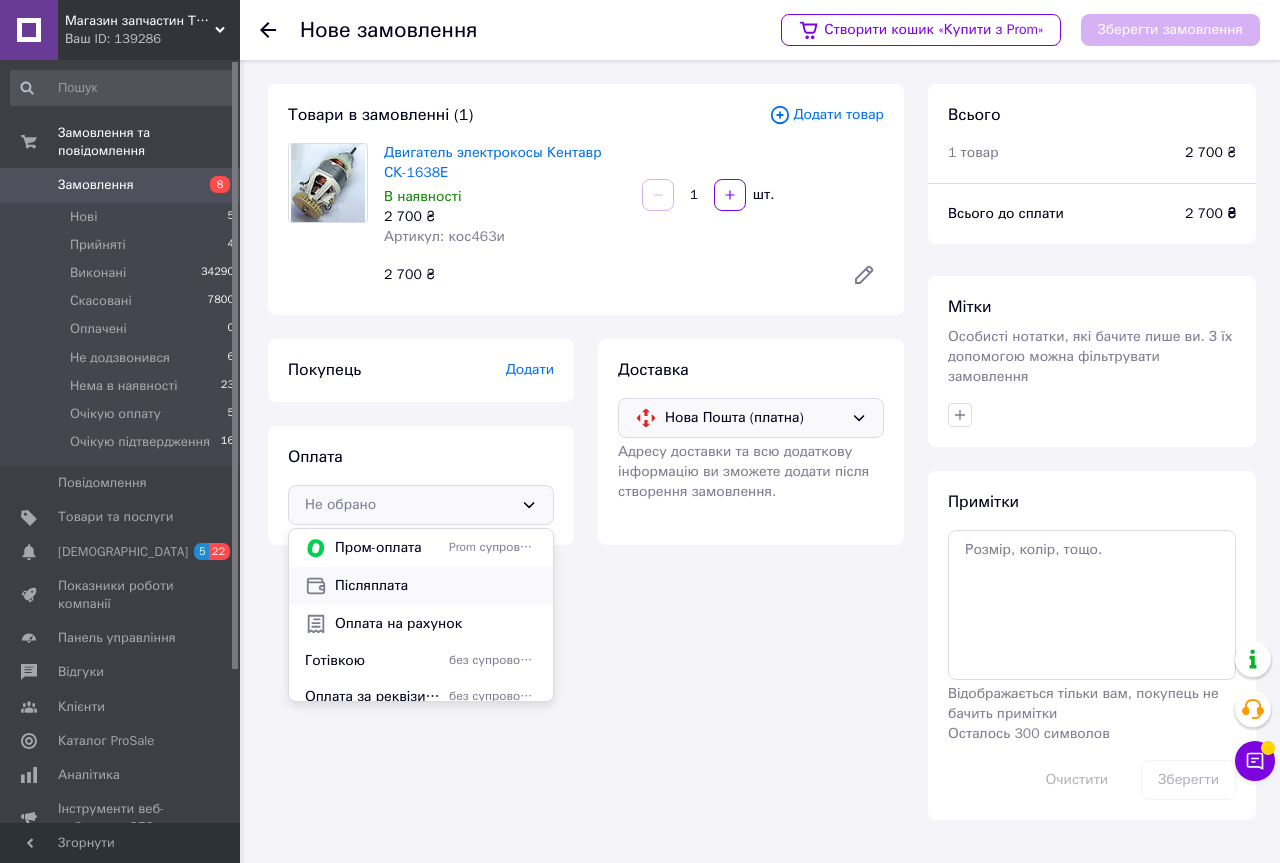 click on "Післяплата" at bounding box center (436, 586) 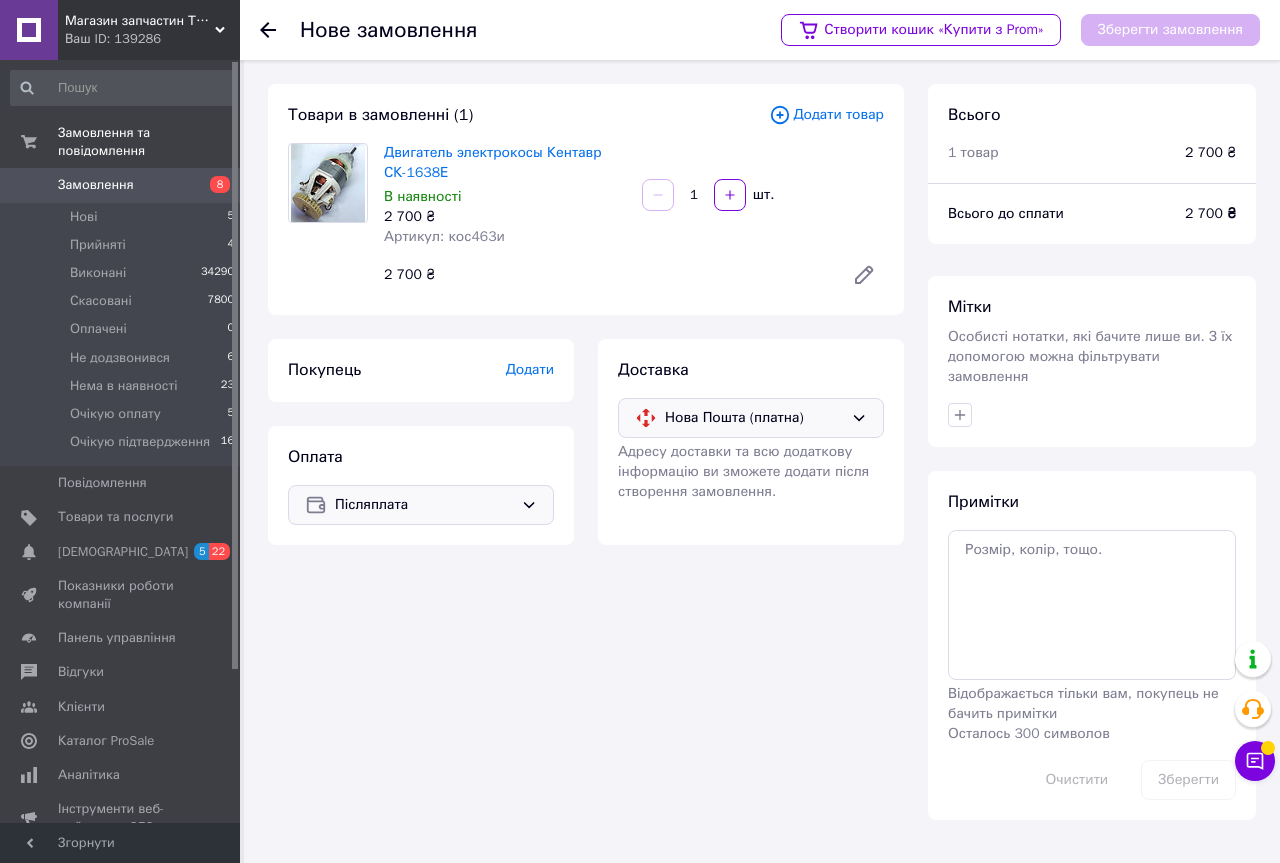click on "Додати" at bounding box center [530, 369] 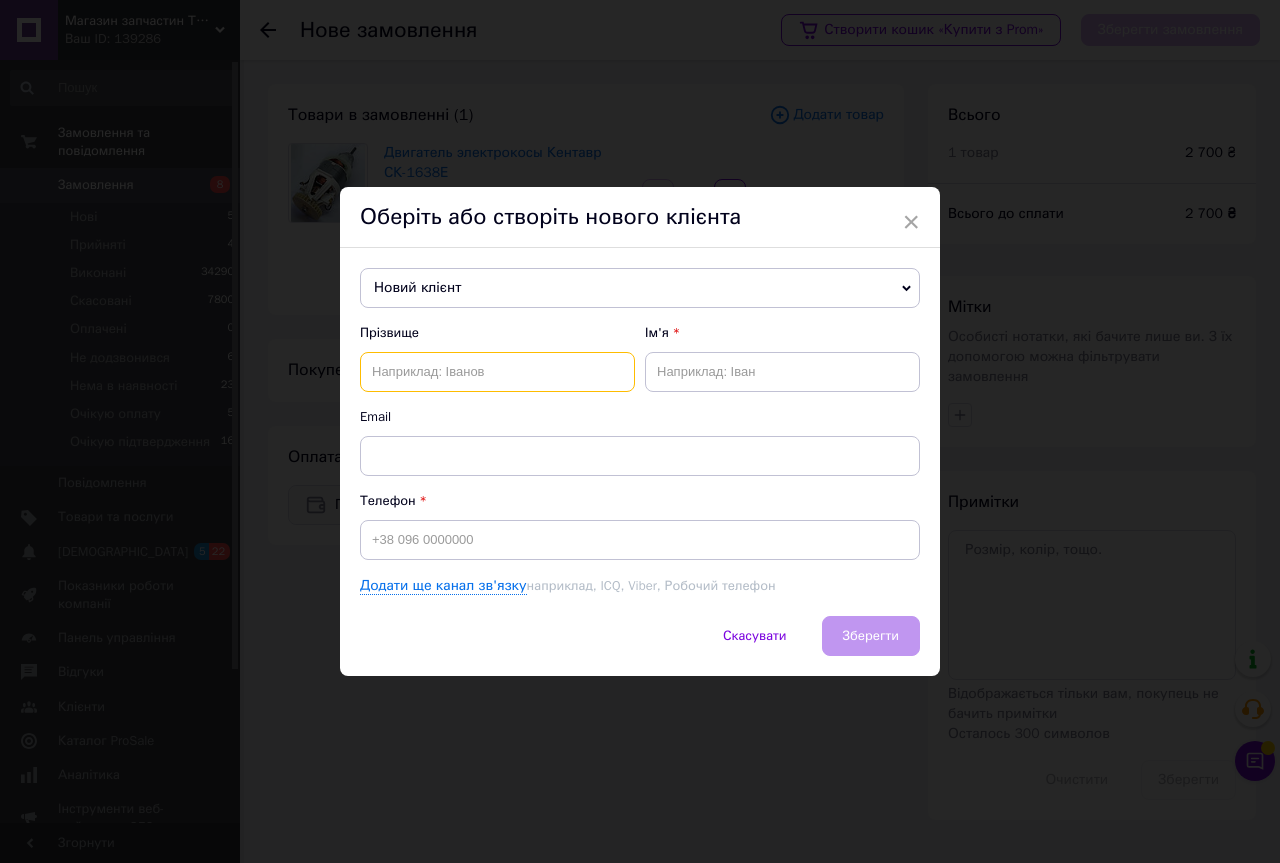 click at bounding box center [497, 372] 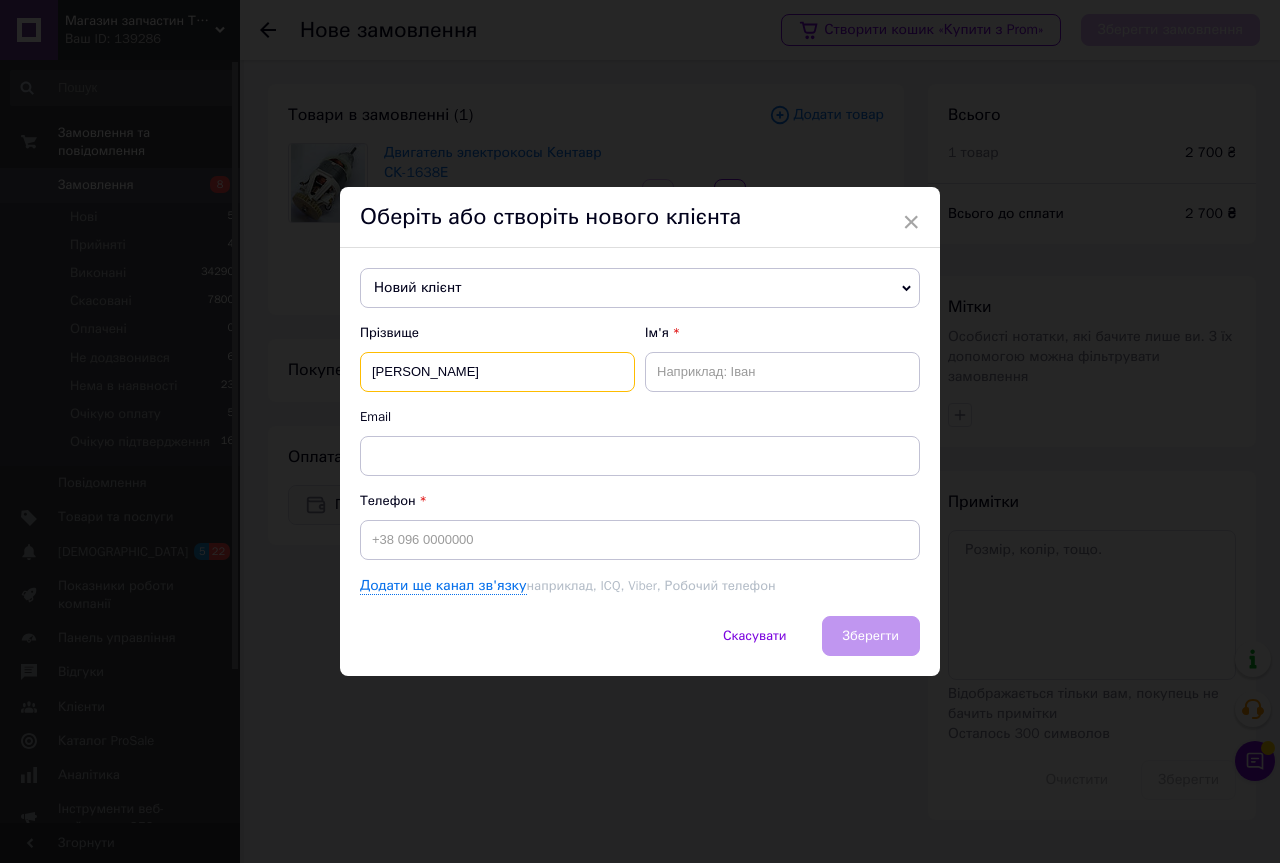 type on "Бутенко" 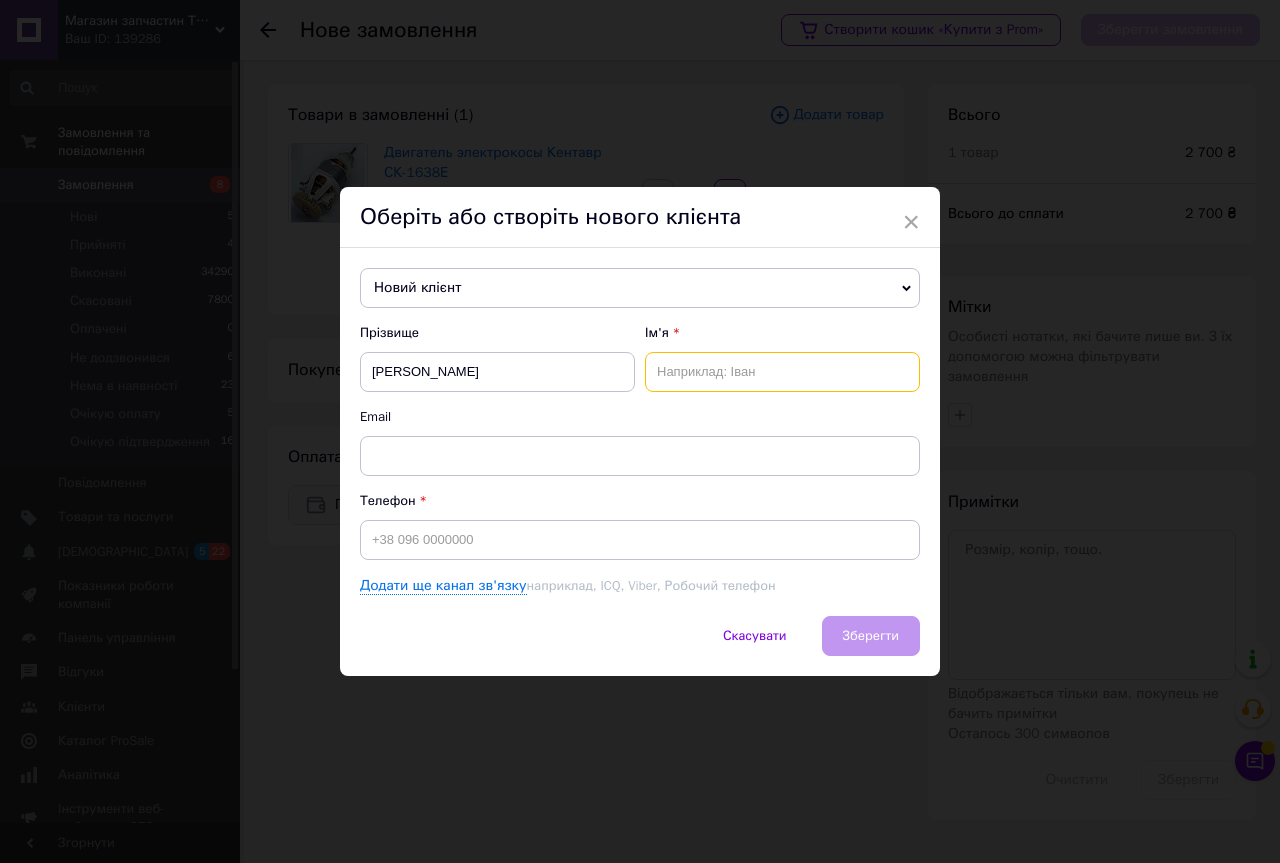 click at bounding box center [782, 372] 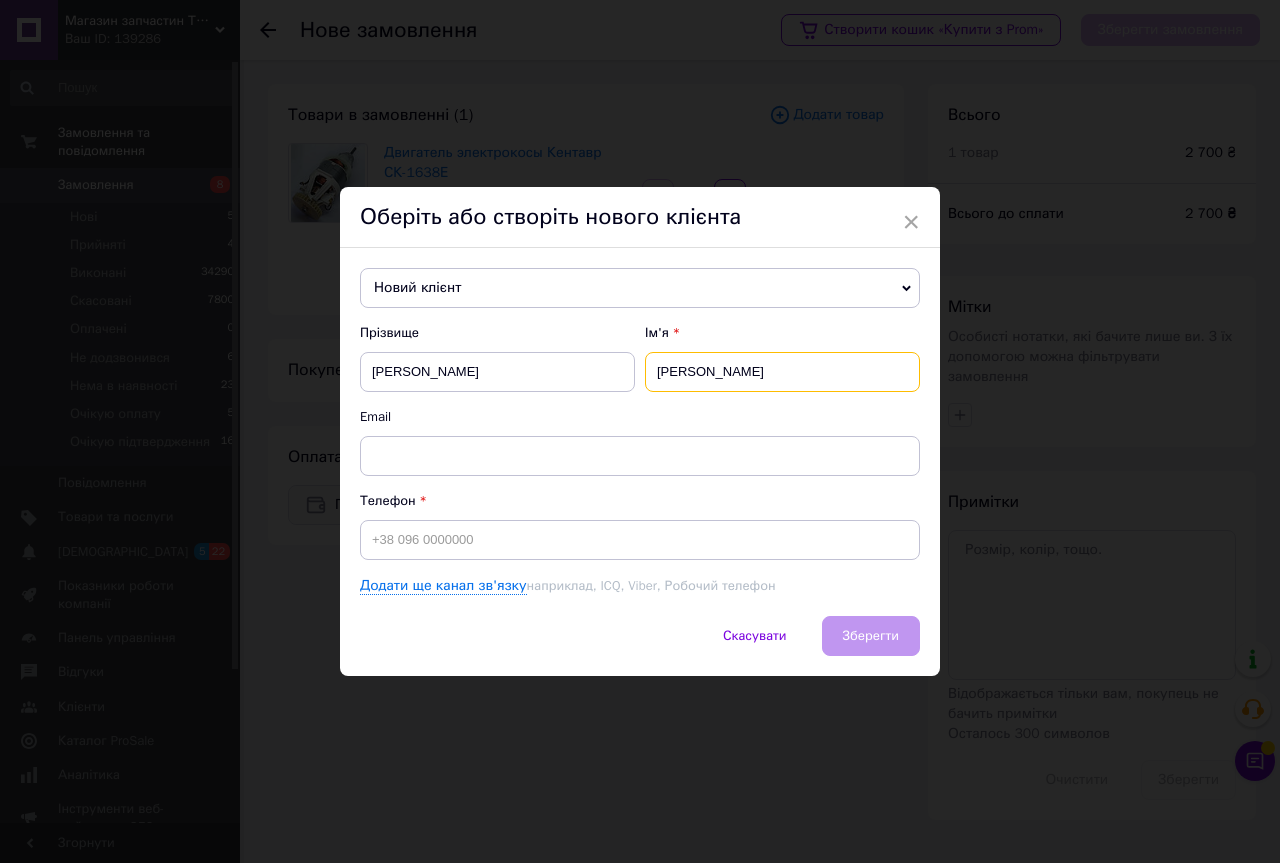 type on "Сергій" 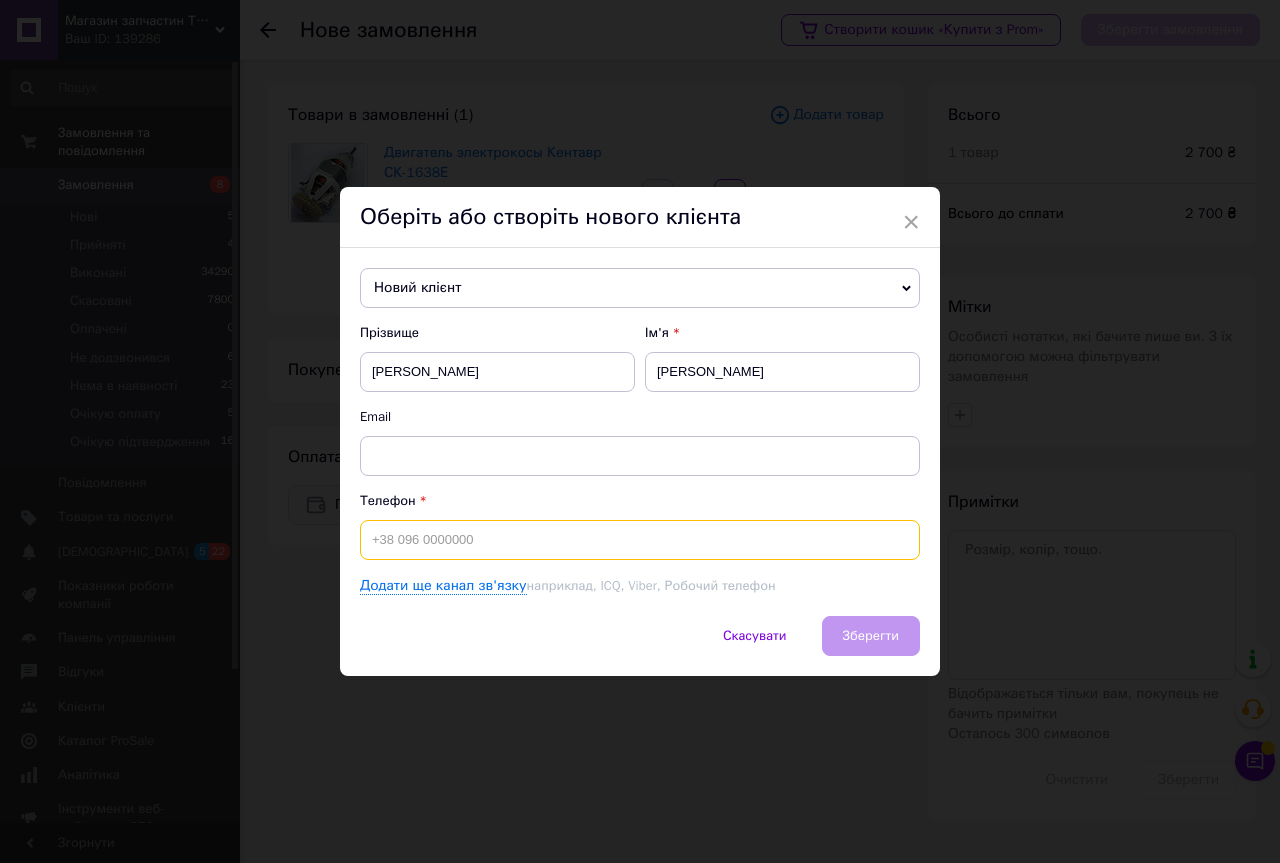 click at bounding box center [640, 540] 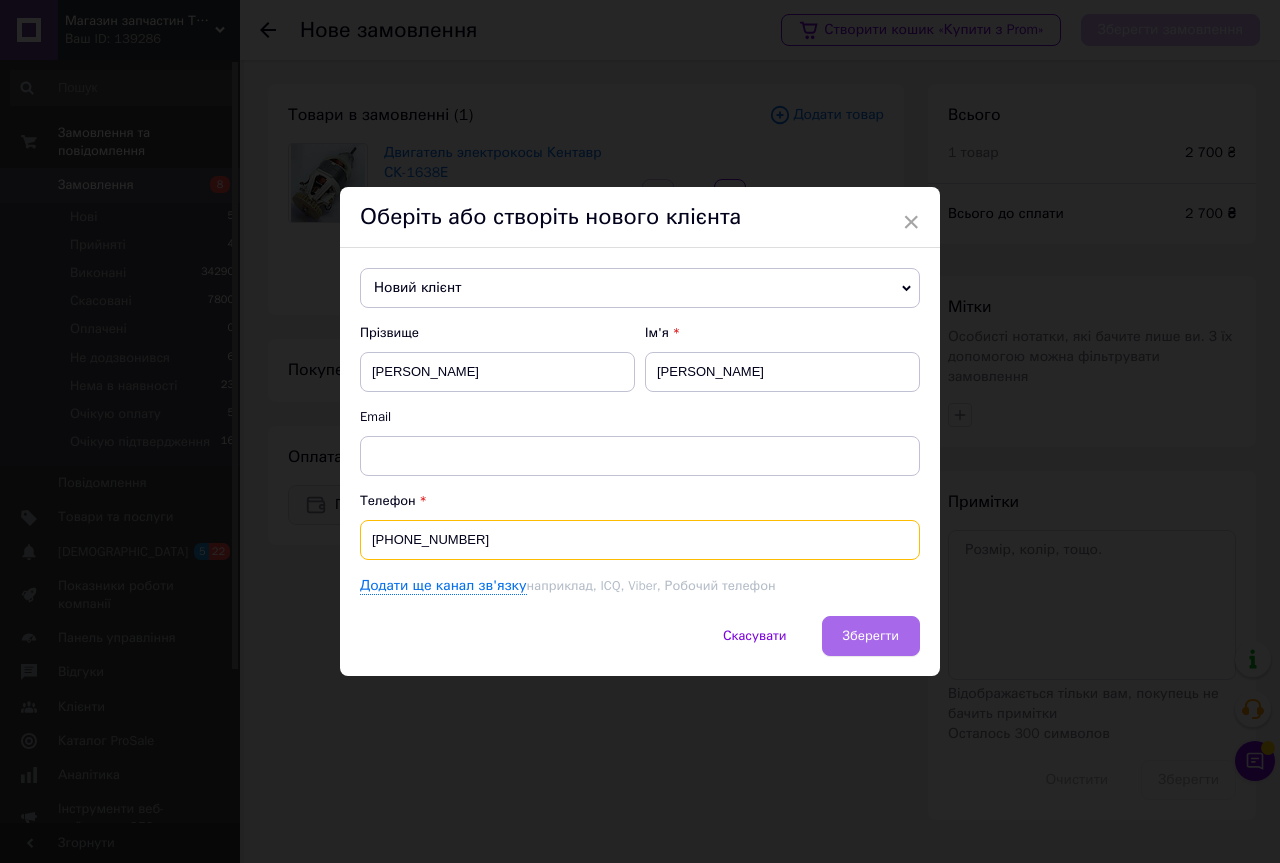 type on "[PHONE_NUMBER]" 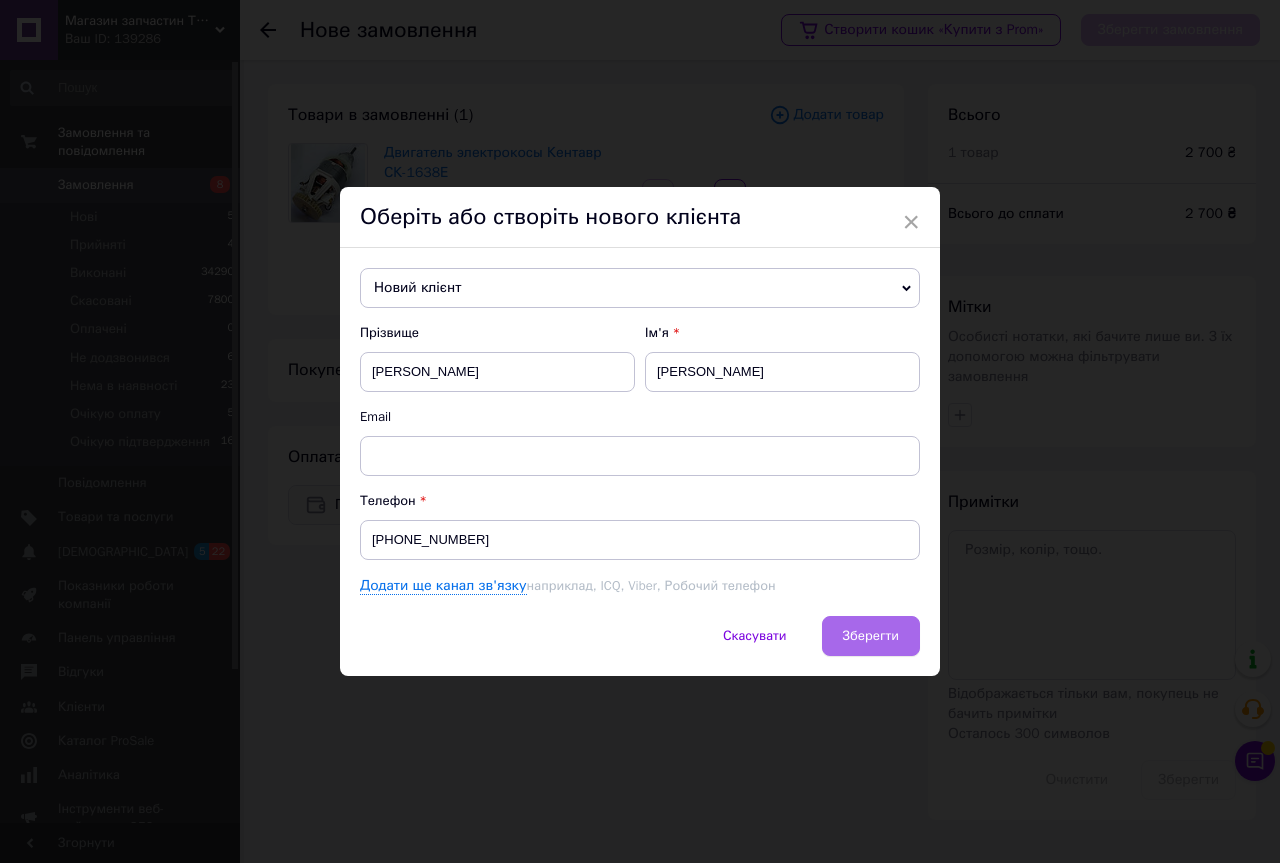 click on "Зберегти" at bounding box center [871, 635] 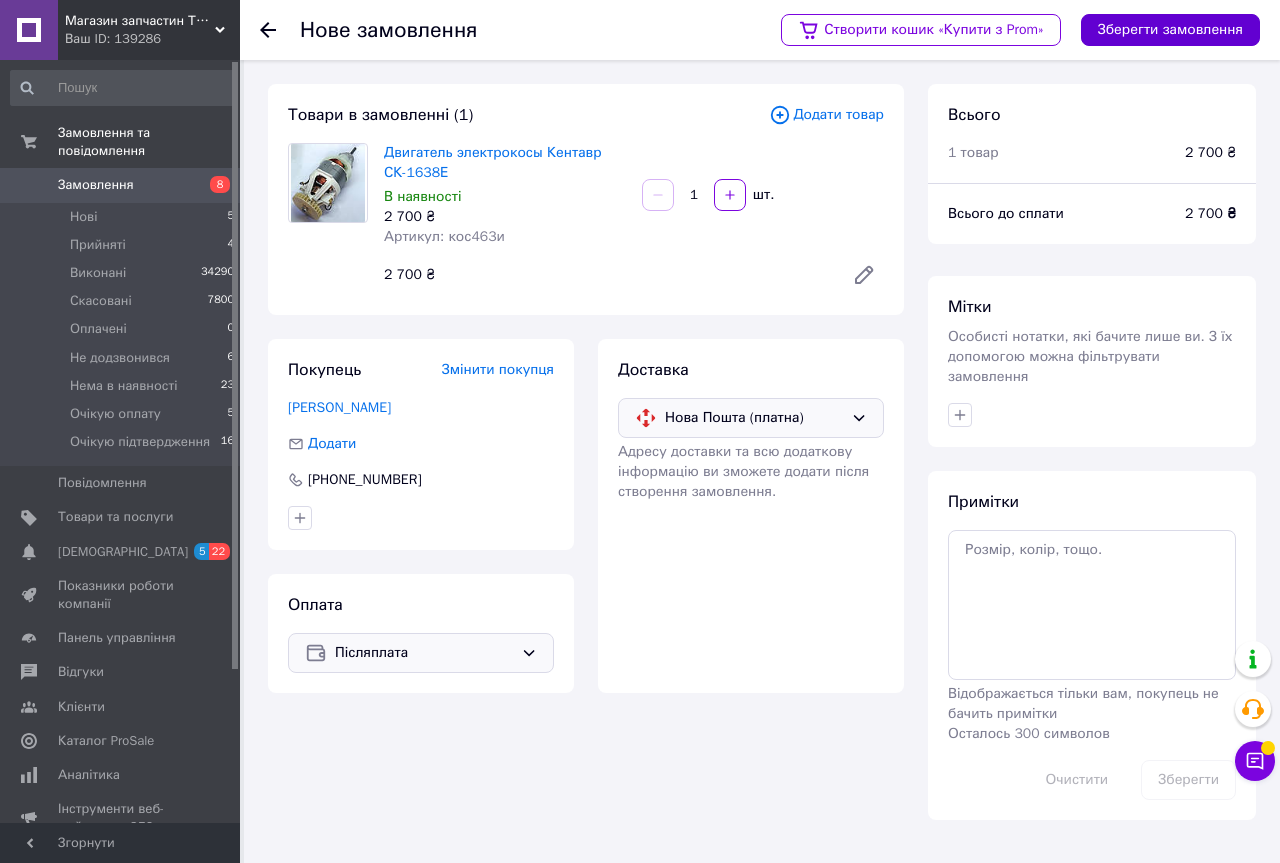click on "Зберегти замовлення" at bounding box center (1170, 30) 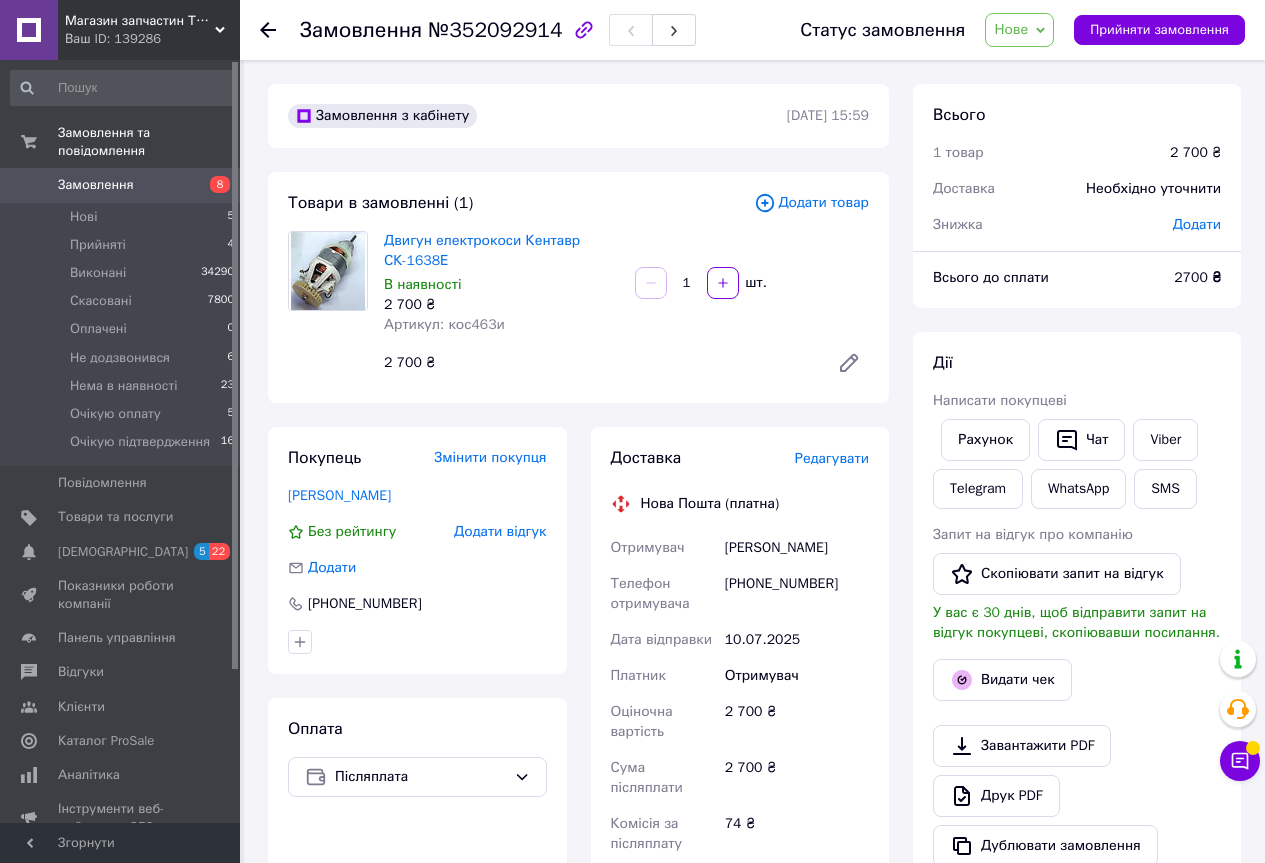 click on "Редагувати" at bounding box center (832, 458) 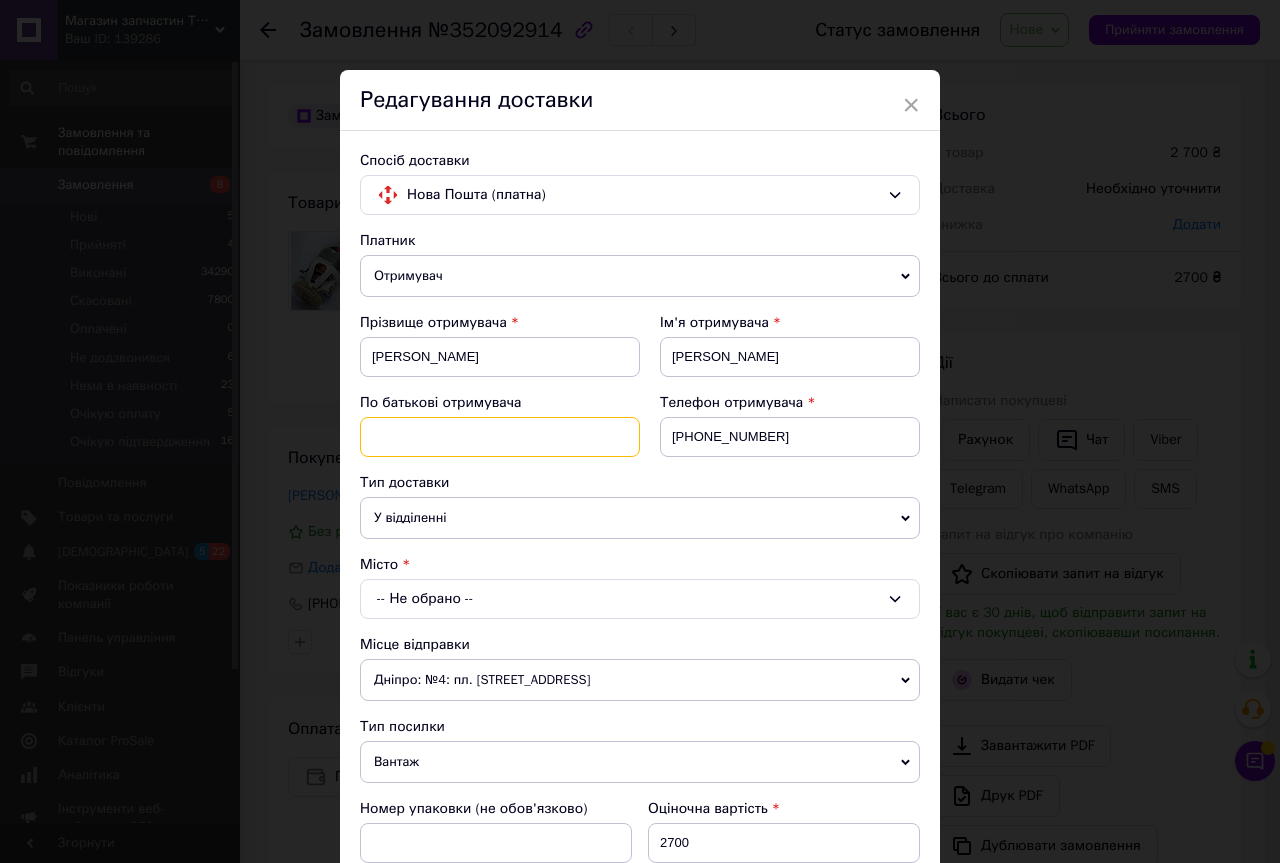 click at bounding box center (500, 437) 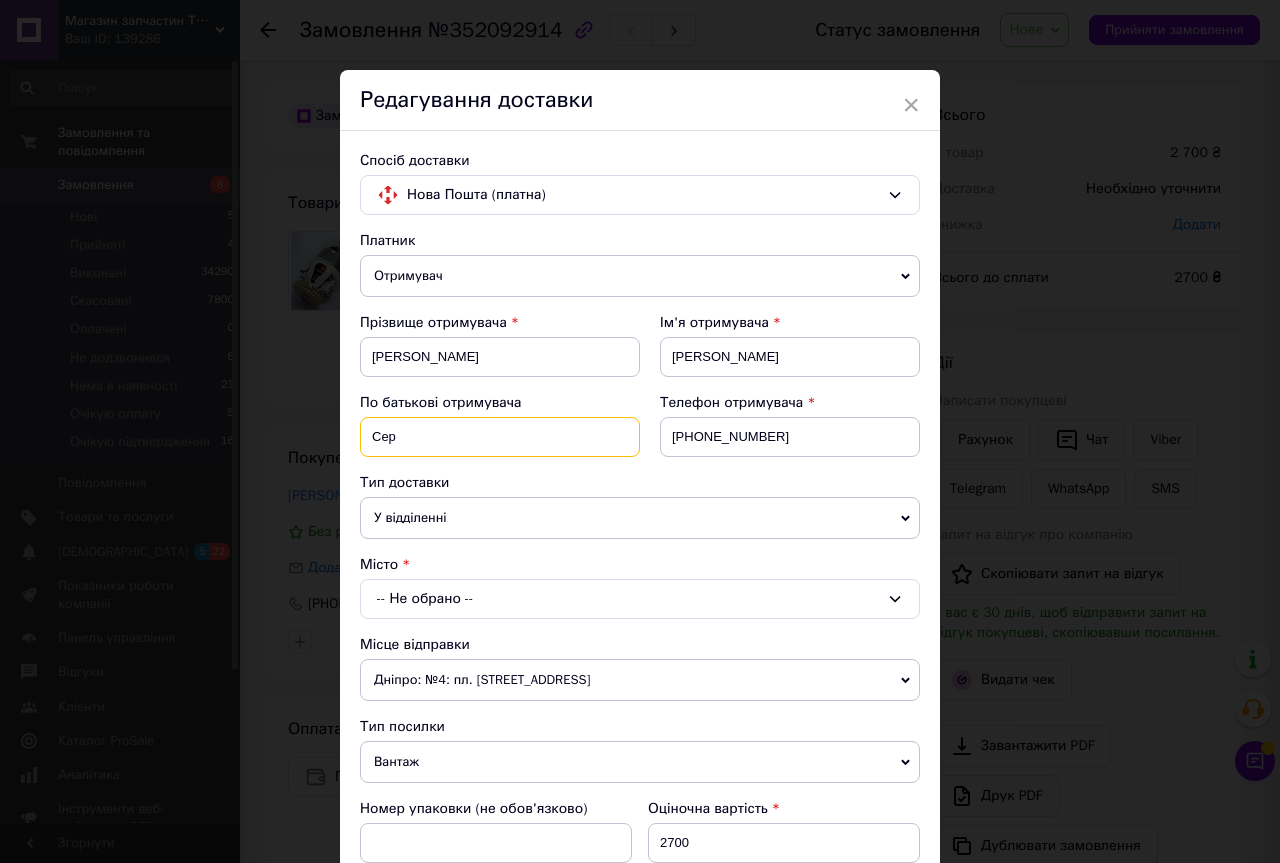 type on "Сергійович" 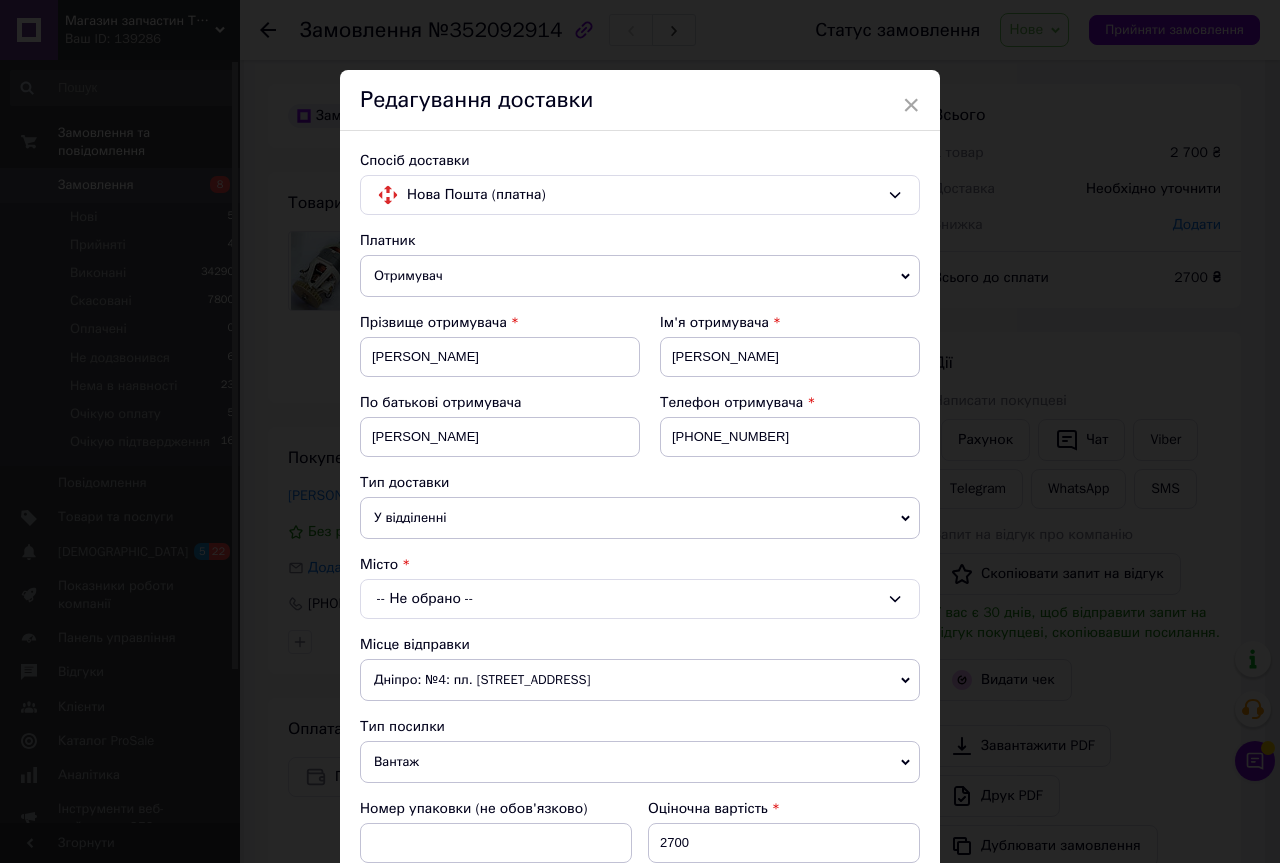 click on "-- Не обрано --" at bounding box center (640, 599) 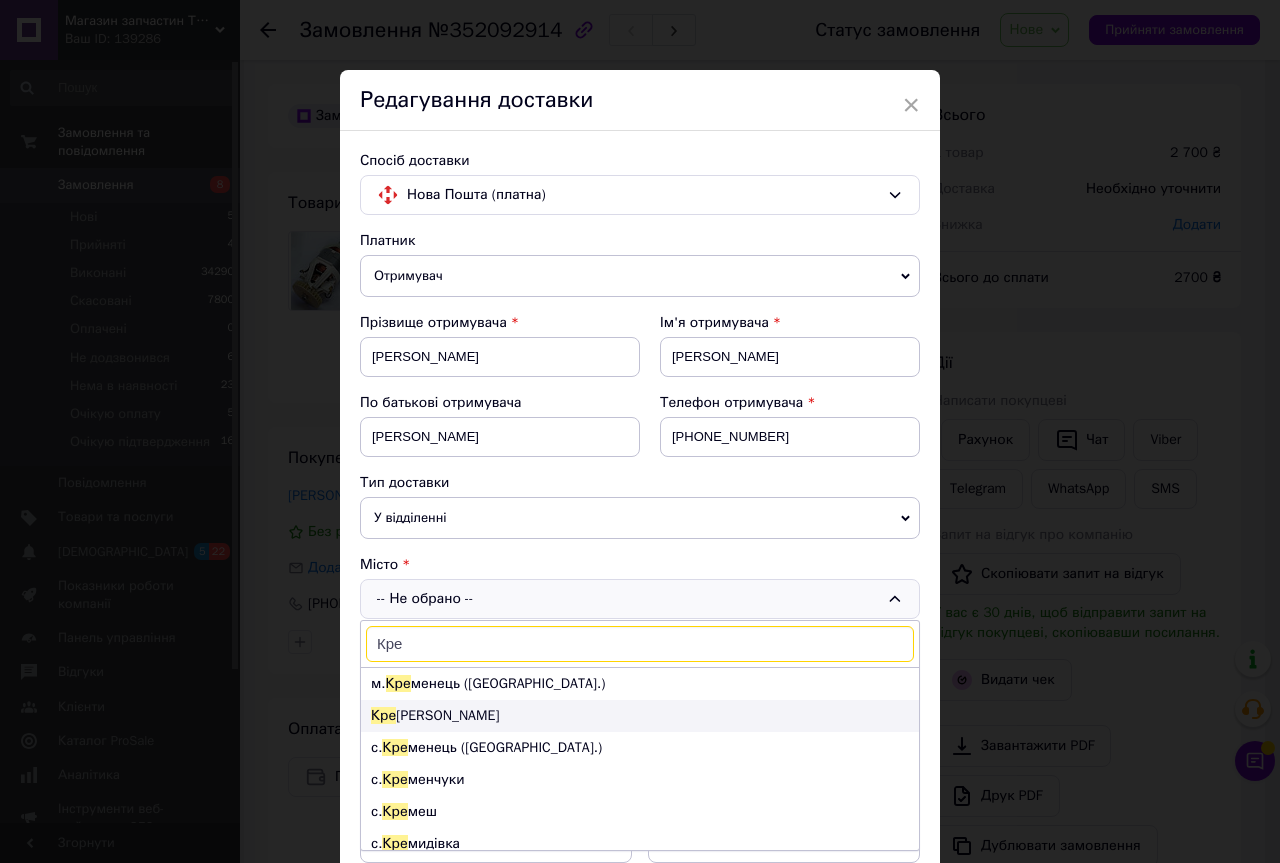 type on "Кре" 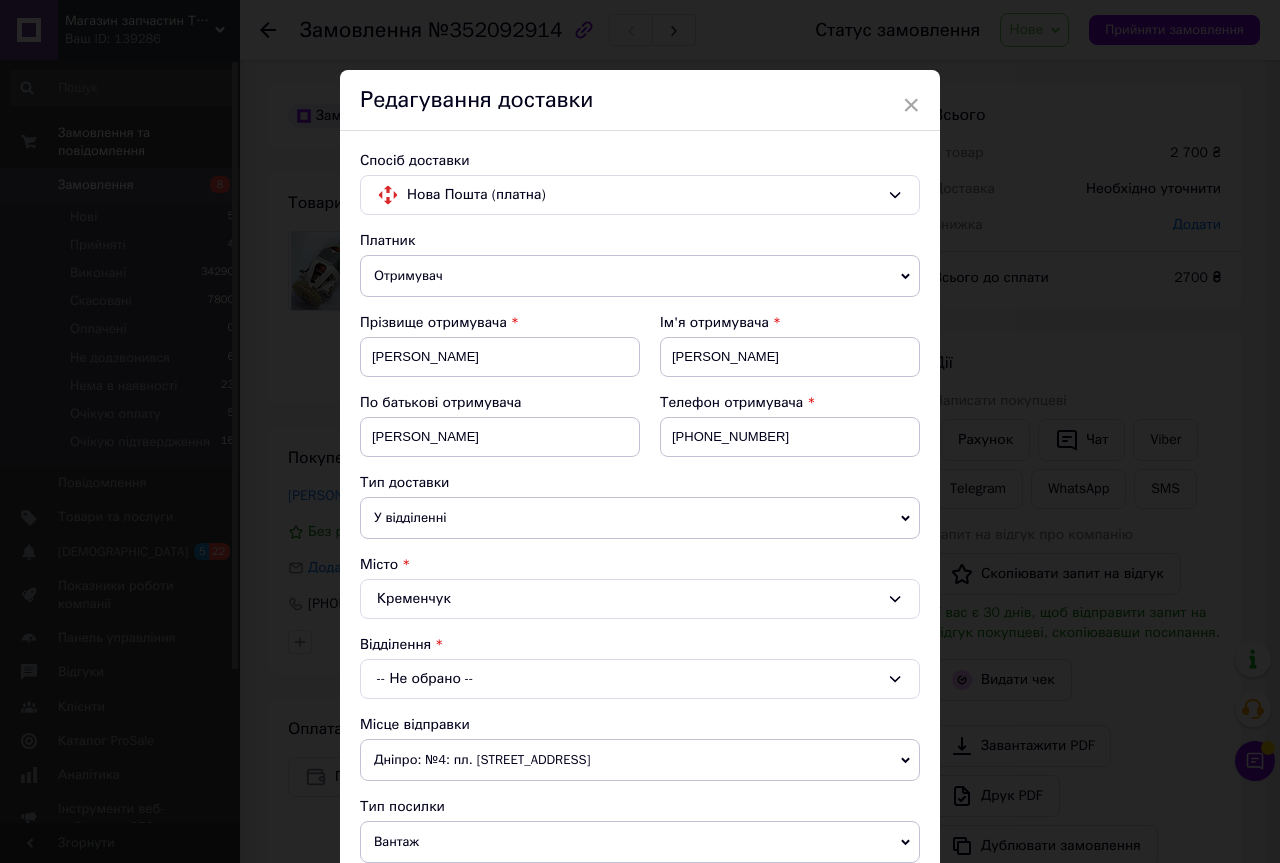 click on "-- Не обрано --" at bounding box center [640, 679] 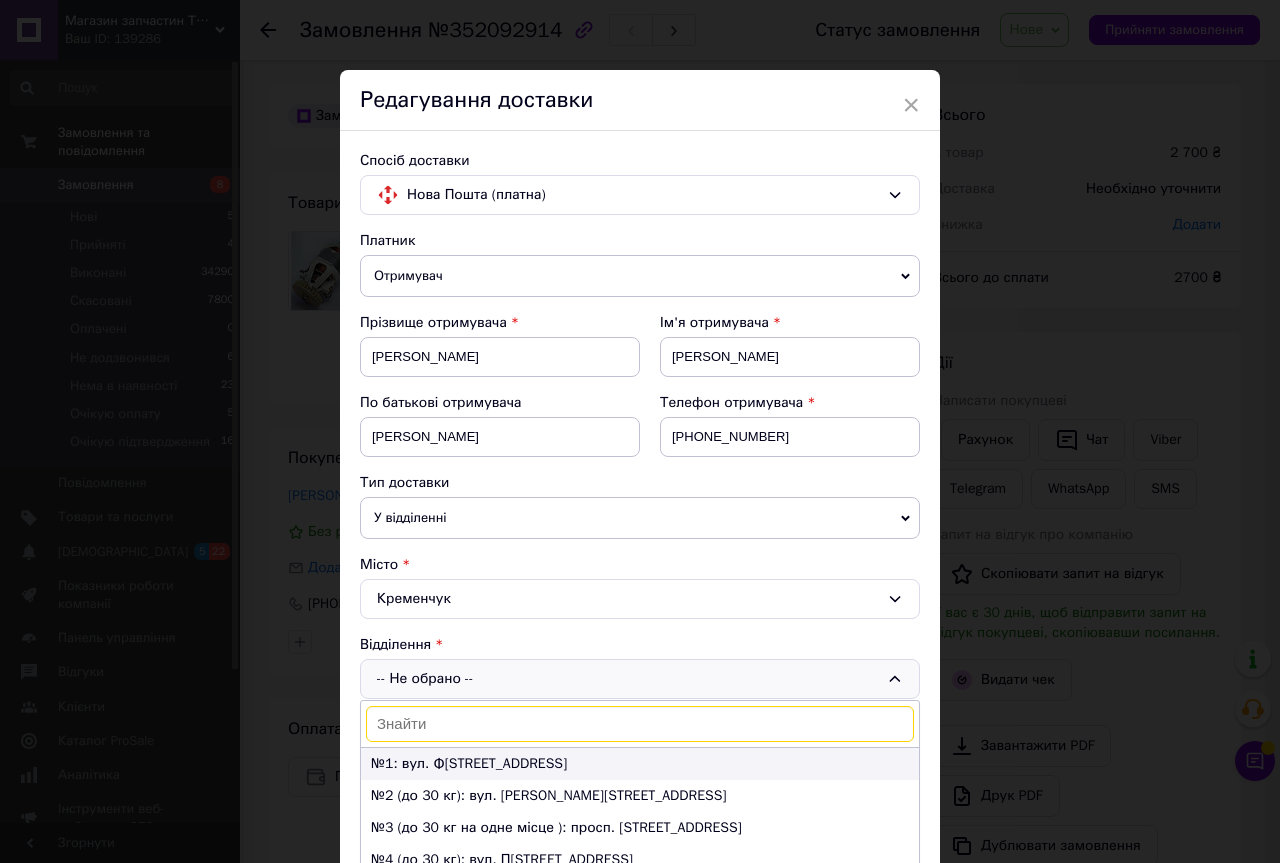 click on "№1: вул. Флотська, 2" at bounding box center [640, 764] 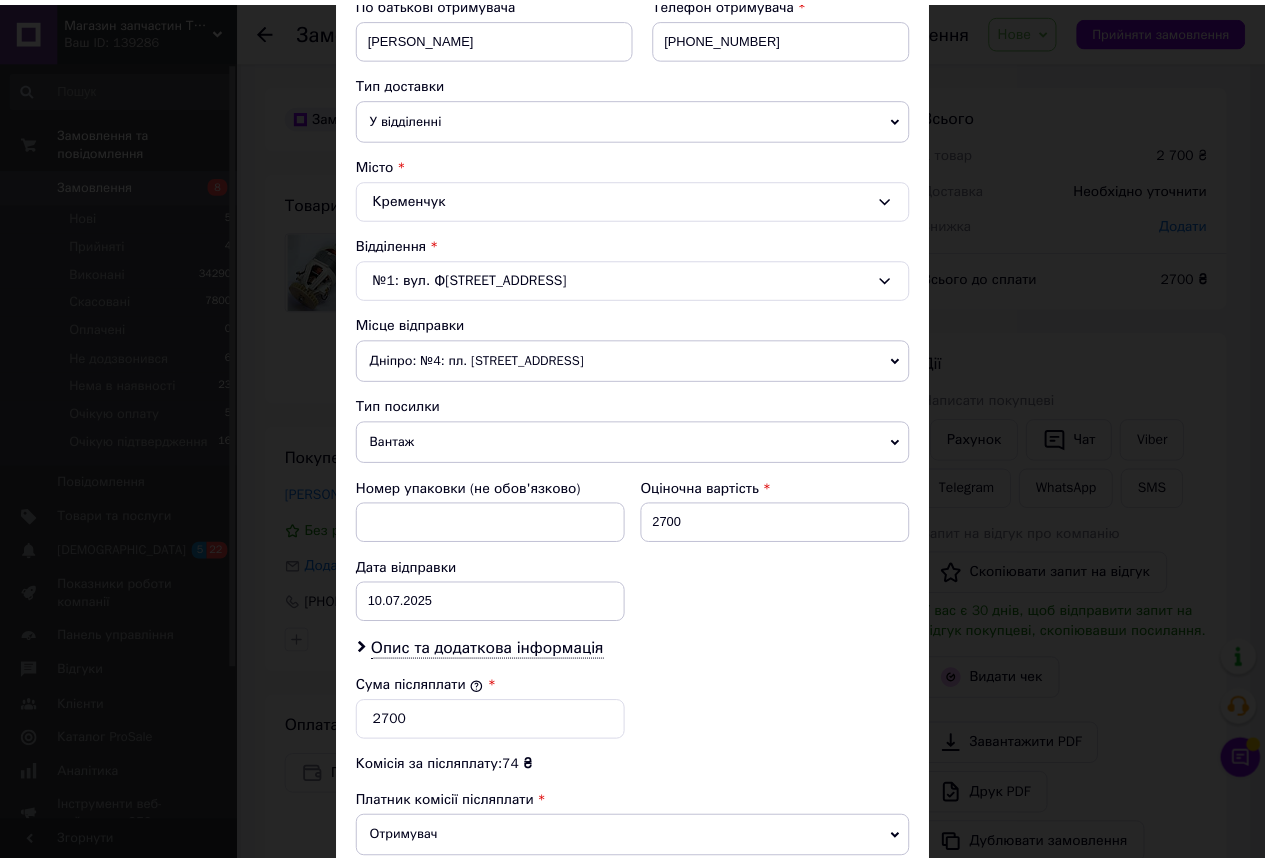 scroll, scrollTop: 663, scrollLeft: 0, axis: vertical 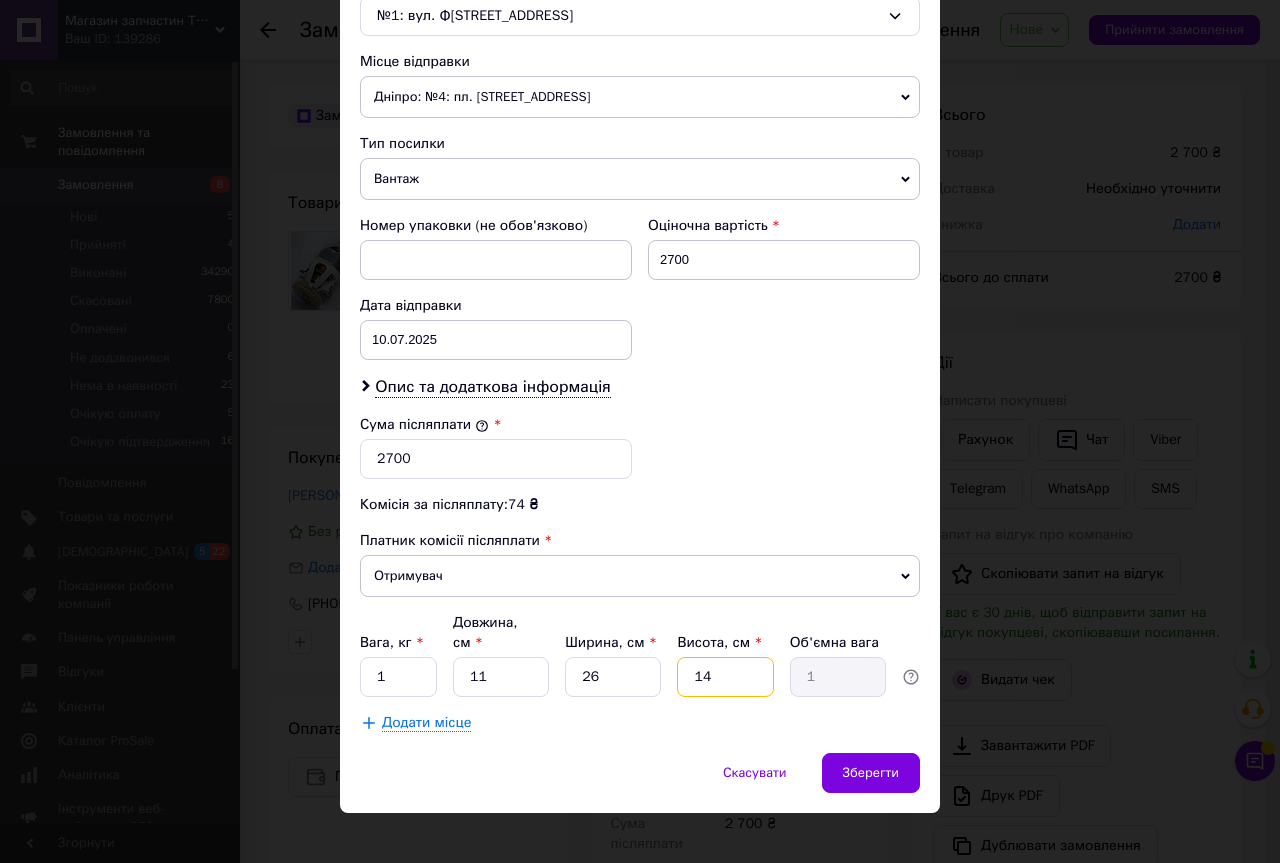 click on "14" at bounding box center [725, 677] 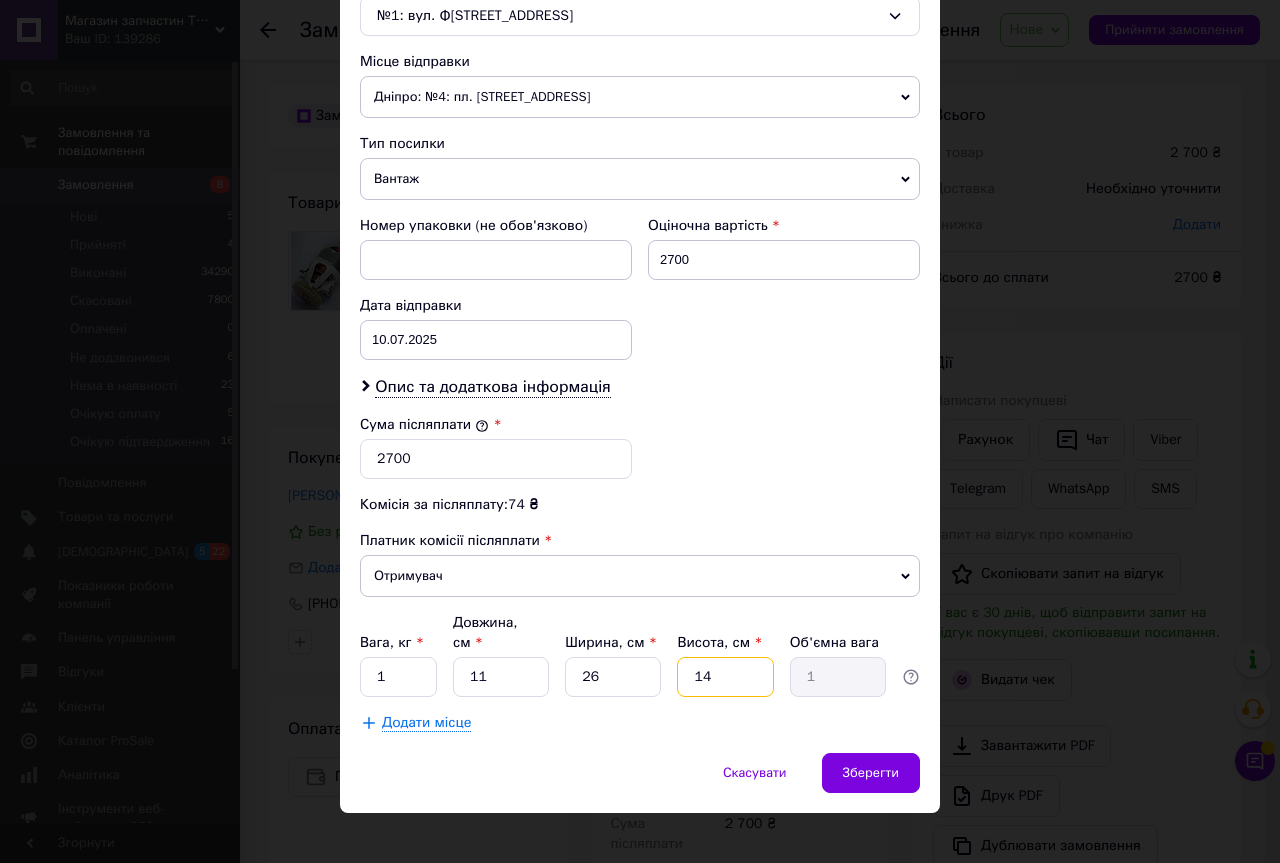 type on "1" 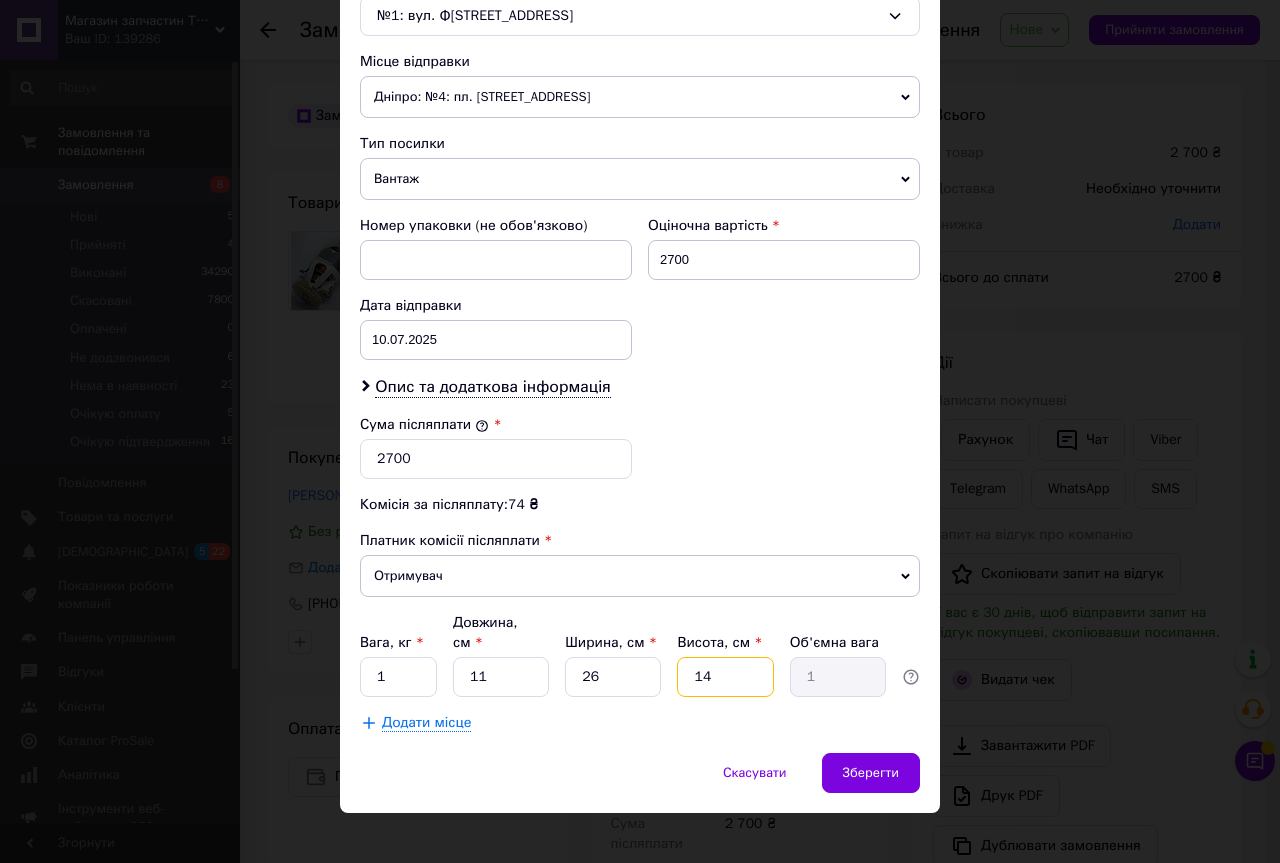 type on "0.1" 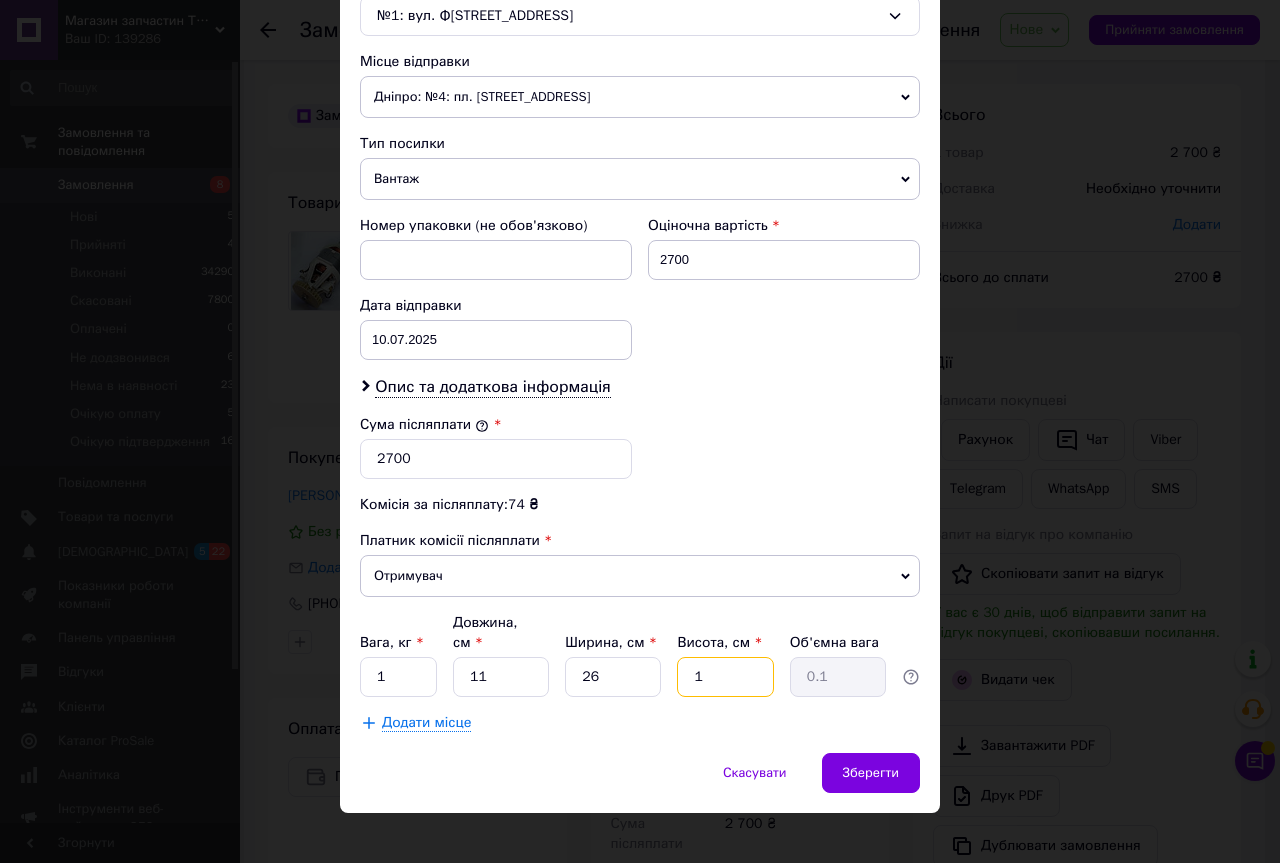 type on "10" 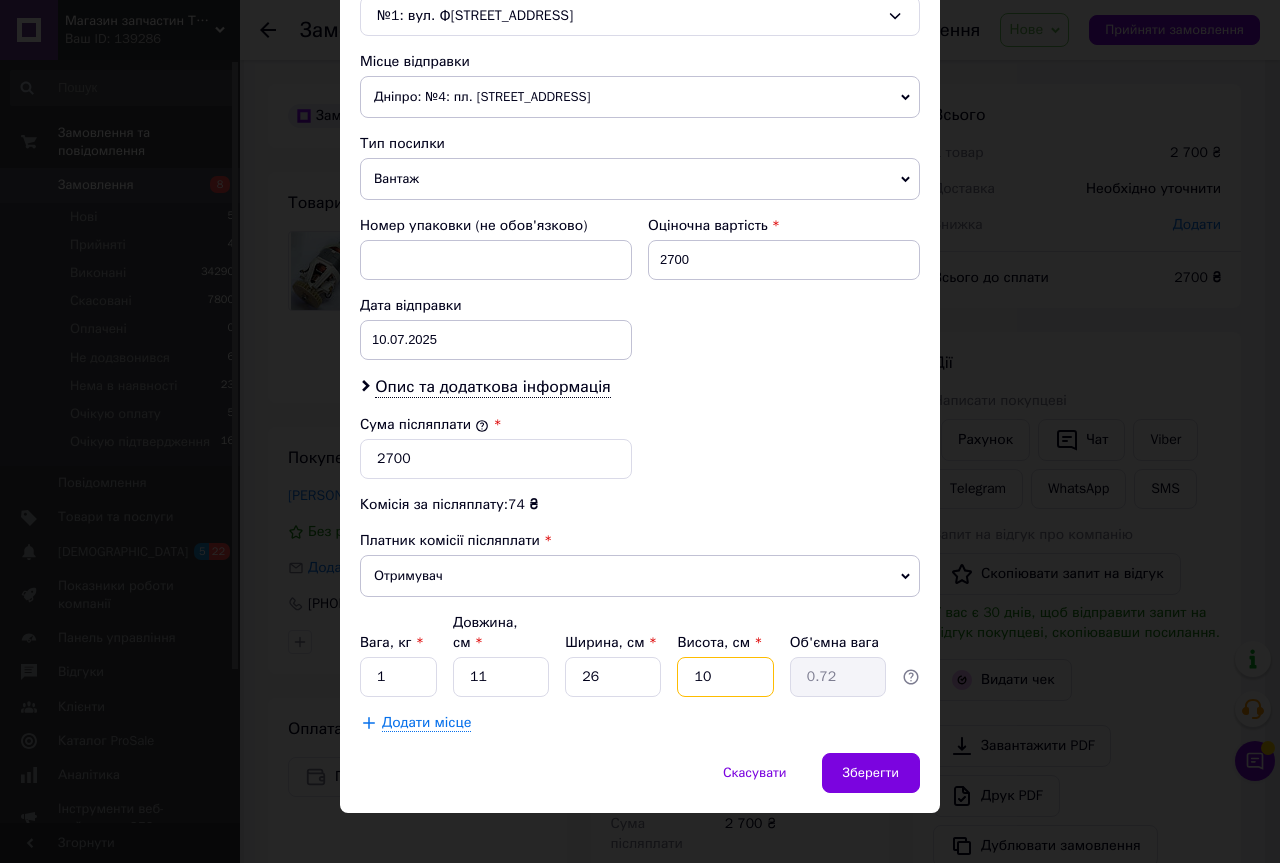 type on "10" 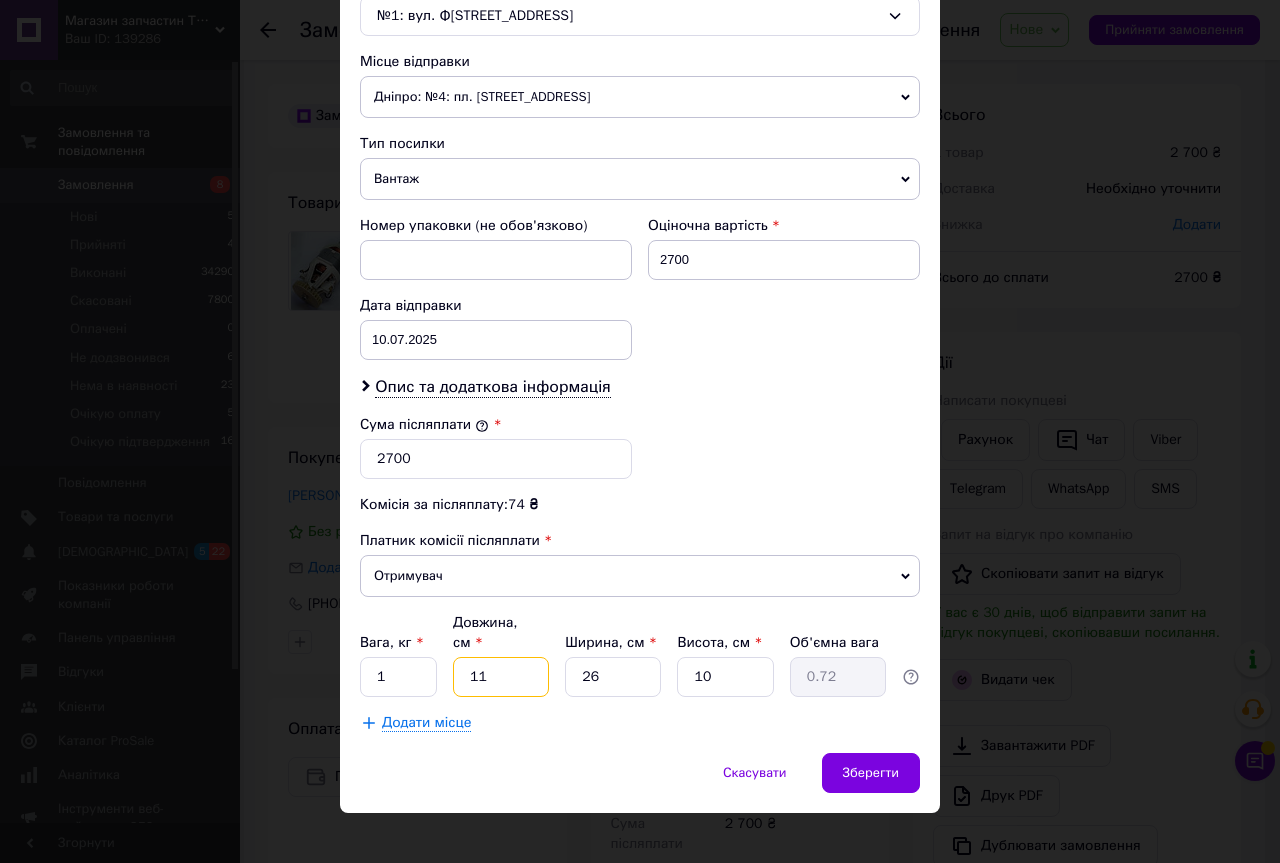 click on "11" at bounding box center [501, 677] 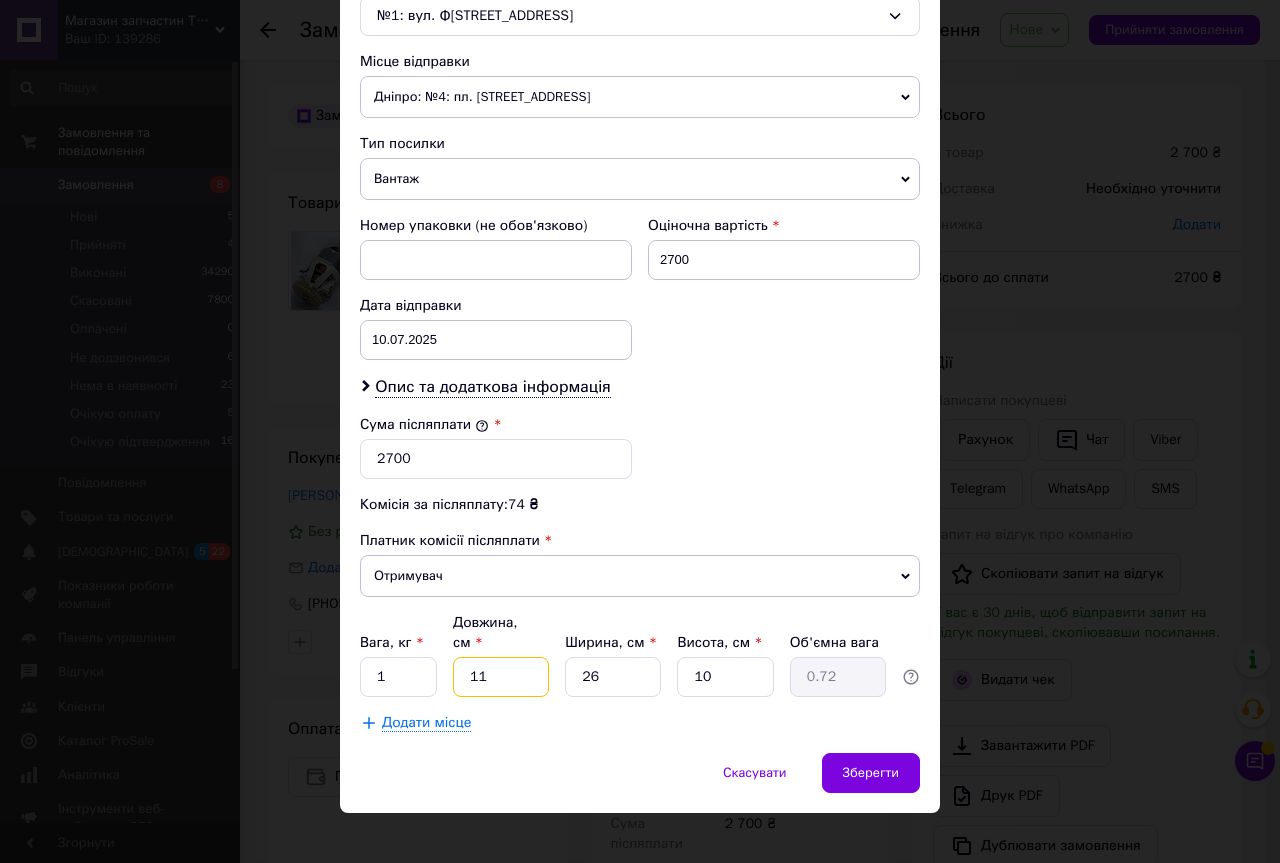 type on "1" 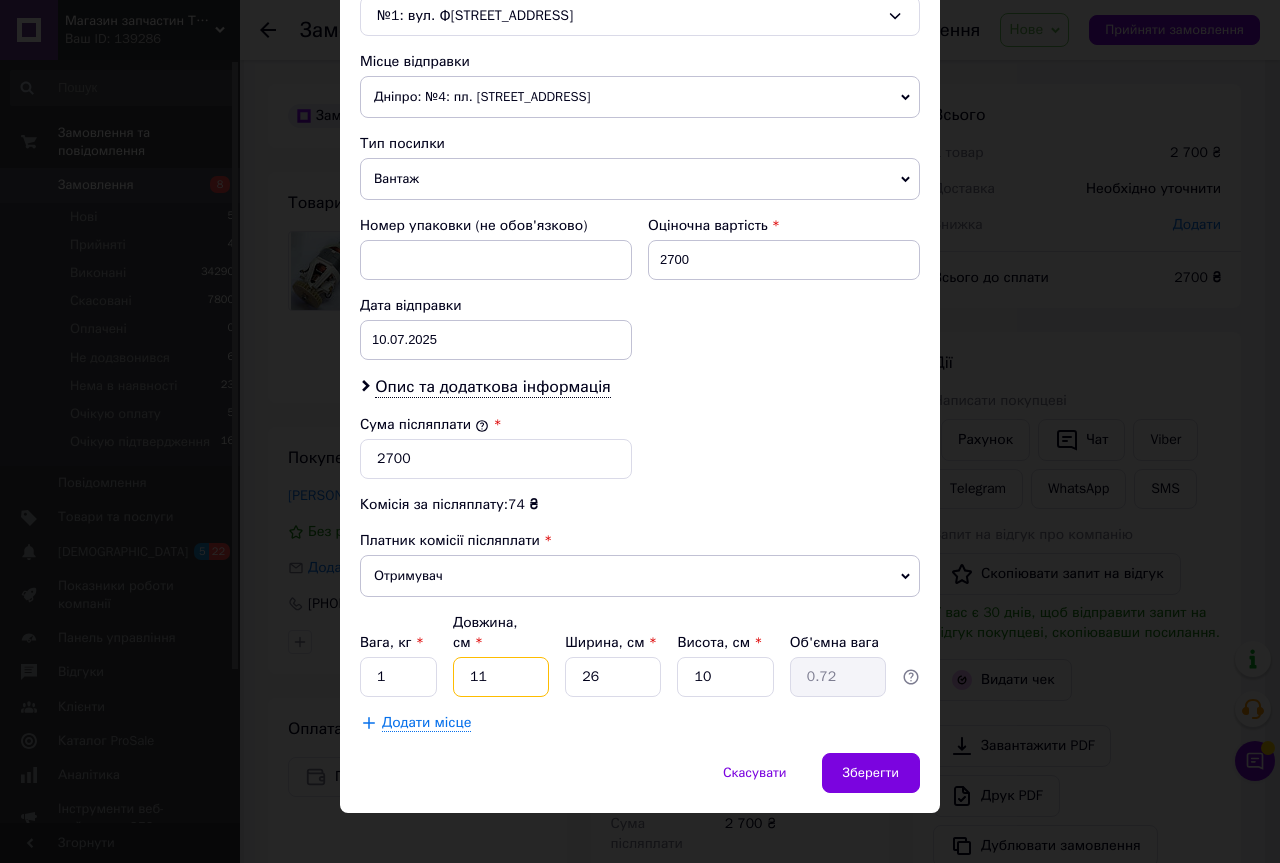 type on "0.1" 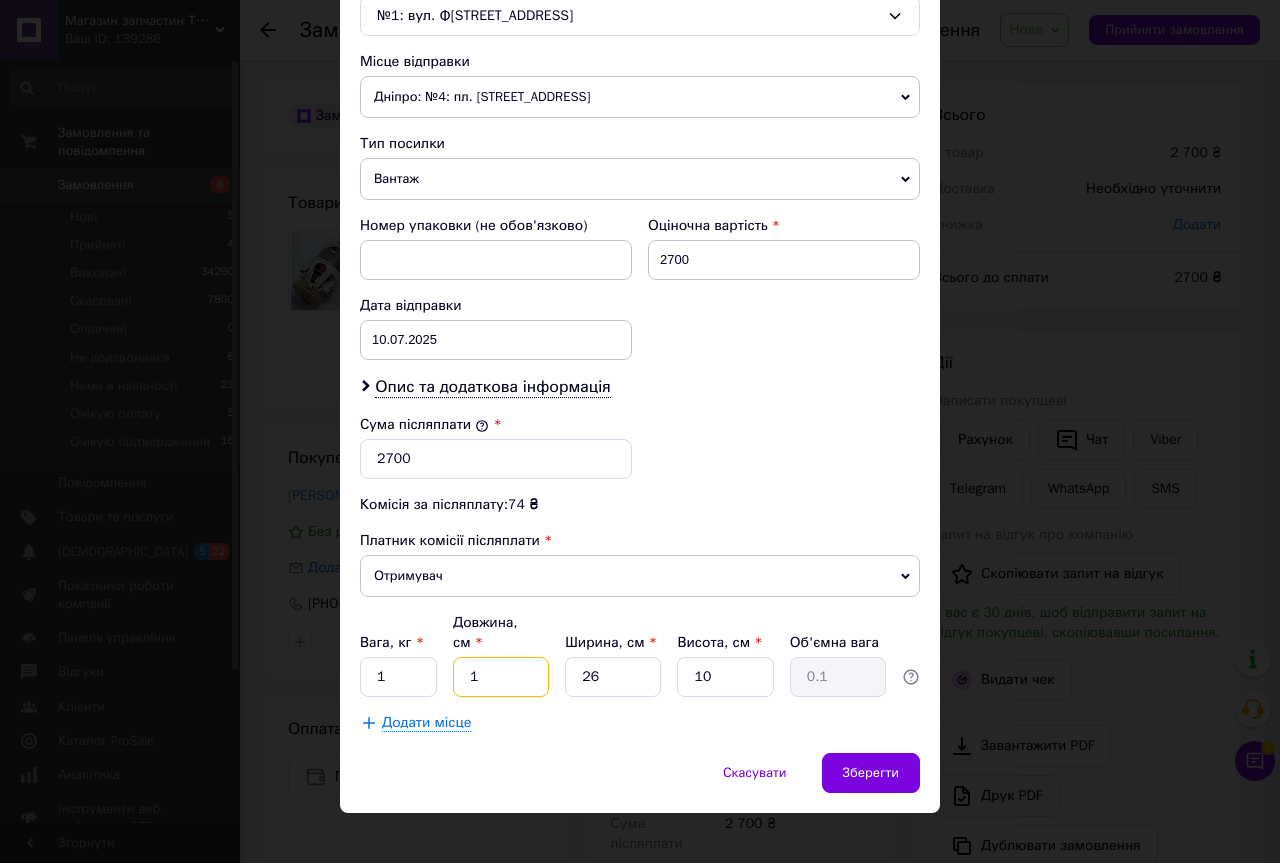 type 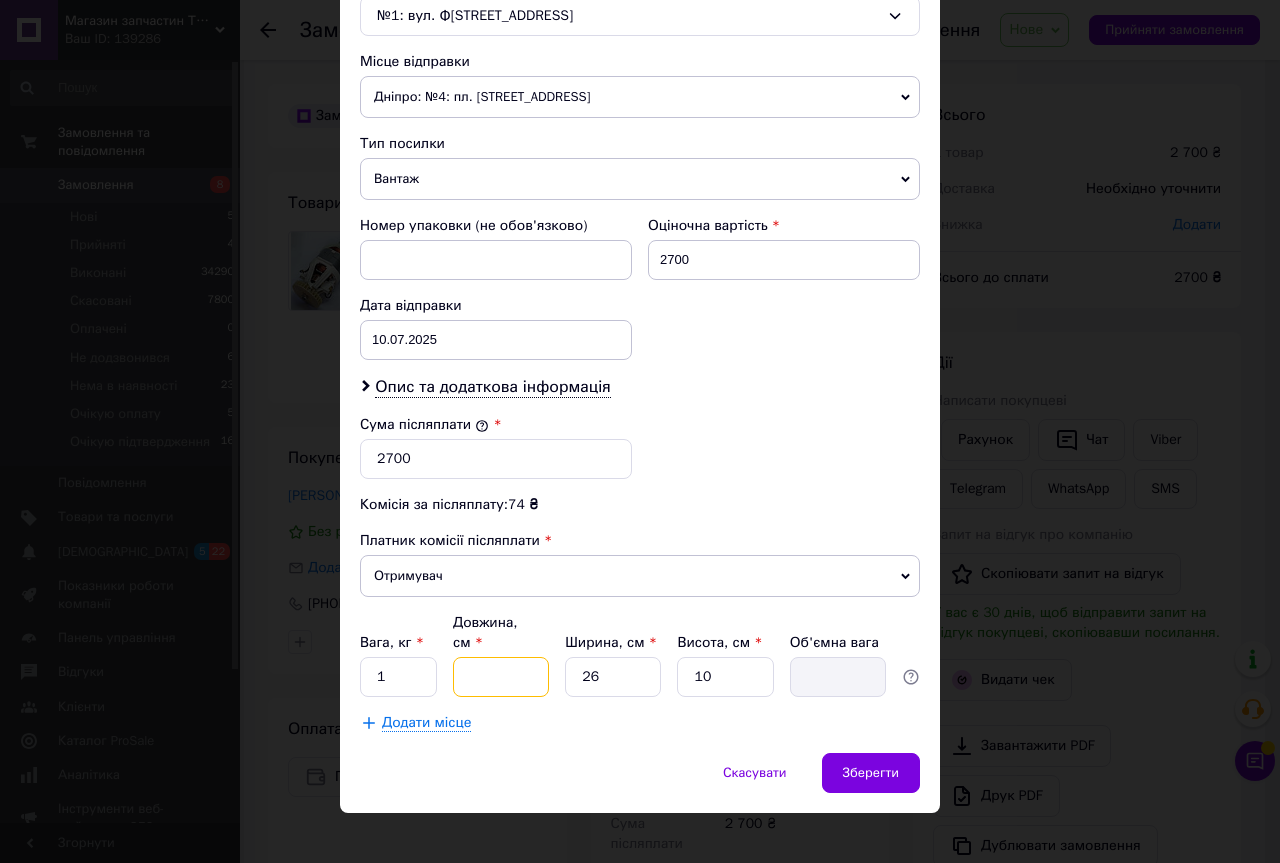 type on "2" 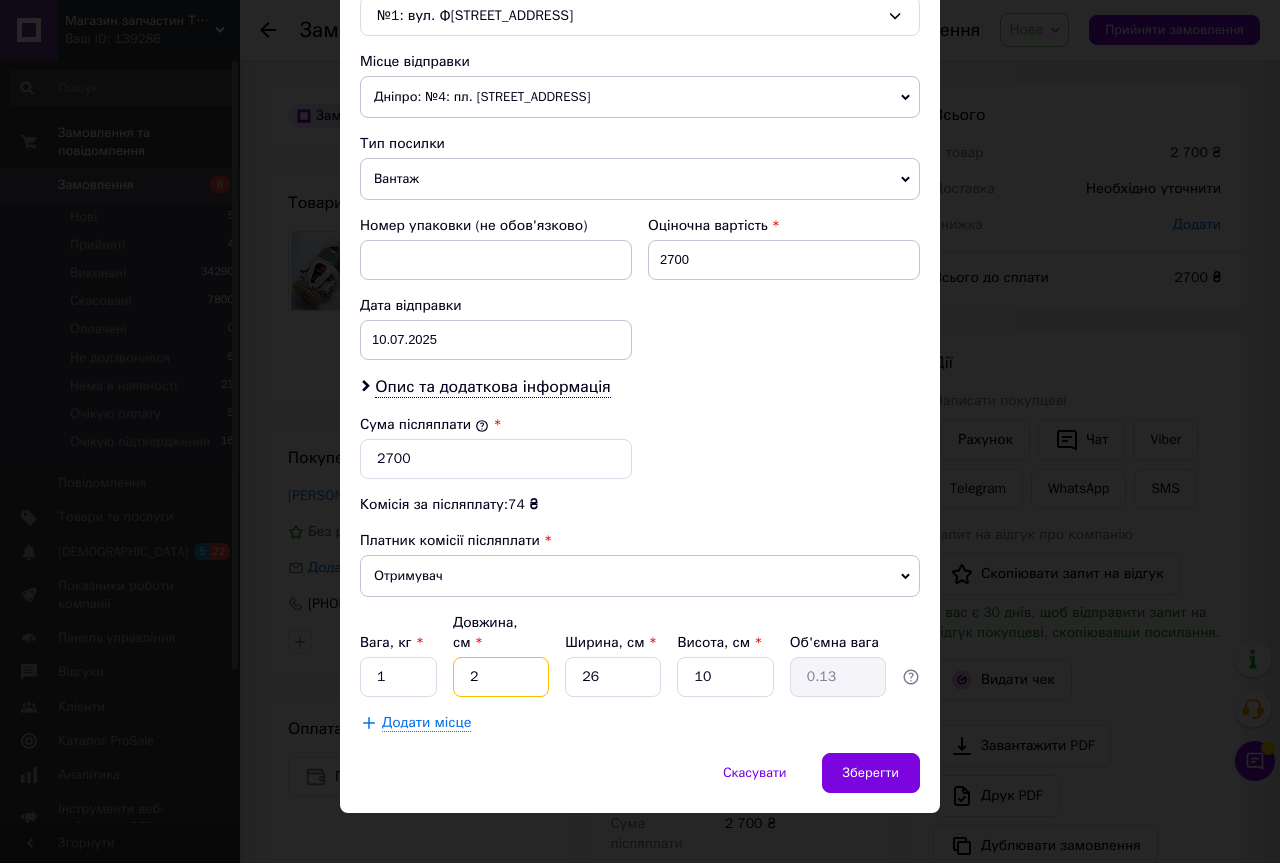 type on "23" 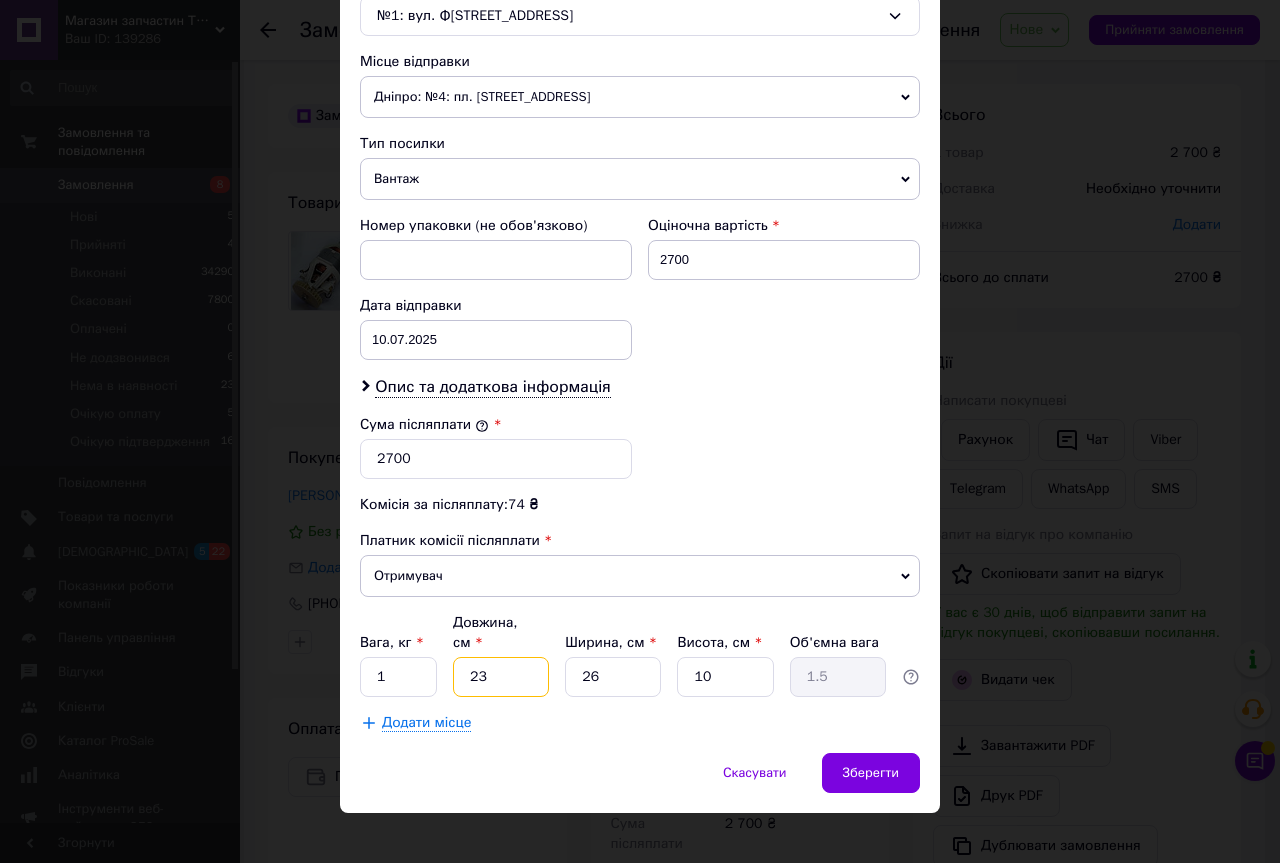 type on "23" 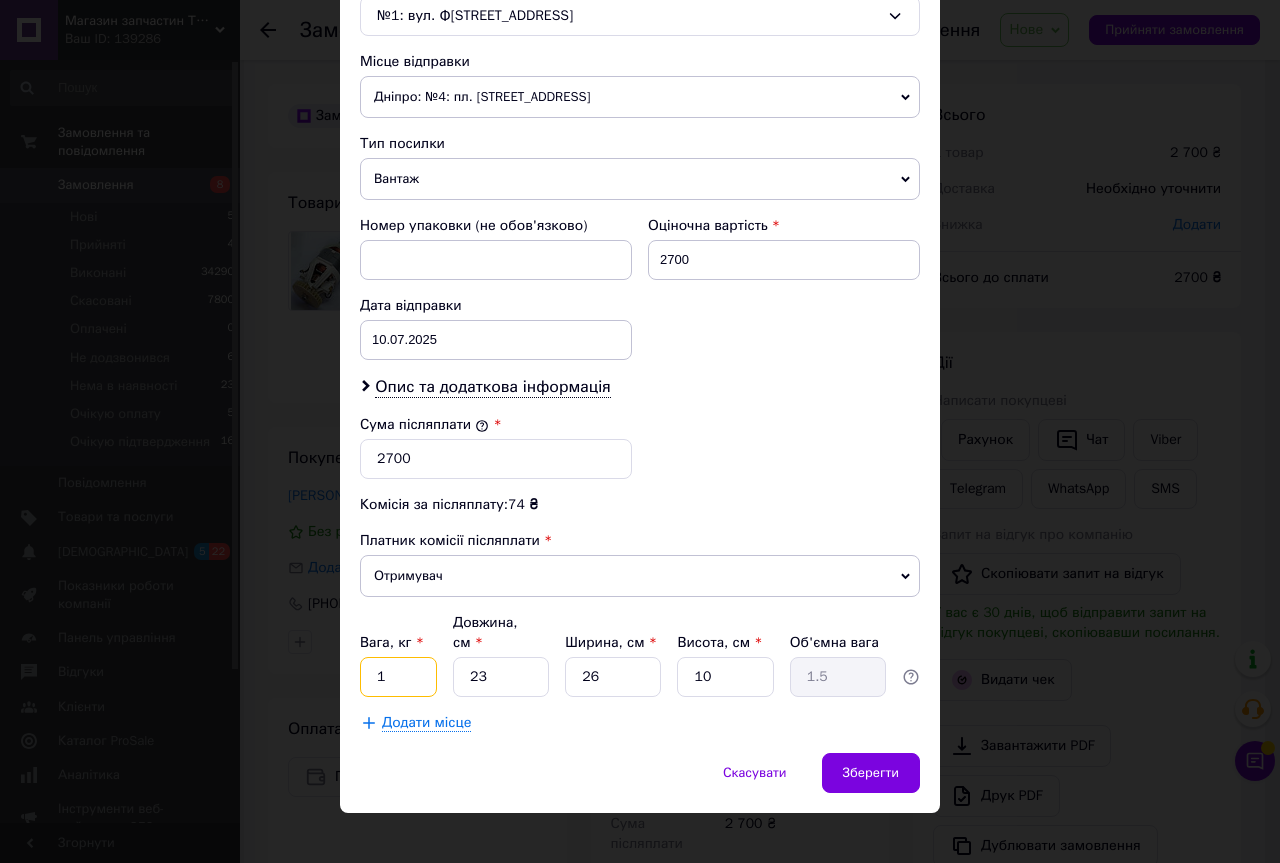 click on "1" at bounding box center (398, 677) 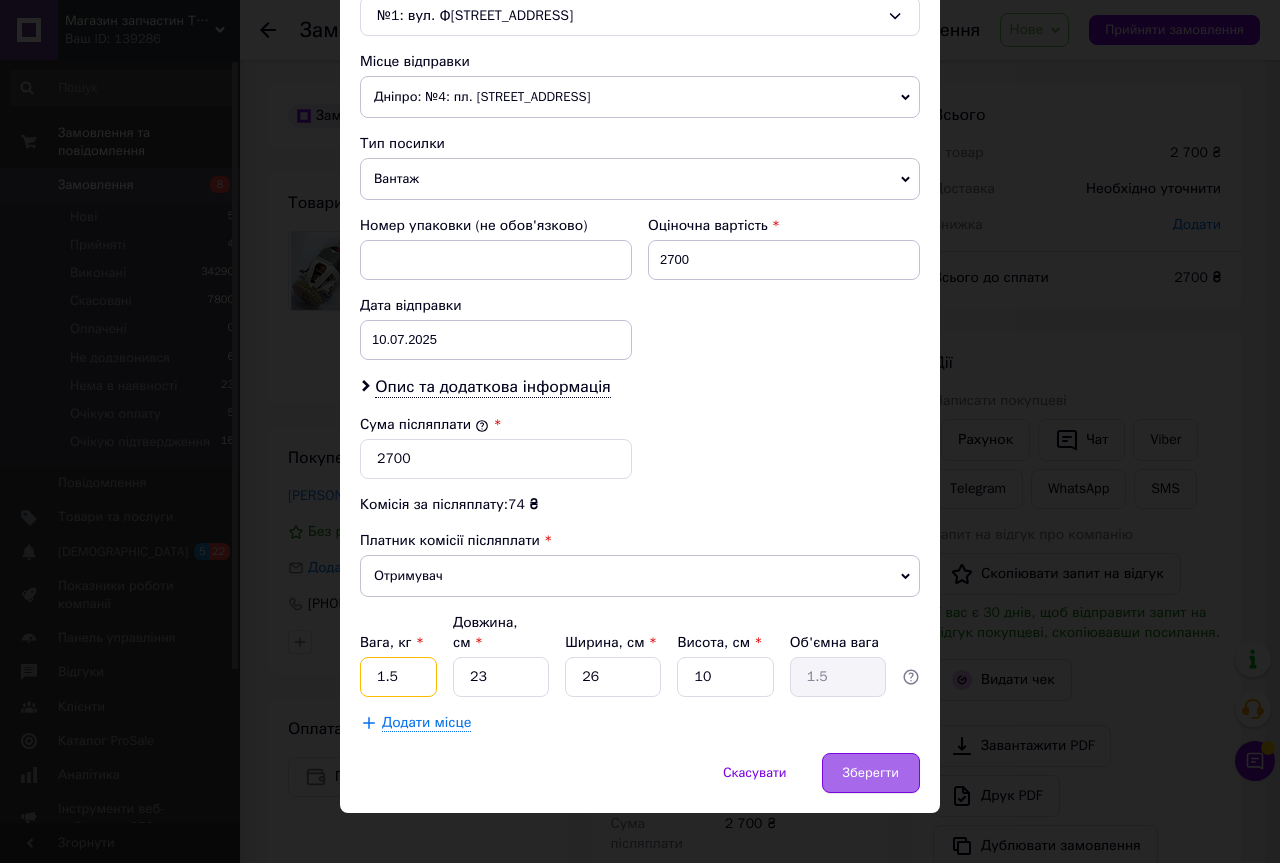 type on "1.5" 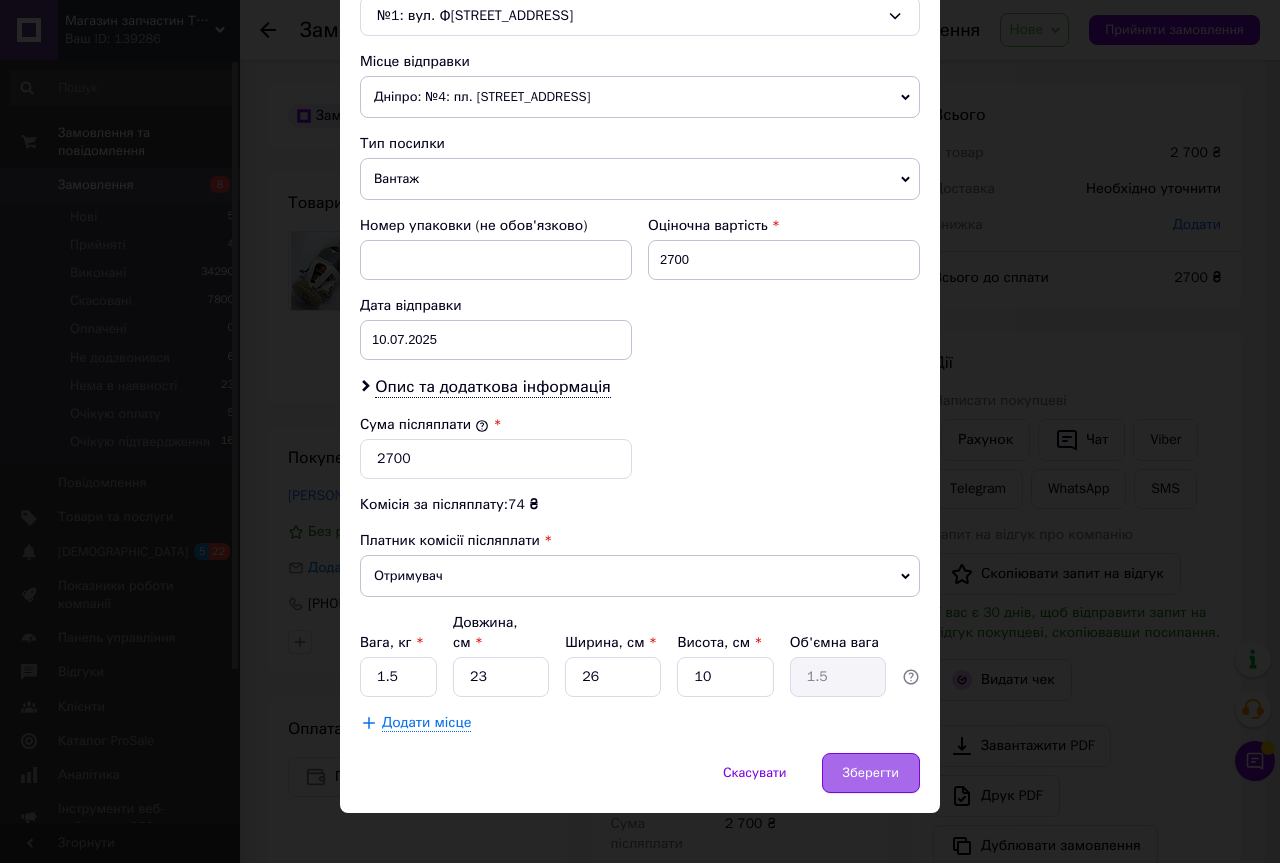 click on "Зберегти" at bounding box center (871, 773) 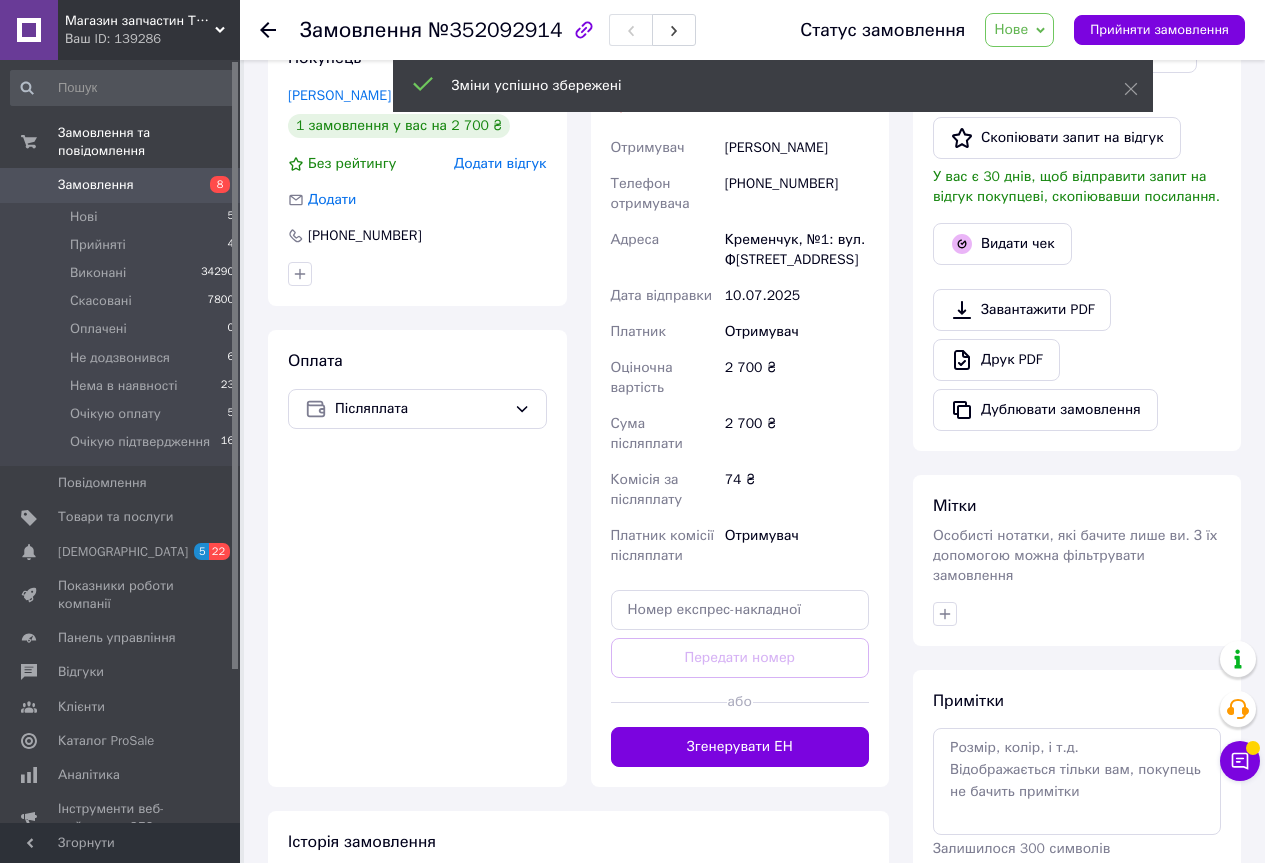 scroll, scrollTop: 500, scrollLeft: 0, axis: vertical 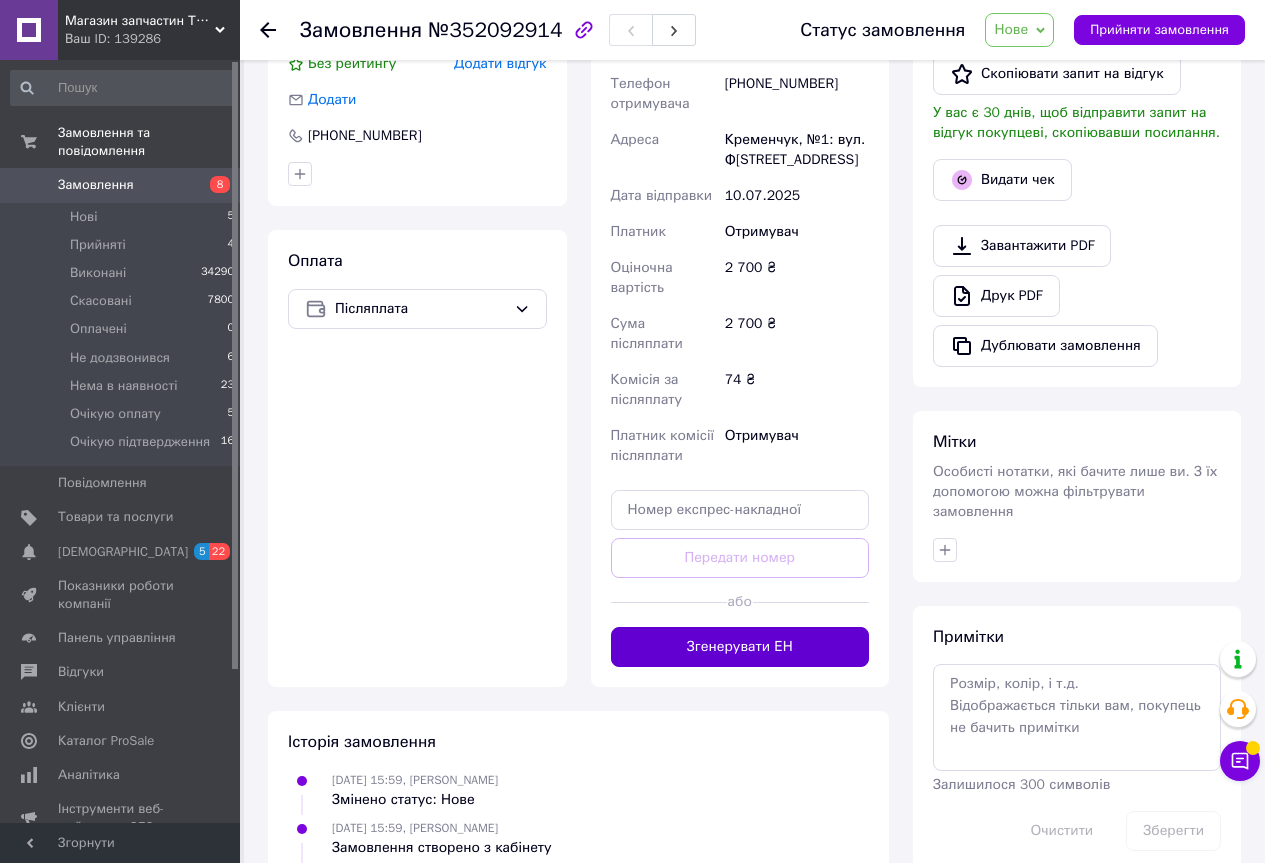 click on "Згенерувати ЕН" at bounding box center [740, 647] 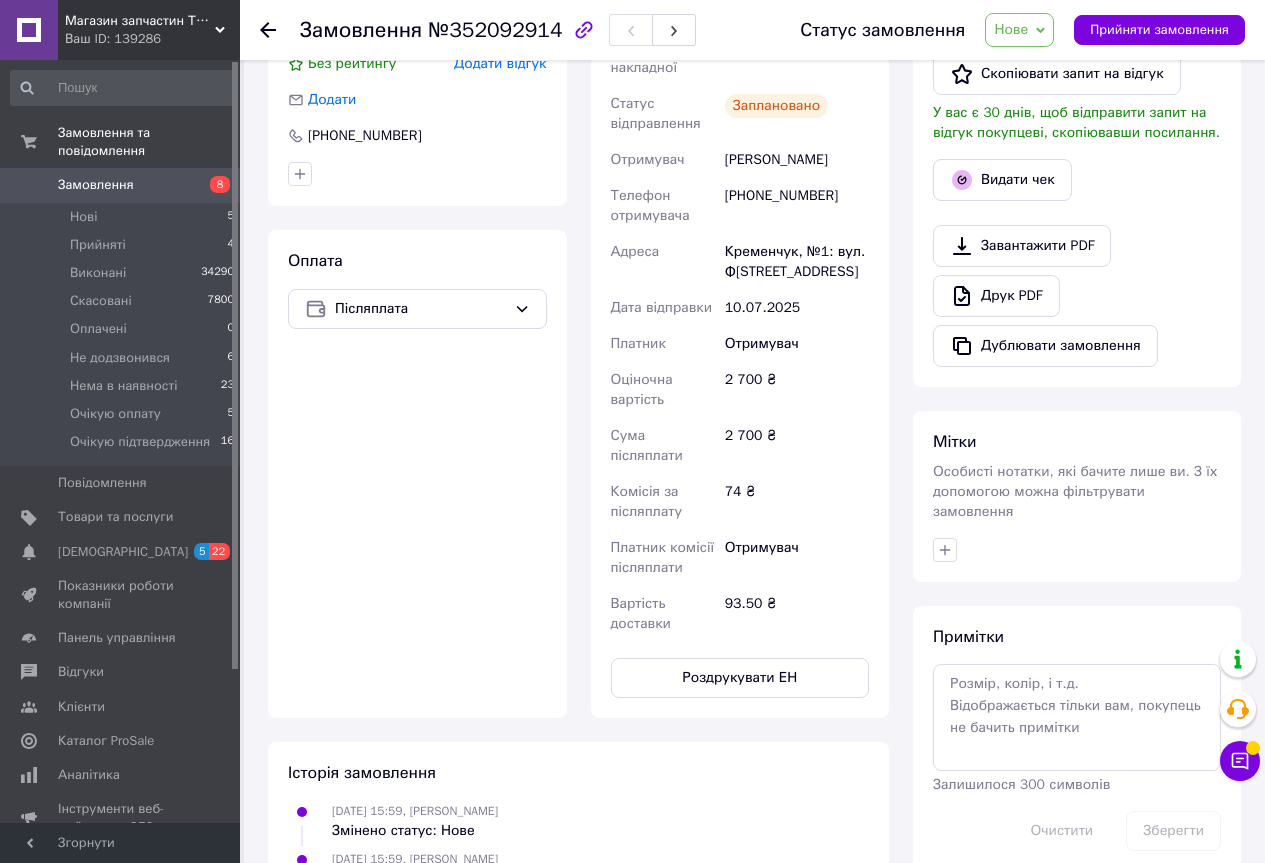 scroll, scrollTop: 300, scrollLeft: 0, axis: vertical 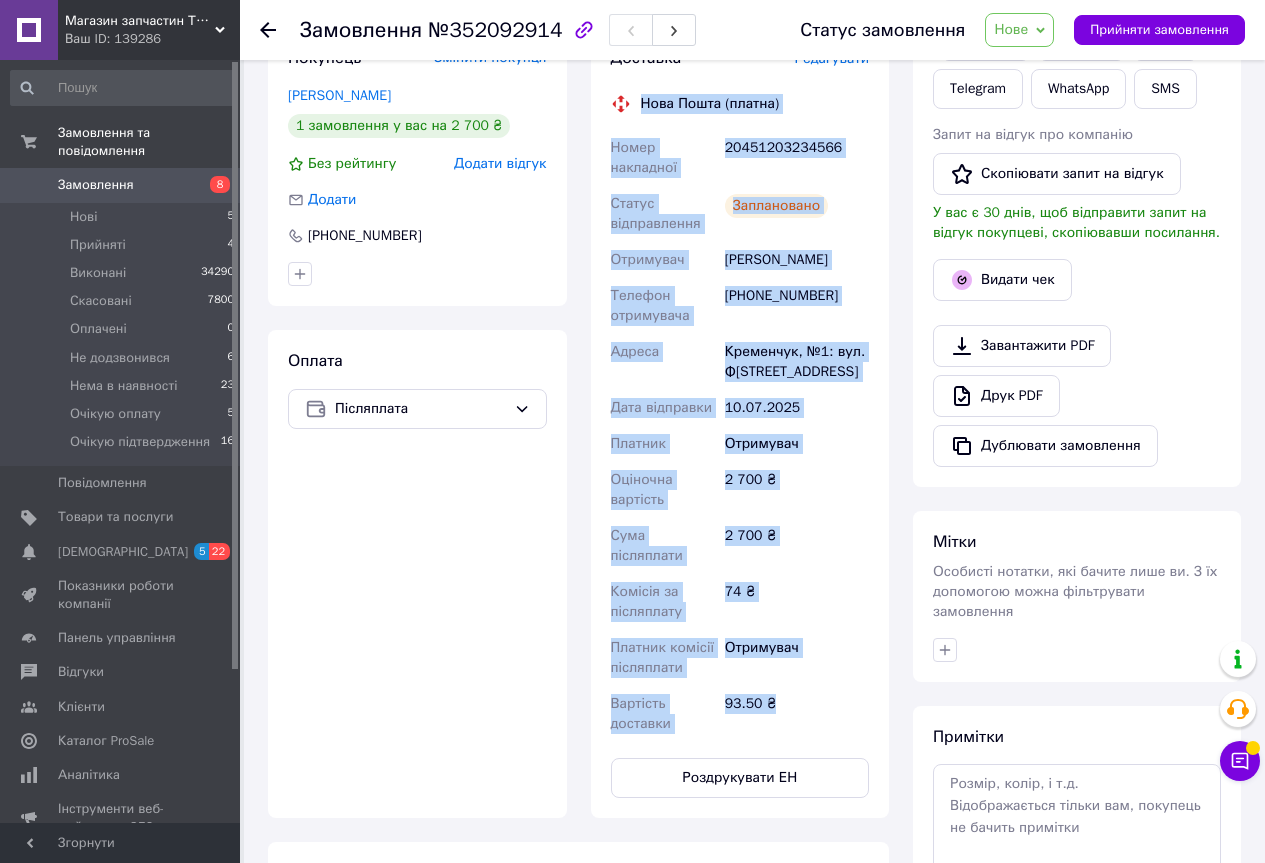 drag, startPoint x: 637, startPoint y: 196, endPoint x: 794, endPoint y: 716, distance: 543.18414 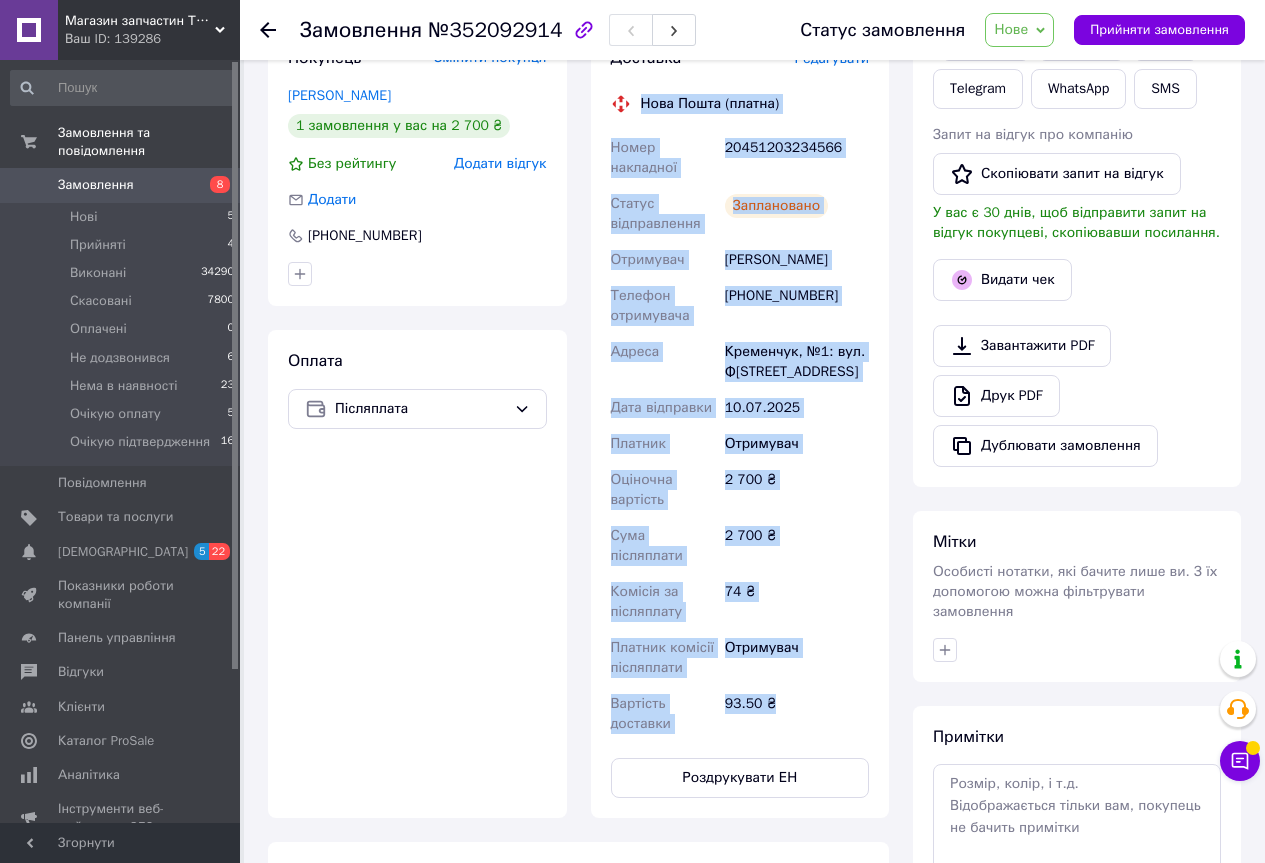 copy on "Нова Пошта (платна) Номер накладної 20451203234566 Статус відправлення Заплановано Отримувач Бутенко Сергій Сергійович Телефон отримувача +380733172691 Адреса Кременчук, №1: вул. Флотська, 2 Дата відправки 10.07.2025 Платник Отримувач Оціночна вартість 2 700 ₴ Сума післяплати 2 700 ₴ Комісія за післяплату 74 ₴ Платник комісії післяплати Отримувач Вартість доставки 93.50 ₴" 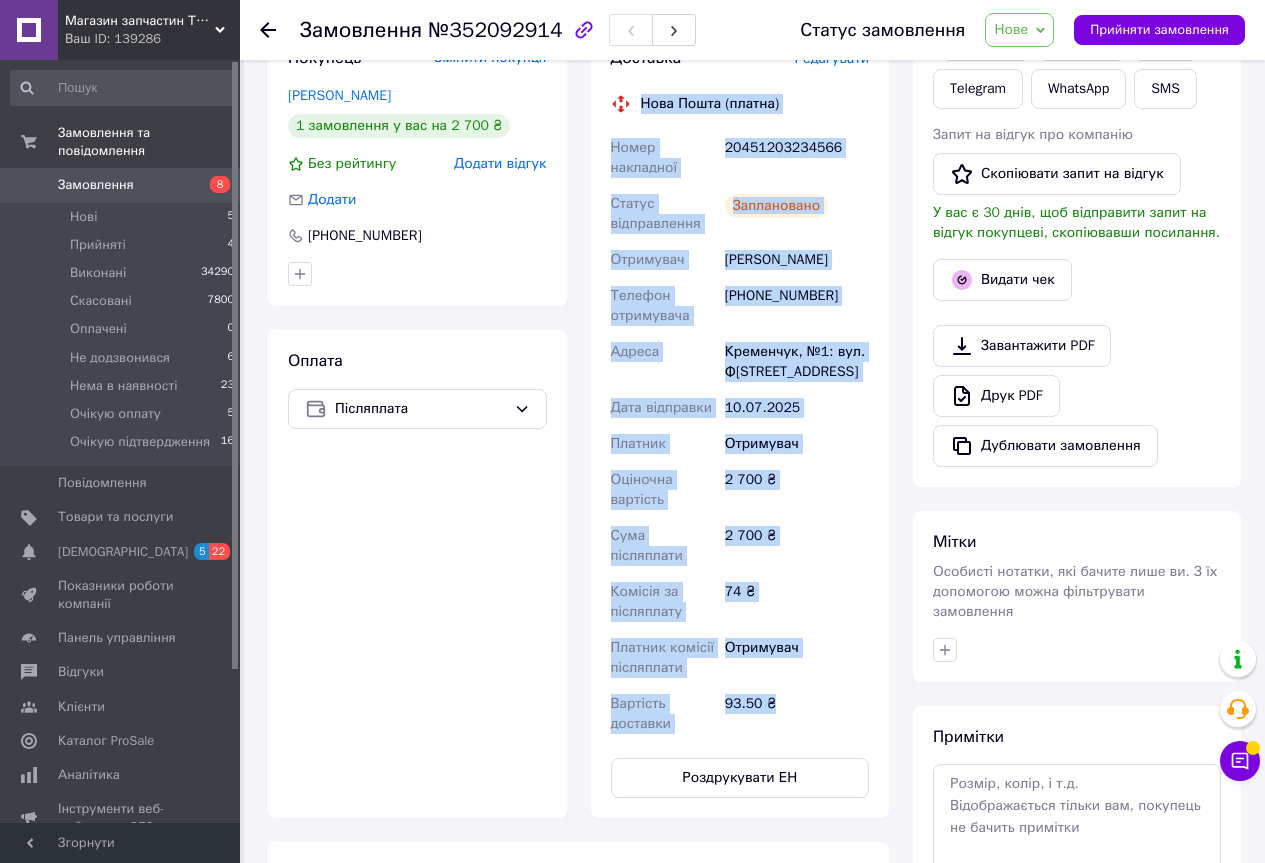 click on "Адреса" at bounding box center (664, 362) 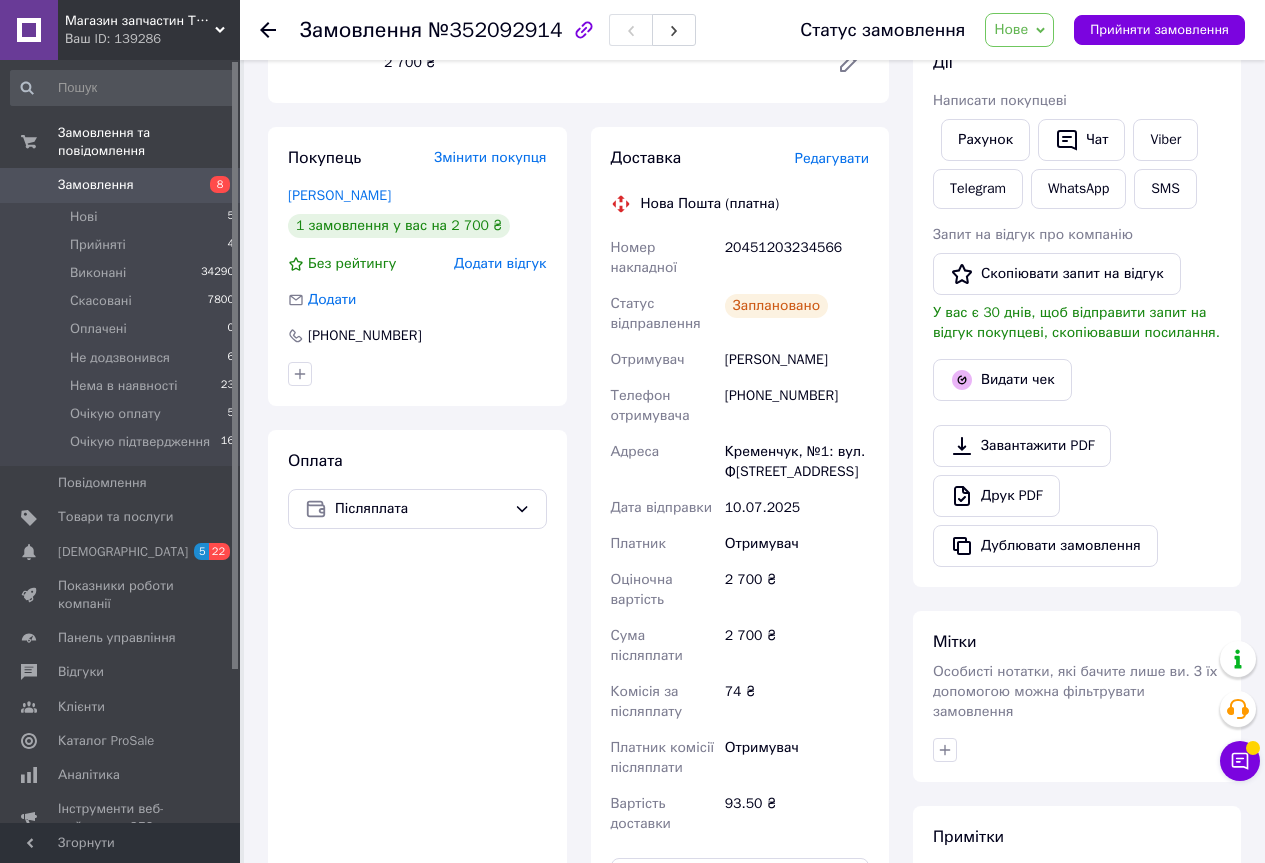 scroll, scrollTop: 200, scrollLeft: 0, axis: vertical 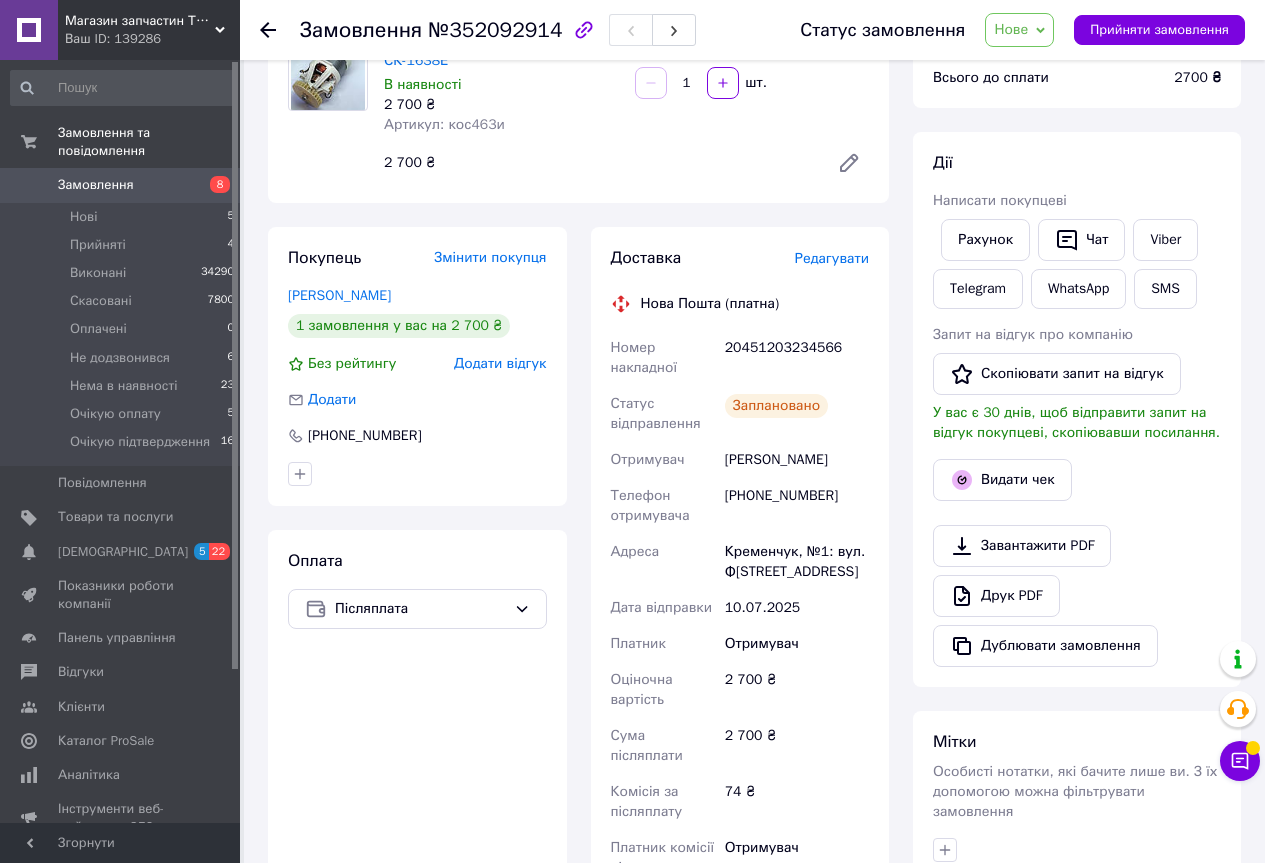 click 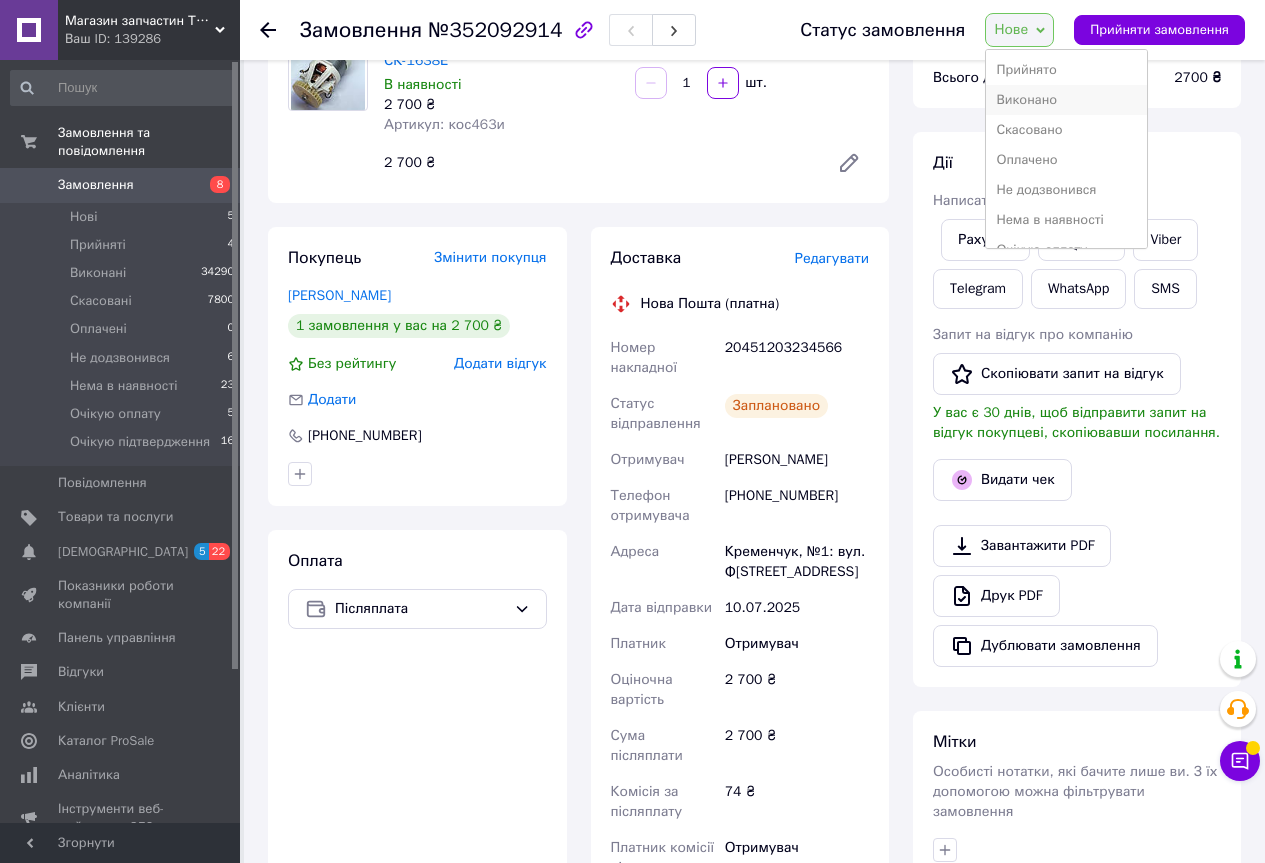 click on "Виконано" at bounding box center [1066, 100] 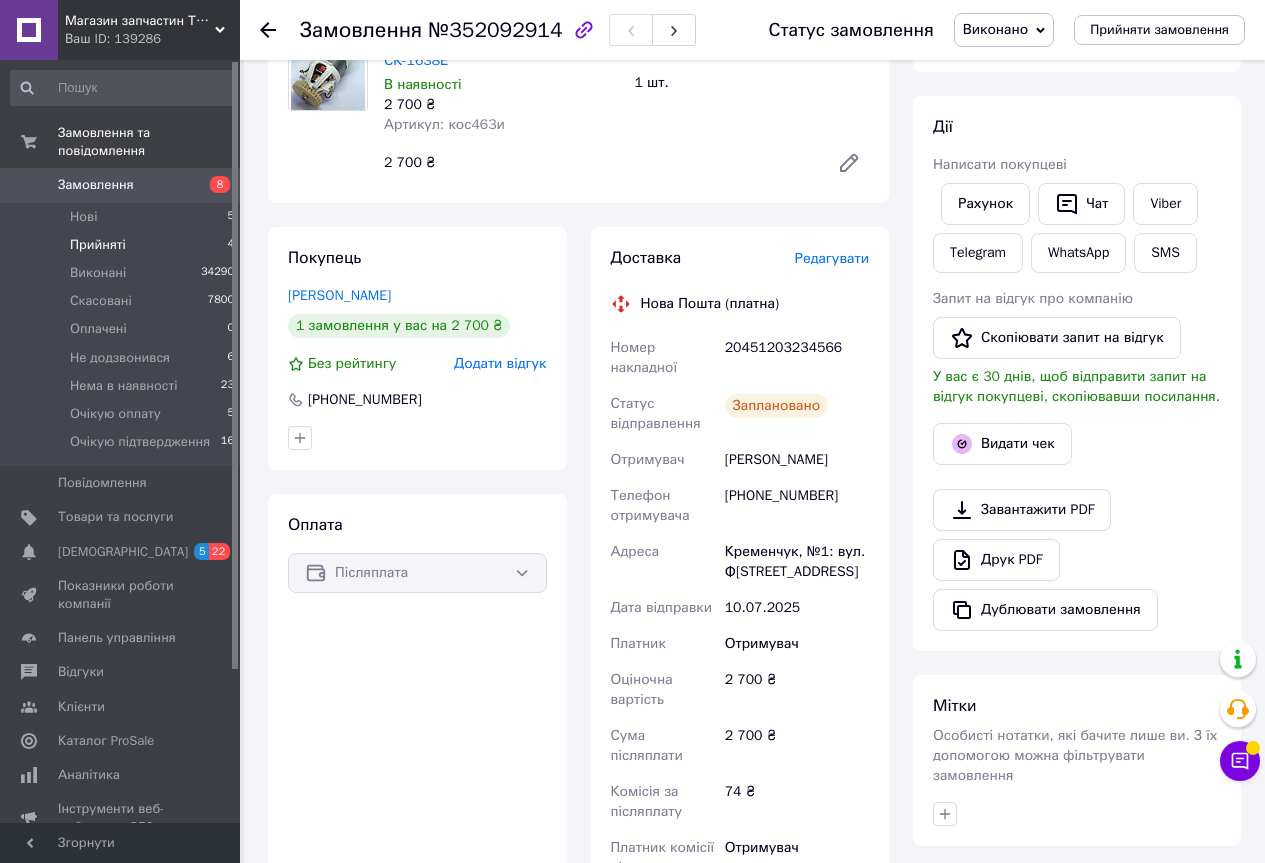 click on "Прийняті" at bounding box center [98, 245] 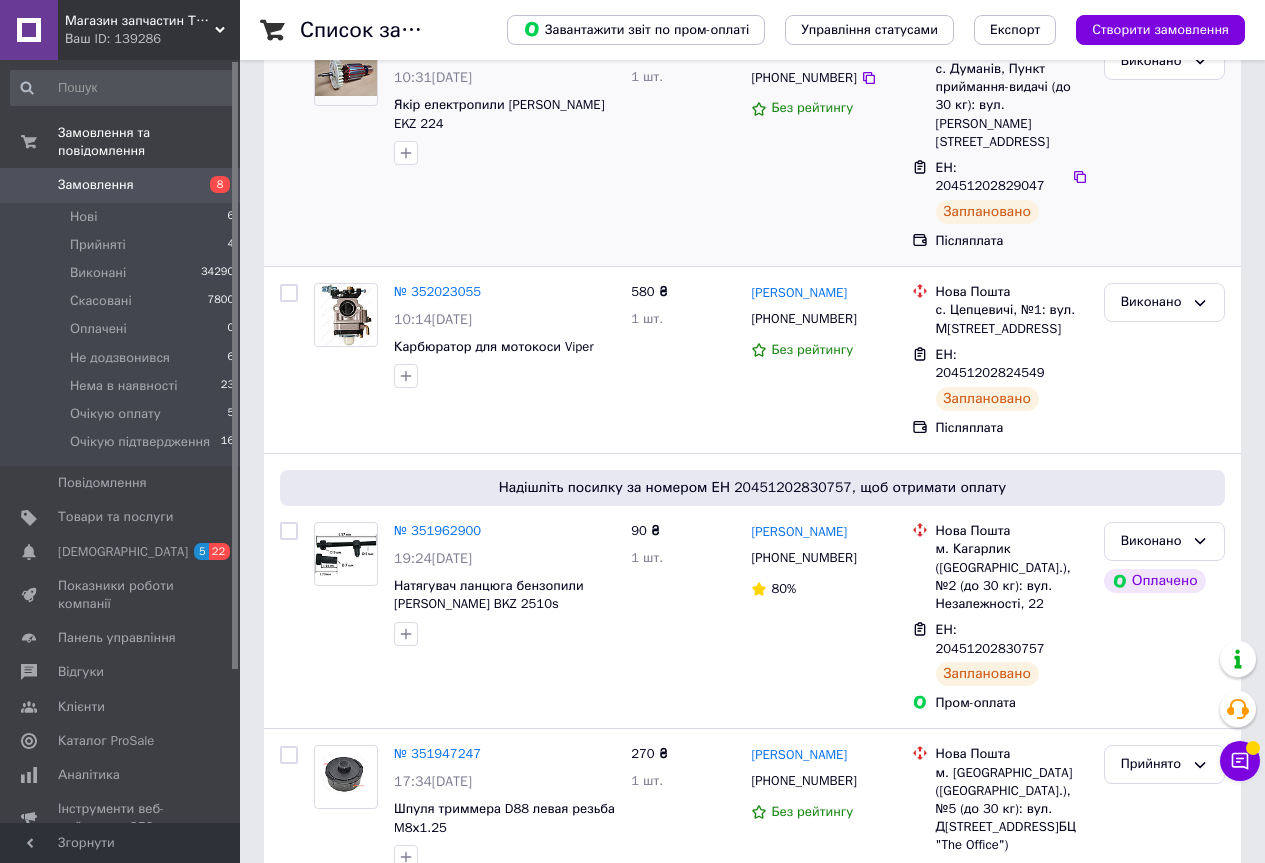 scroll, scrollTop: 900, scrollLeft: 0, axis: vertical 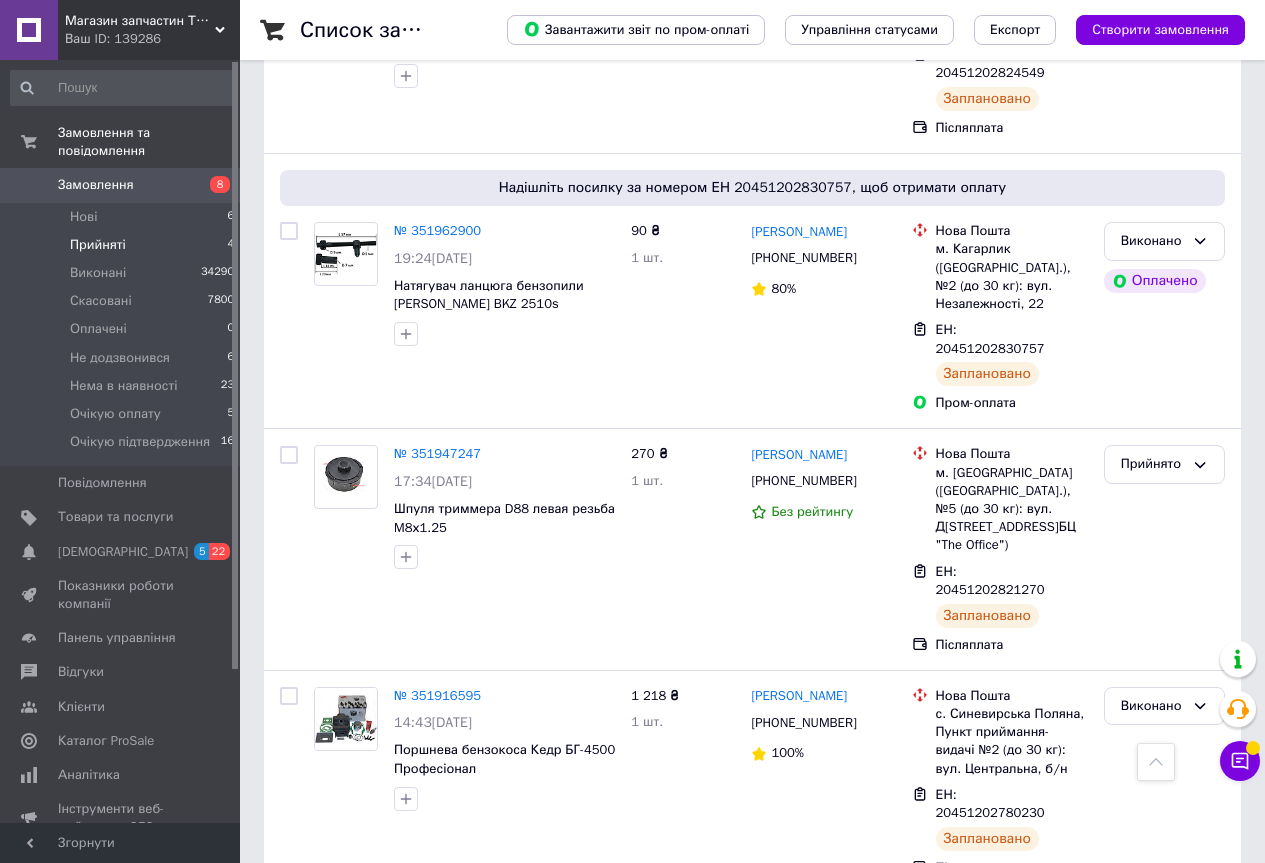 click on "Прийняті" at bounding box center [98, 245] 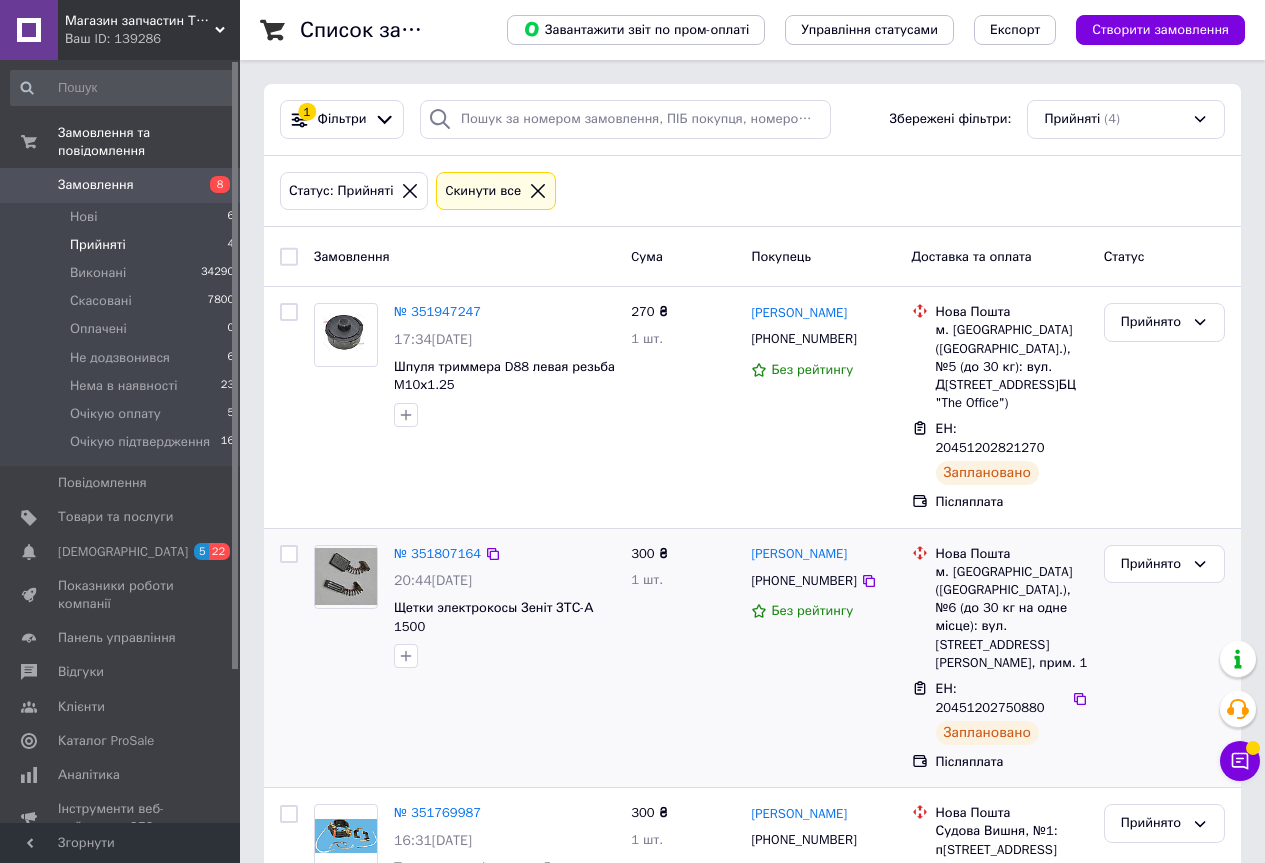 scroll, scrollTop: 195, scrollLeft: 0, axis: vertical 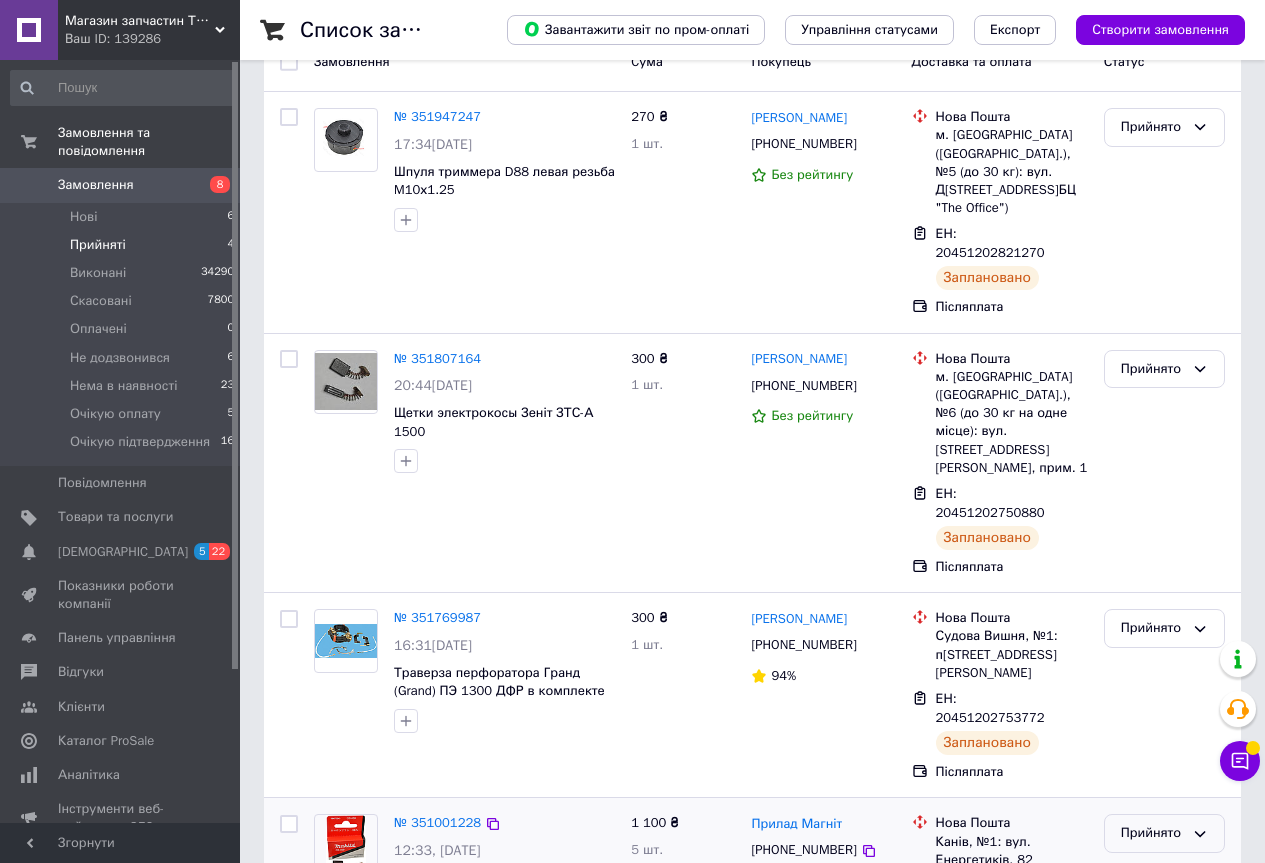 click 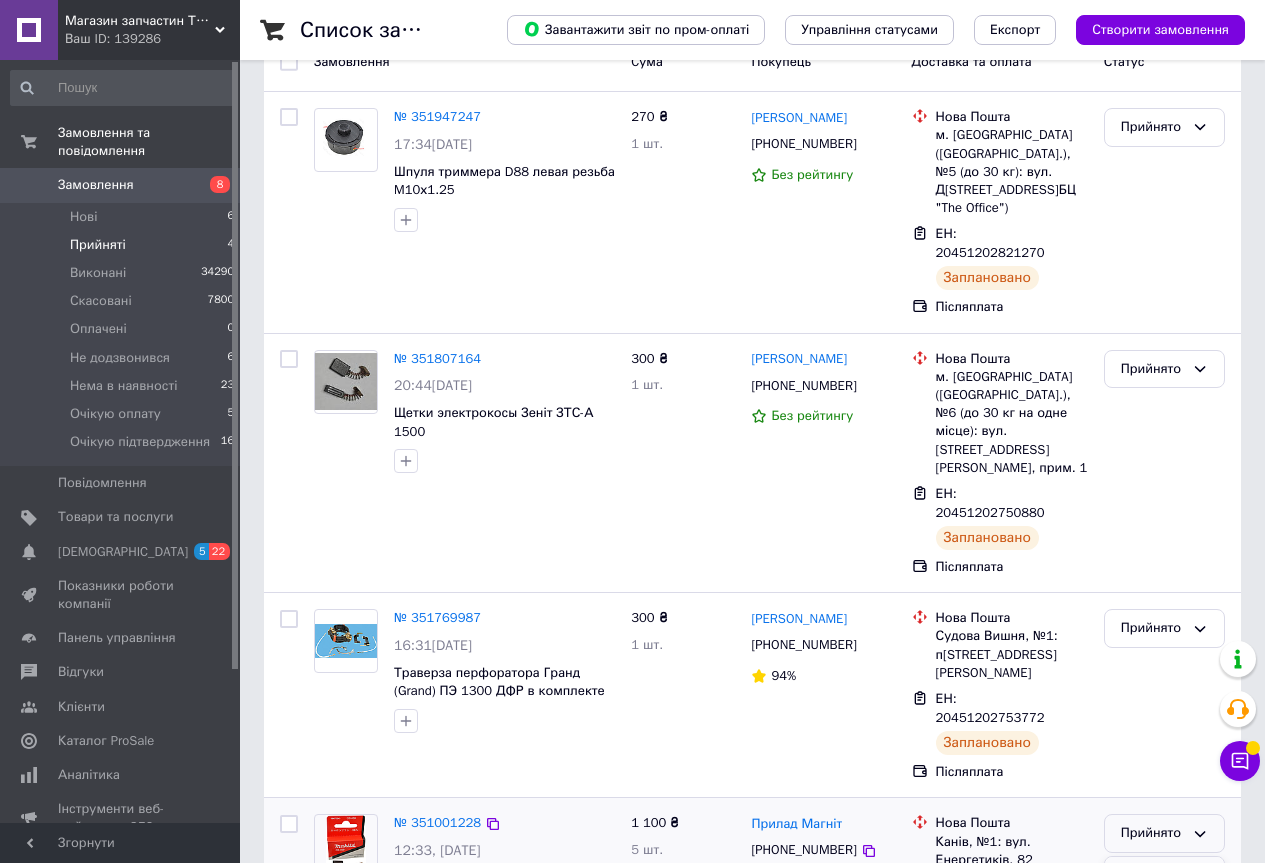 click on "Виконано" at bounding box center [1164, 875] 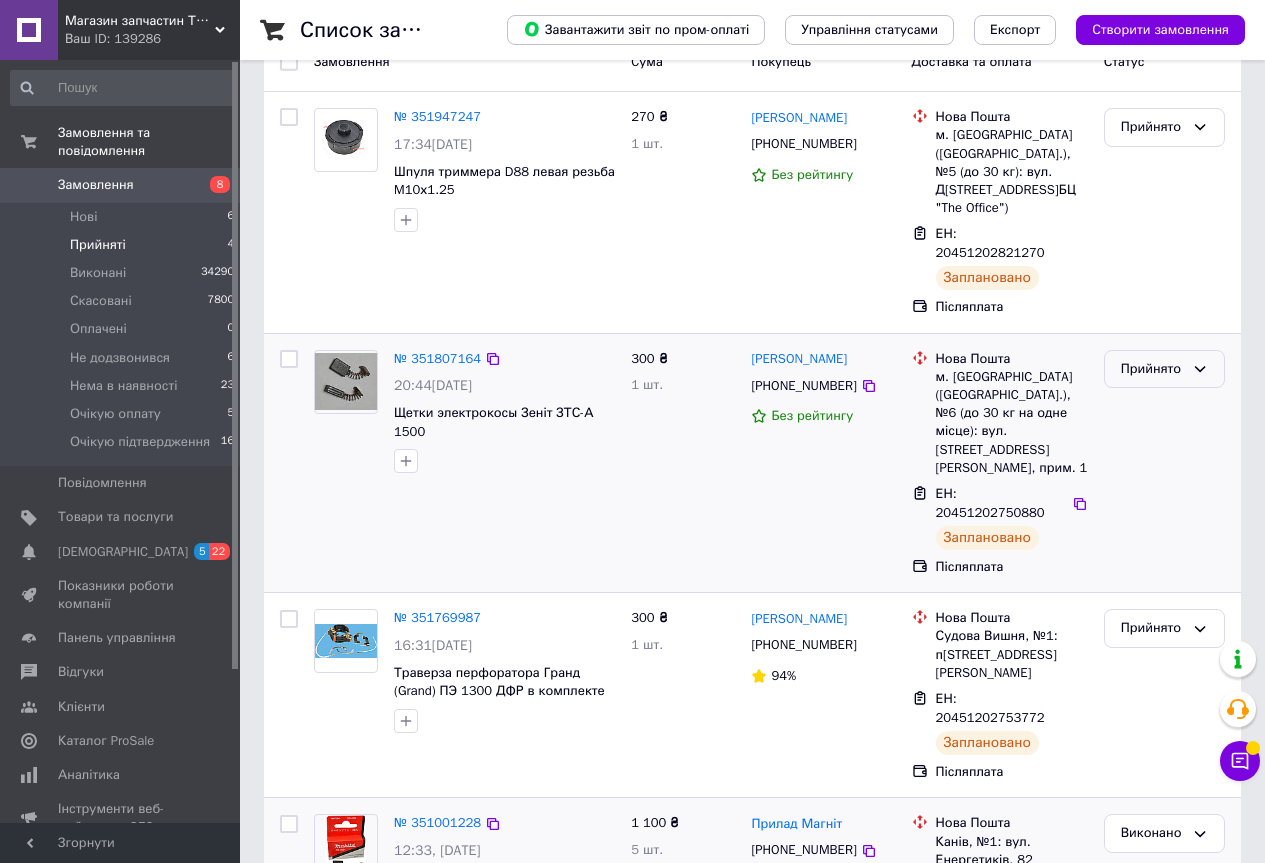 click 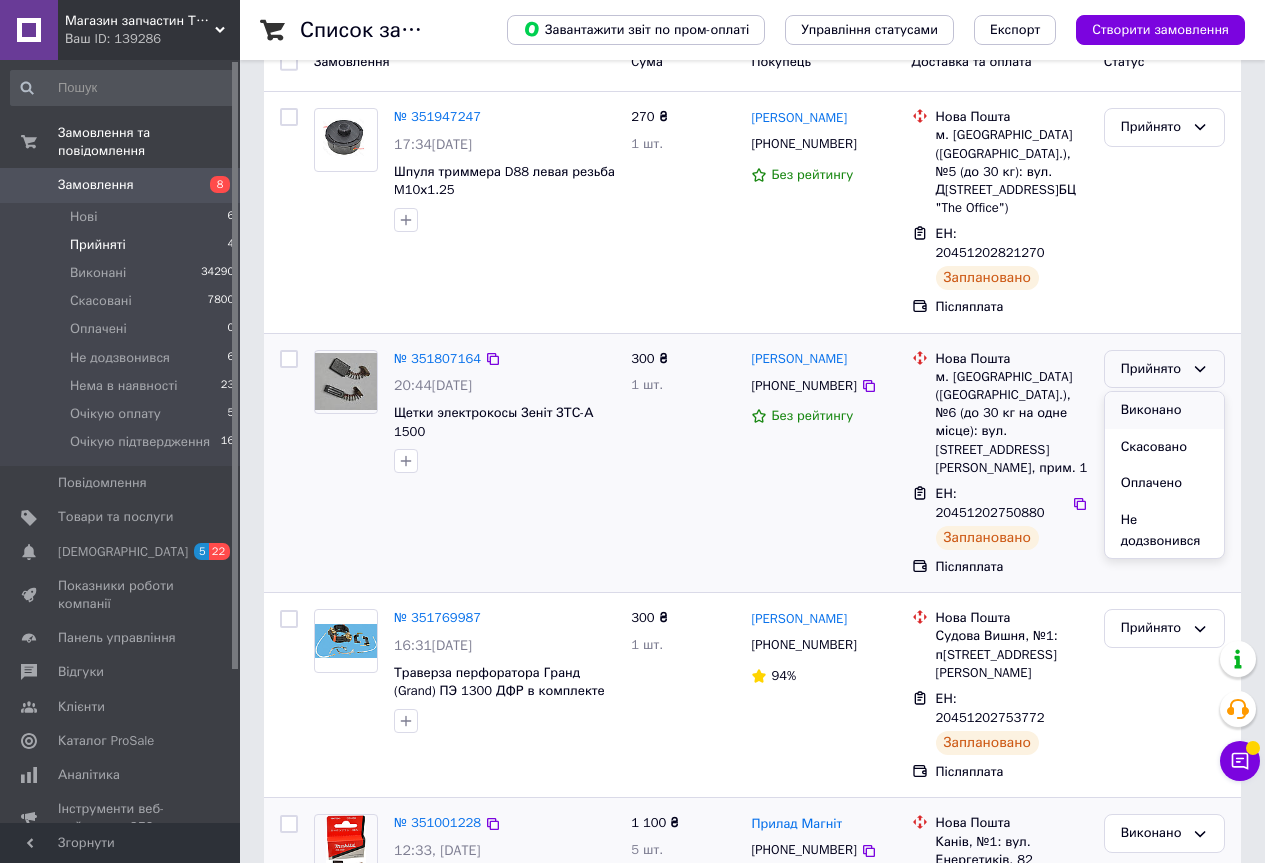 click on "Виконано" at bounding box center [1164, 410] 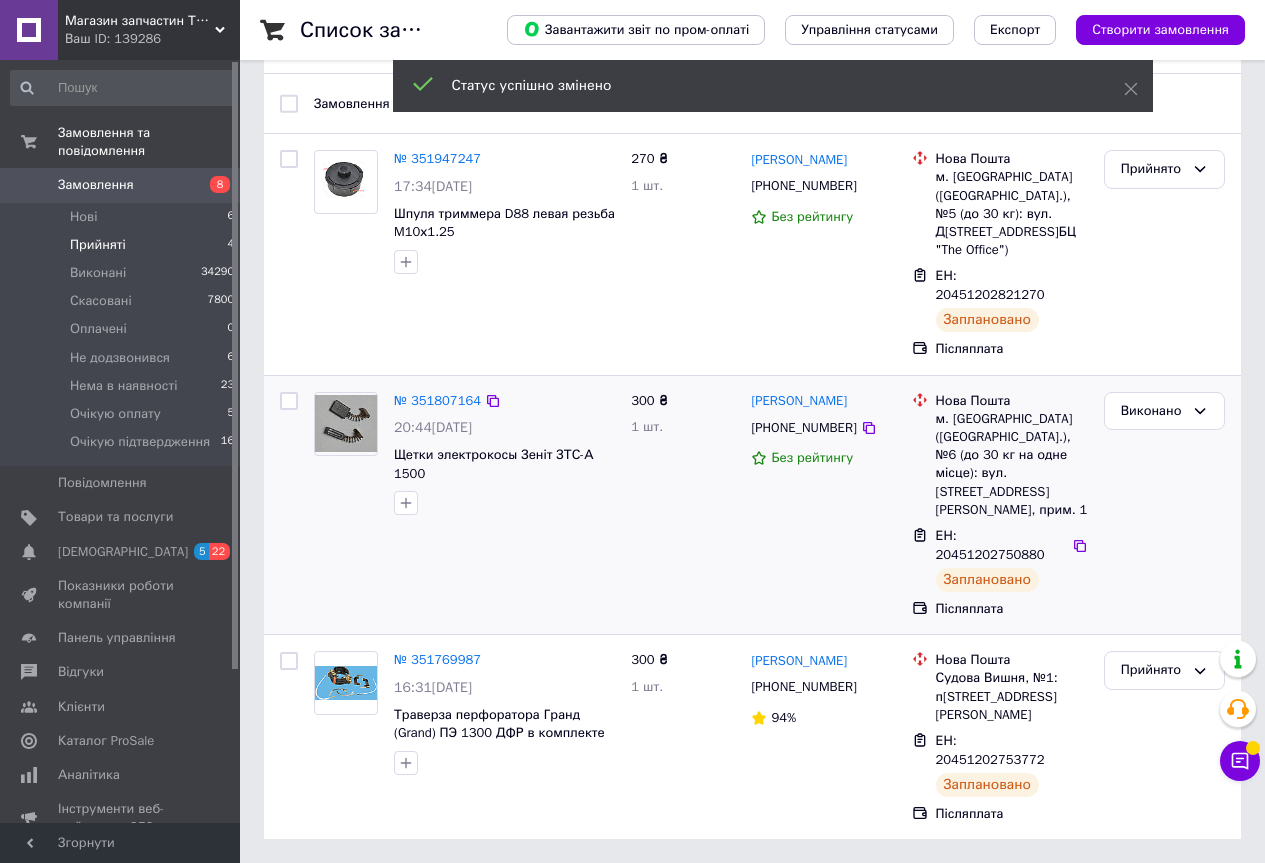 scroll, scrollTop: 25, scrollLeft: 0, axis: vertical 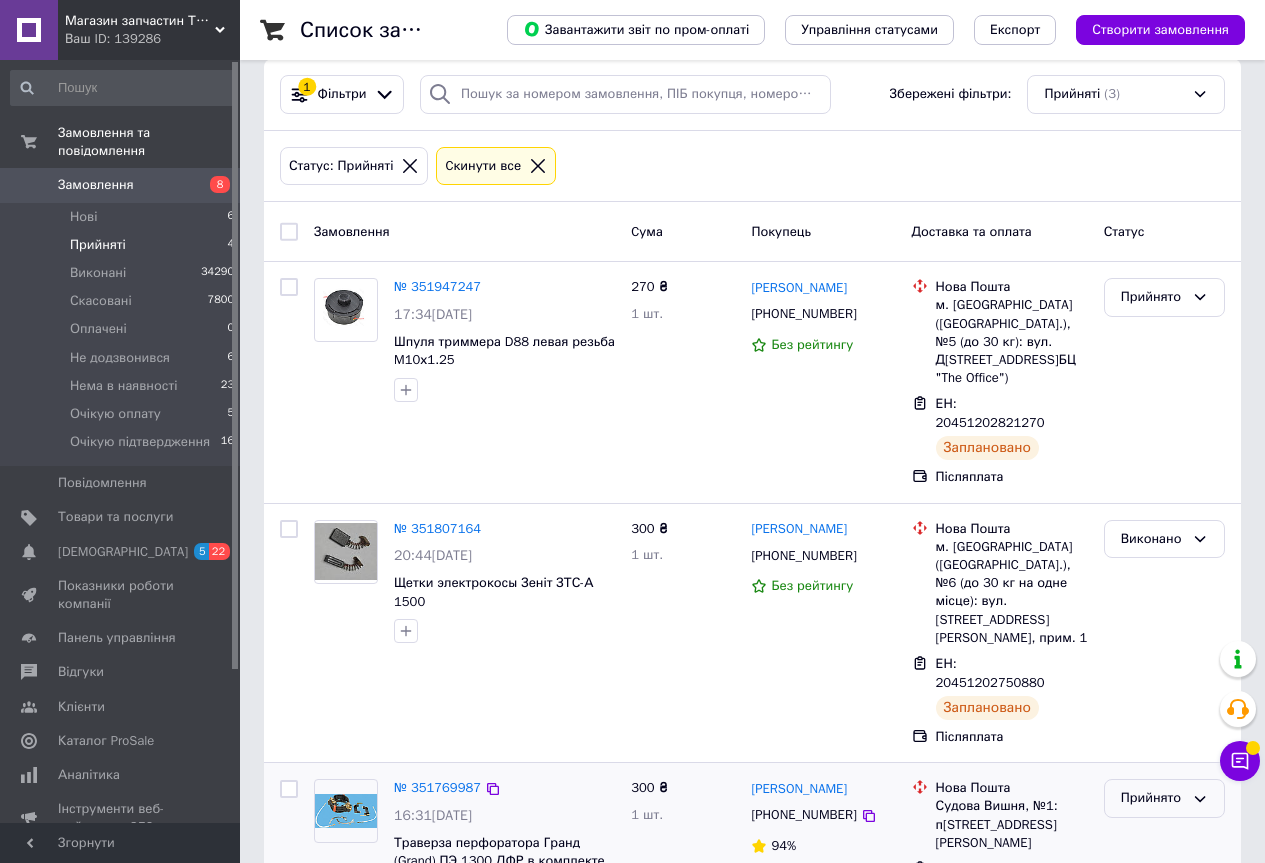 click 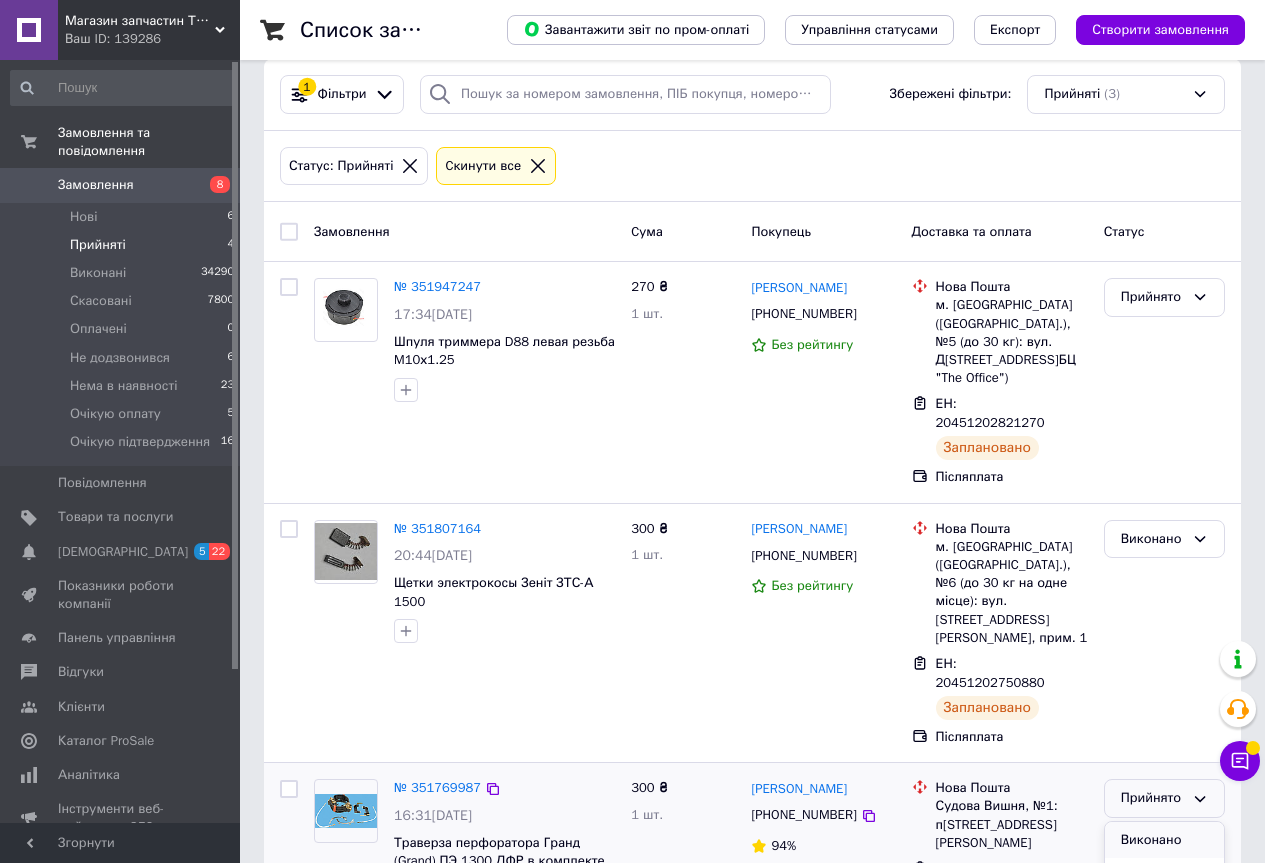 click on "Виконано" at bounding box center (1164, 840) 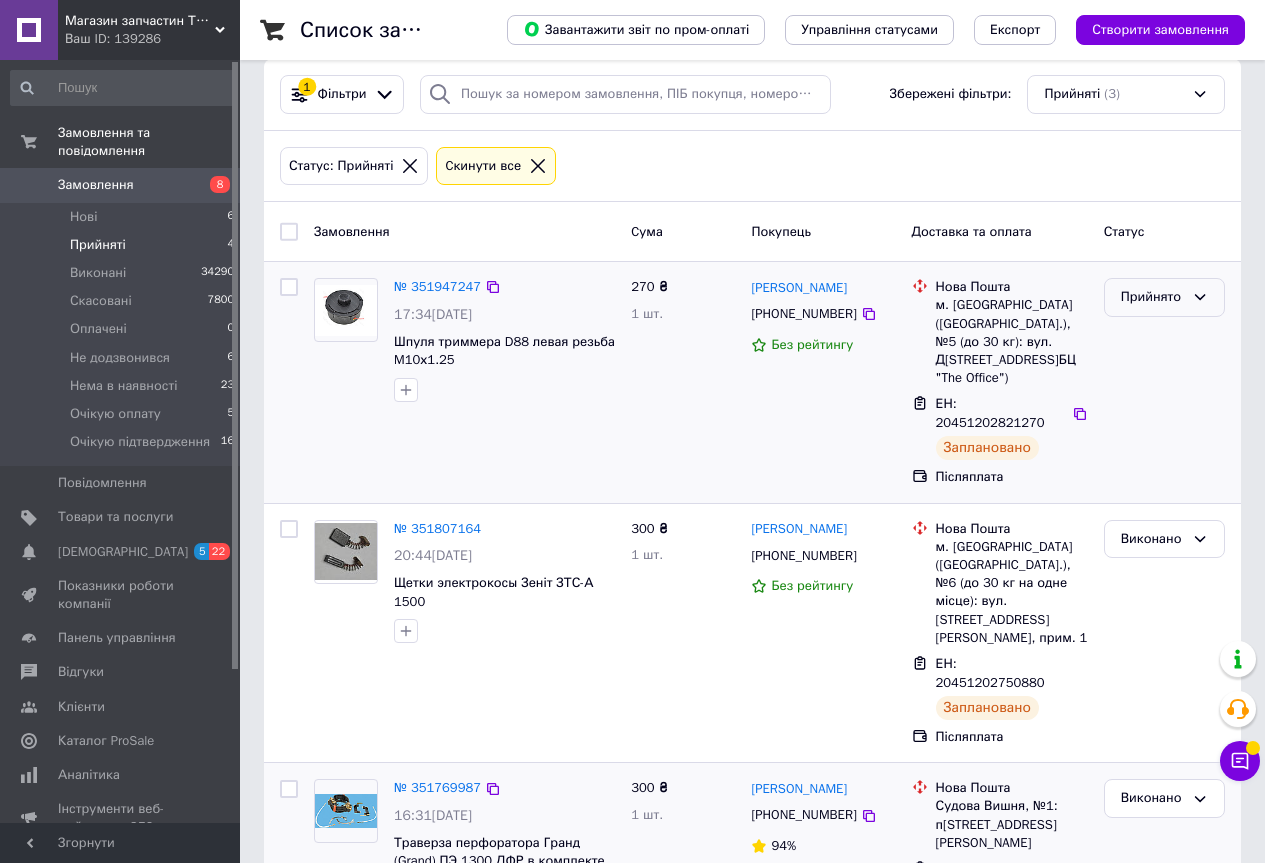 click 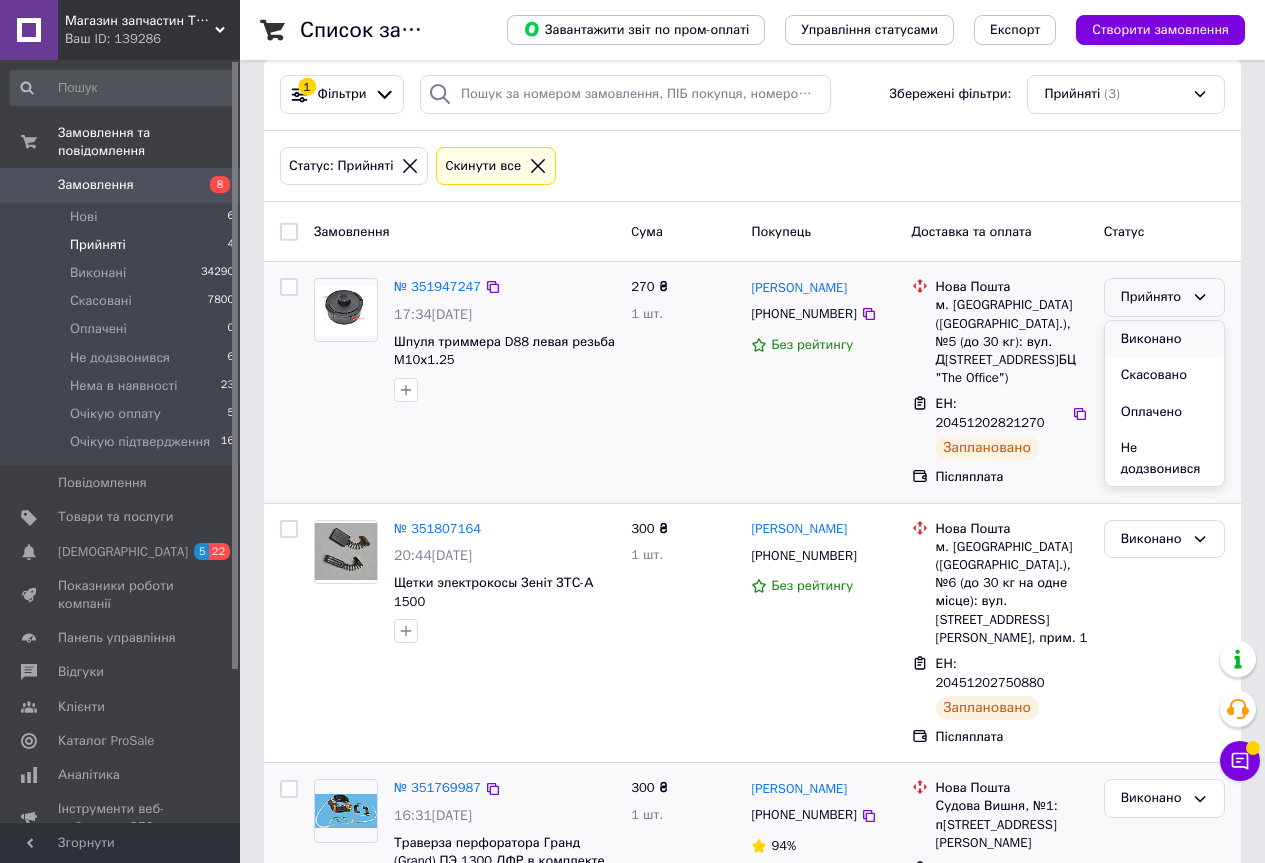 click on "Виконано" at bounding box center [1164, 339] 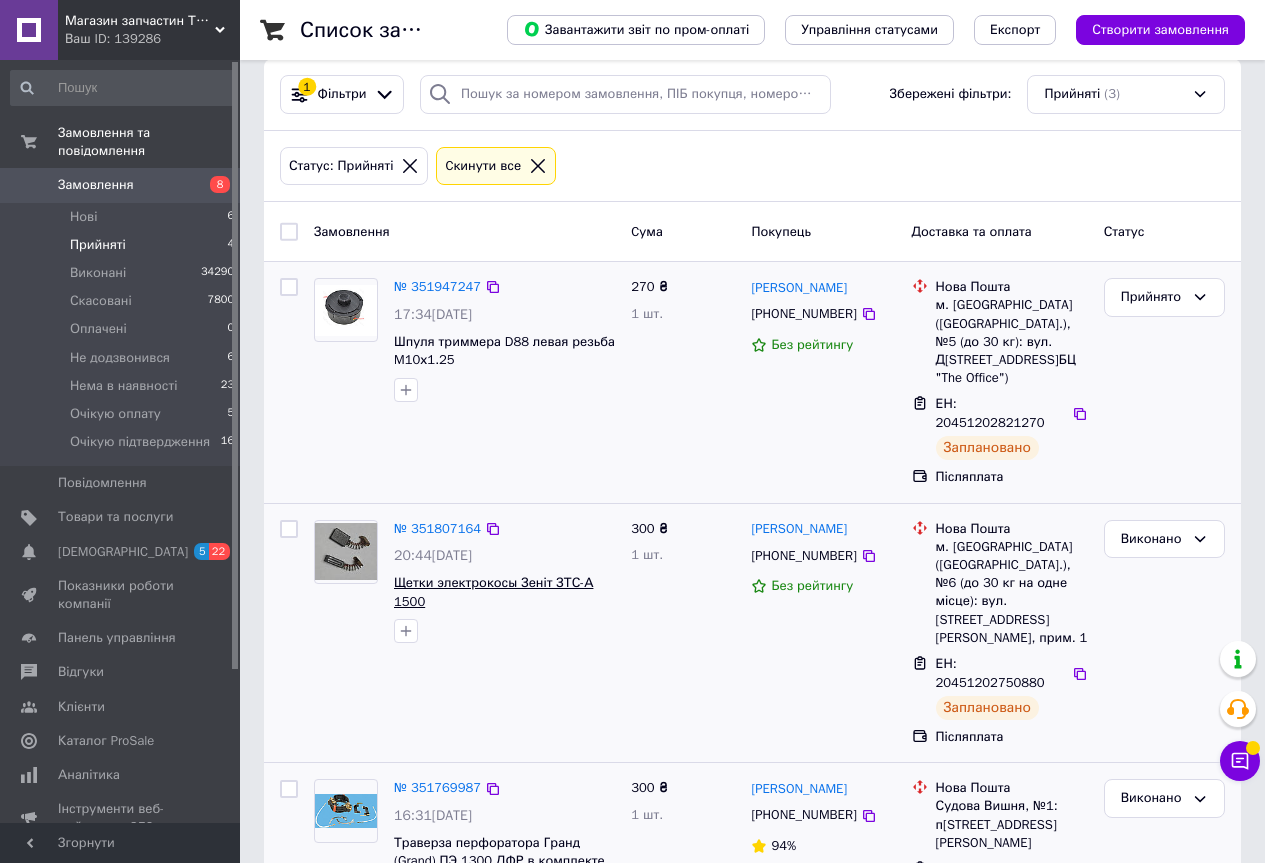 click on "Щетки электрокосы Зеніт ЗТС-А 1500" at bounding box center (493, 592) 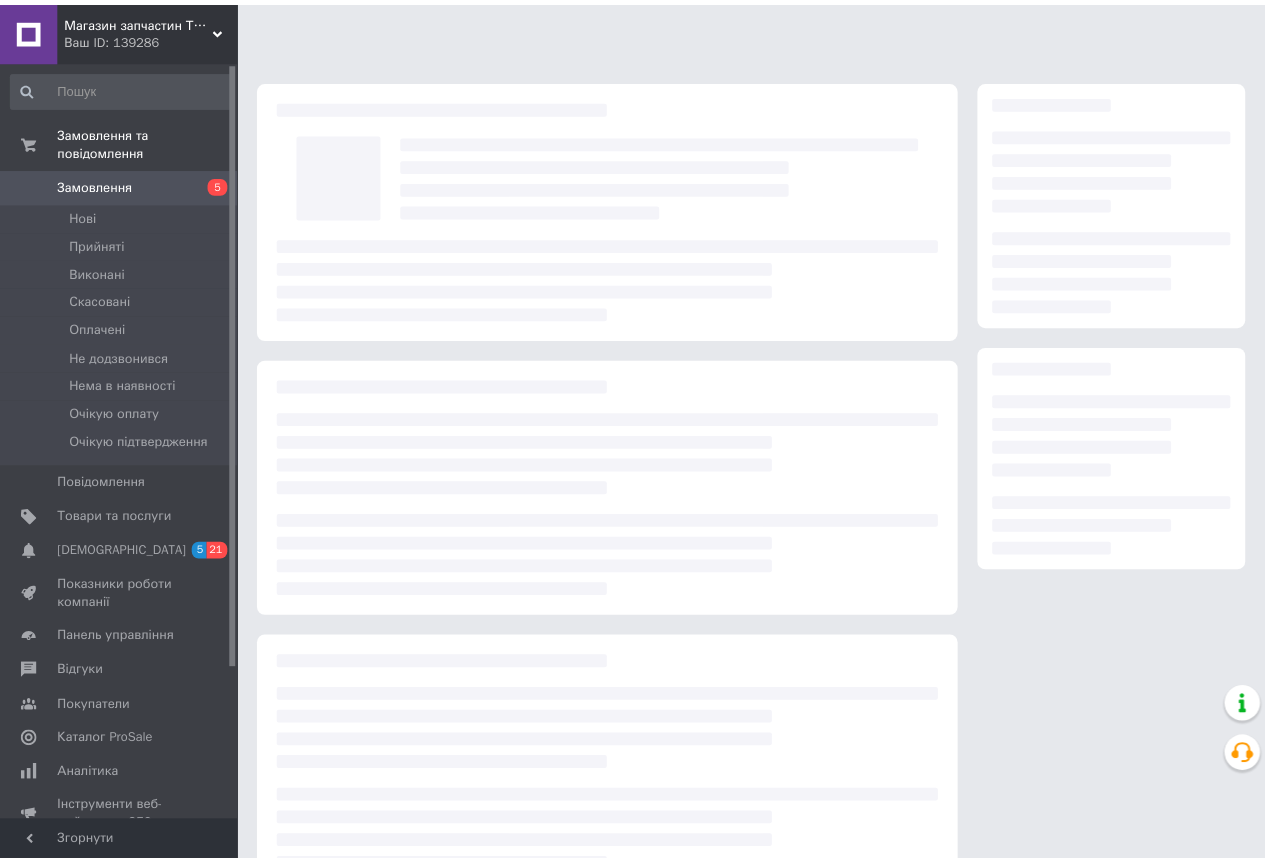 scroll, scrollTop: 0, scrollLeft: 0, axis: both 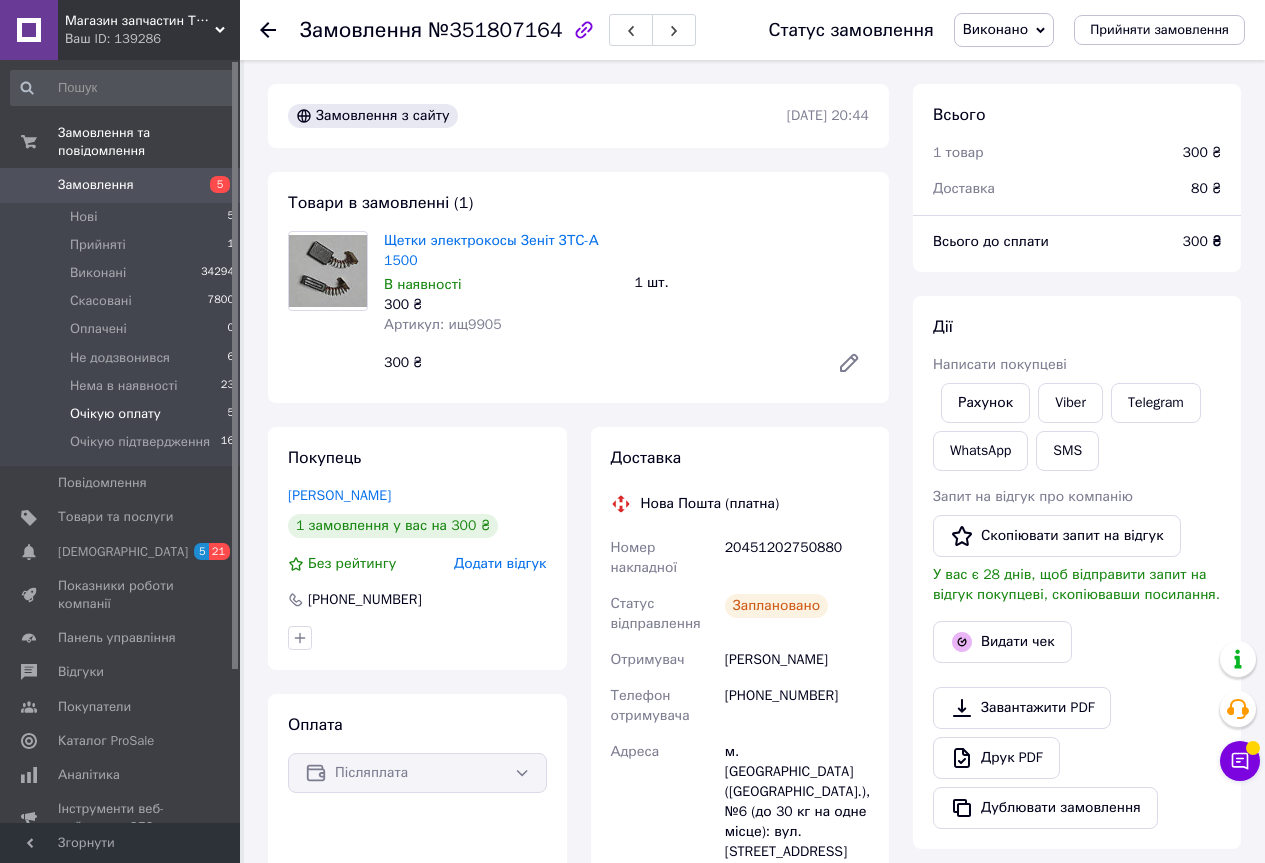 click on "Очікую оплату" at bounding box center (115, 414) 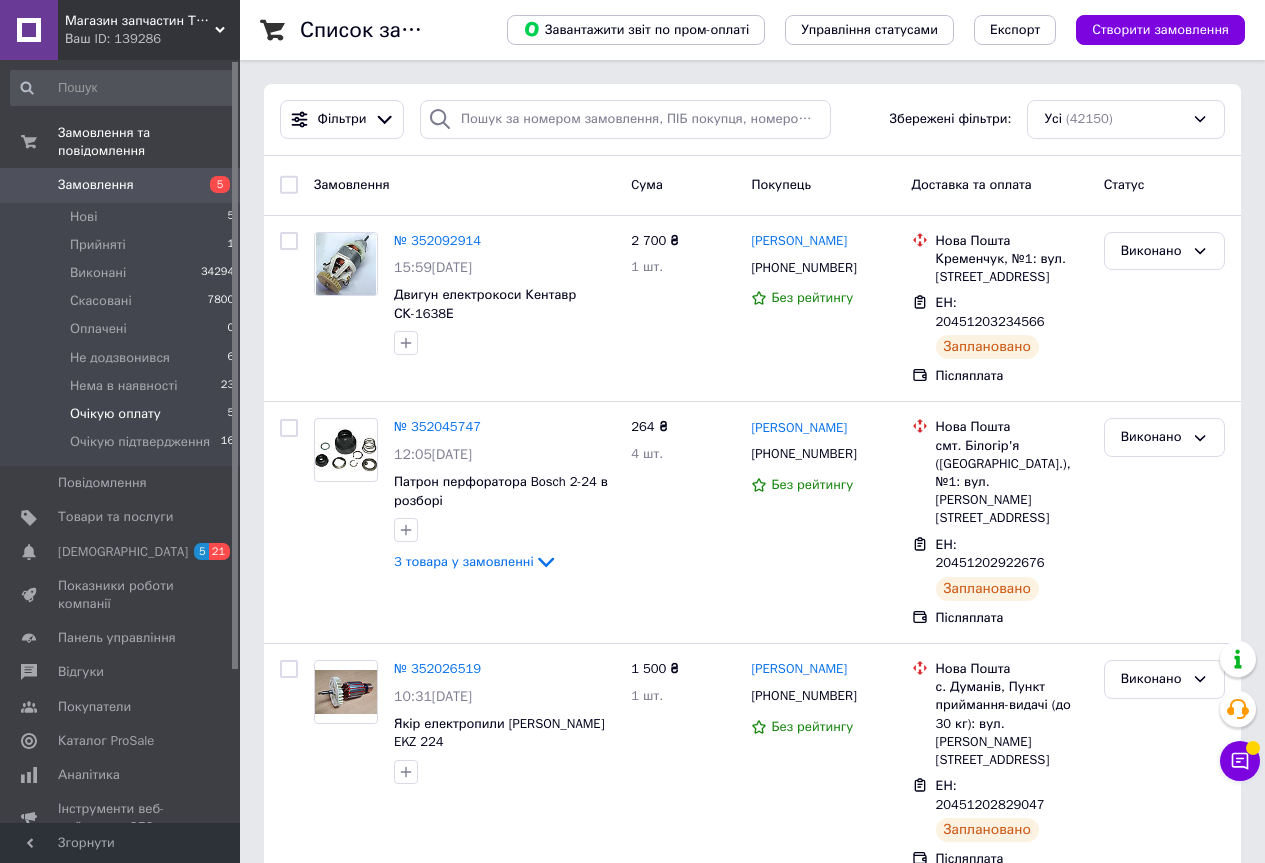click on "Очікую оплату" at bounding box center [115, 414] 